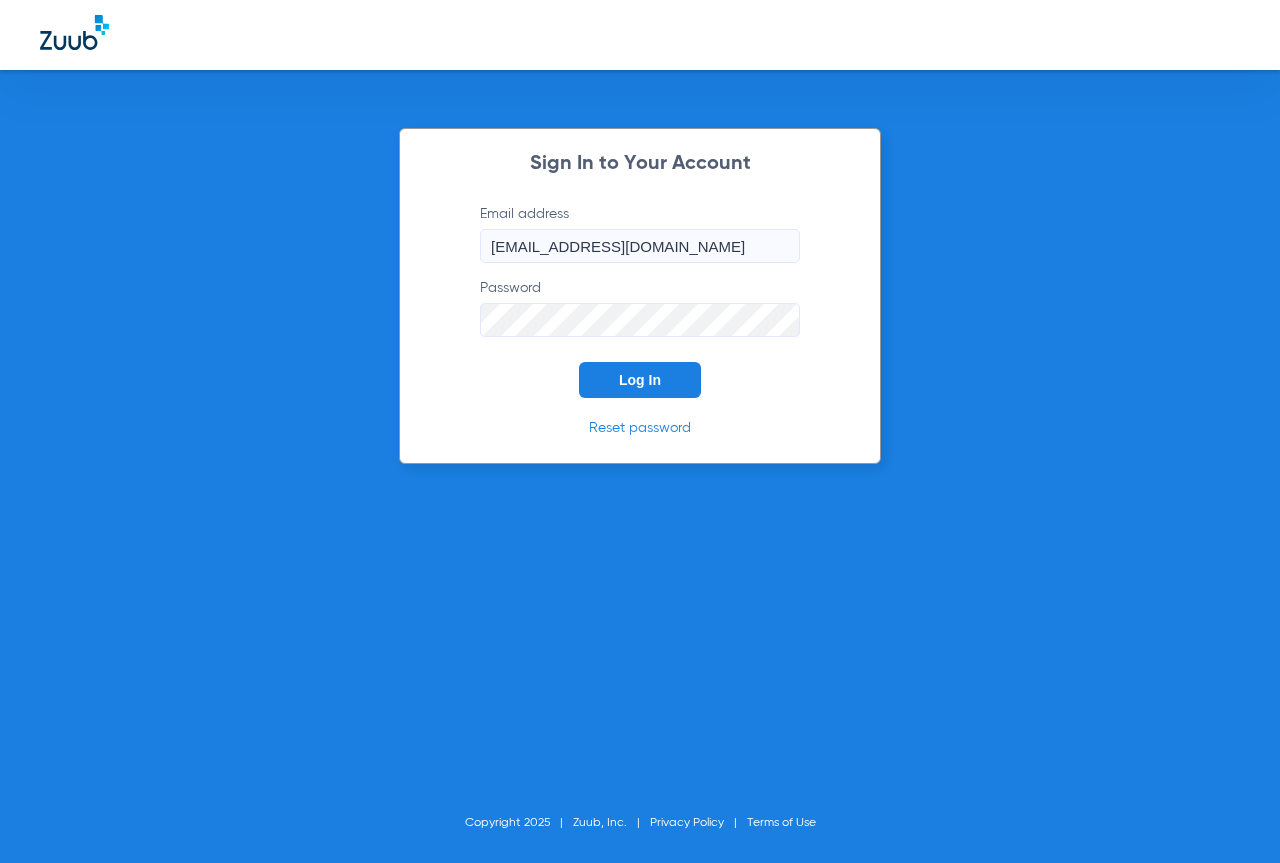 scroll, scrollTop: 0, scrollLeft: 0, axis: both 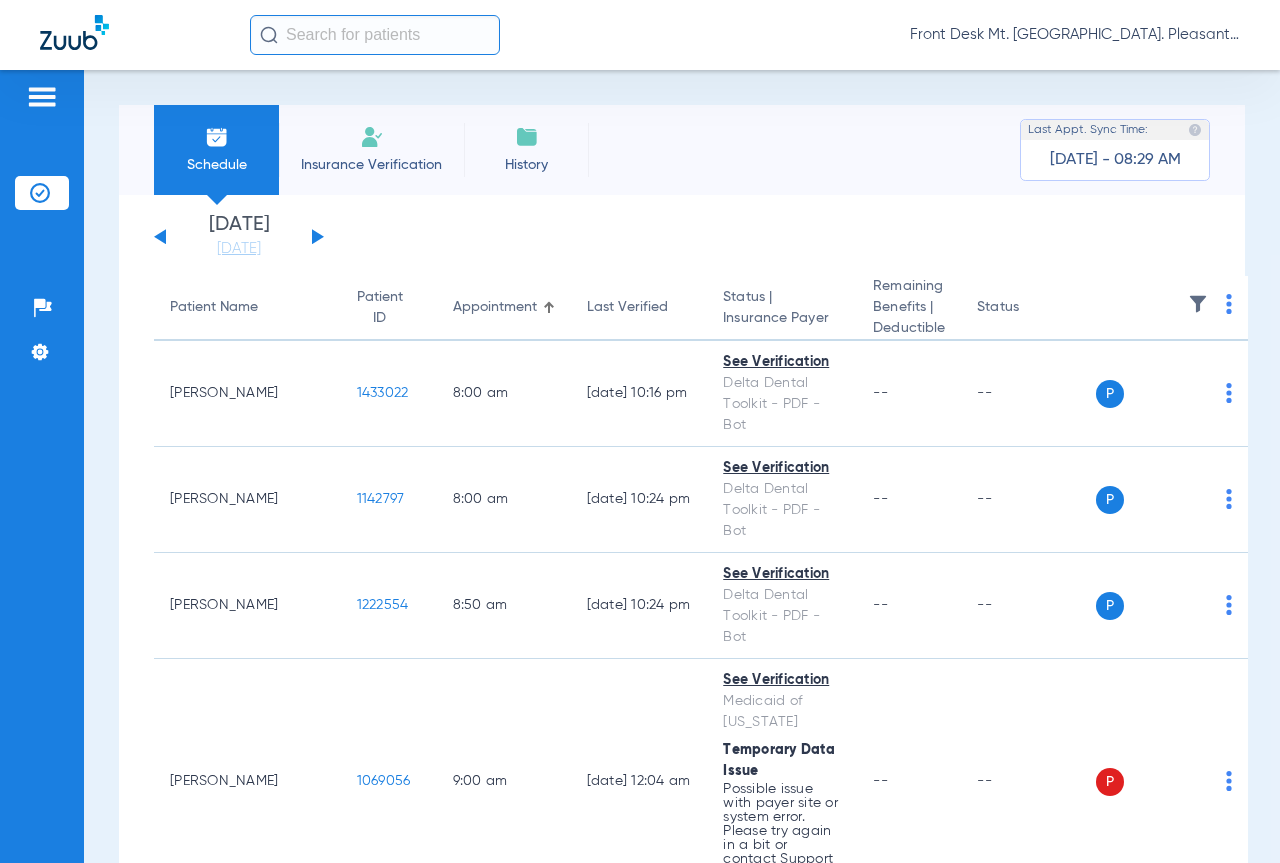 click 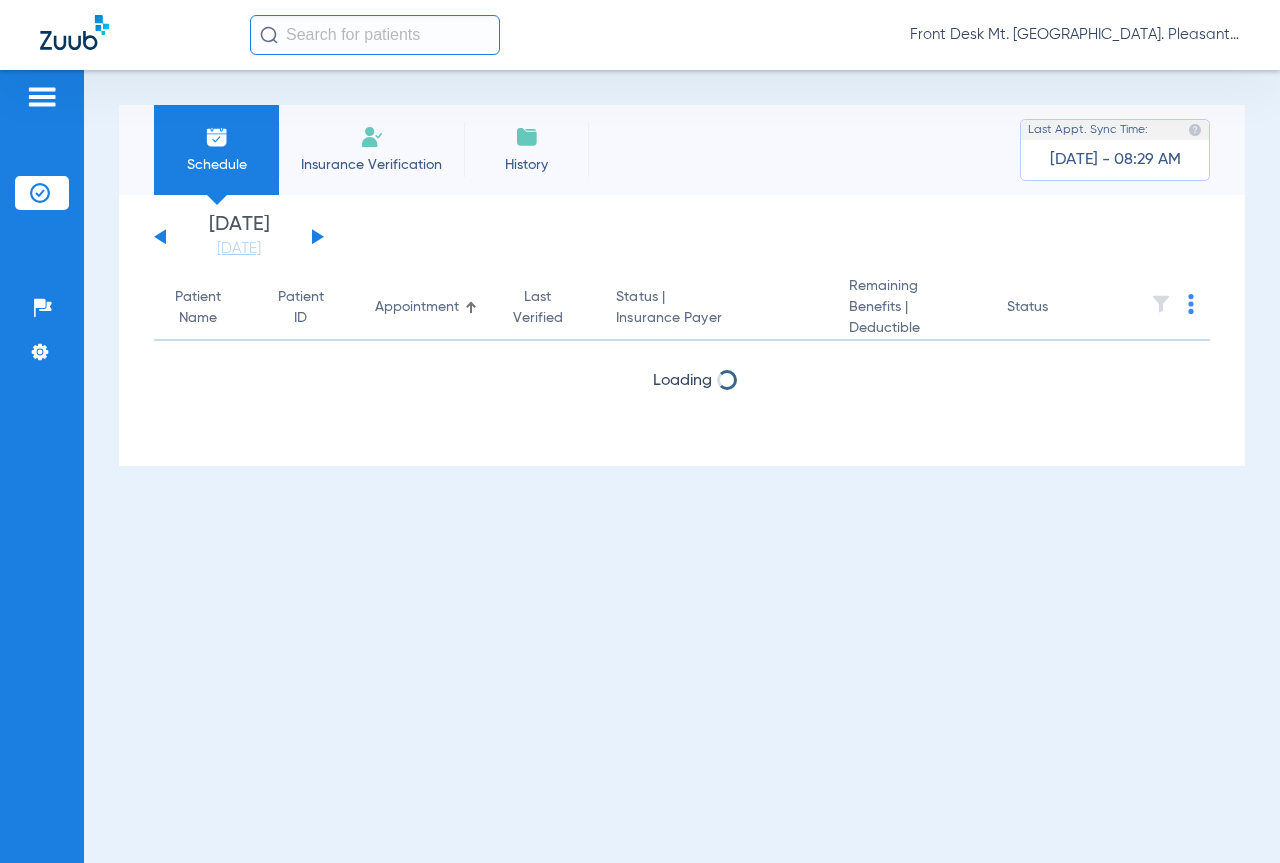 click 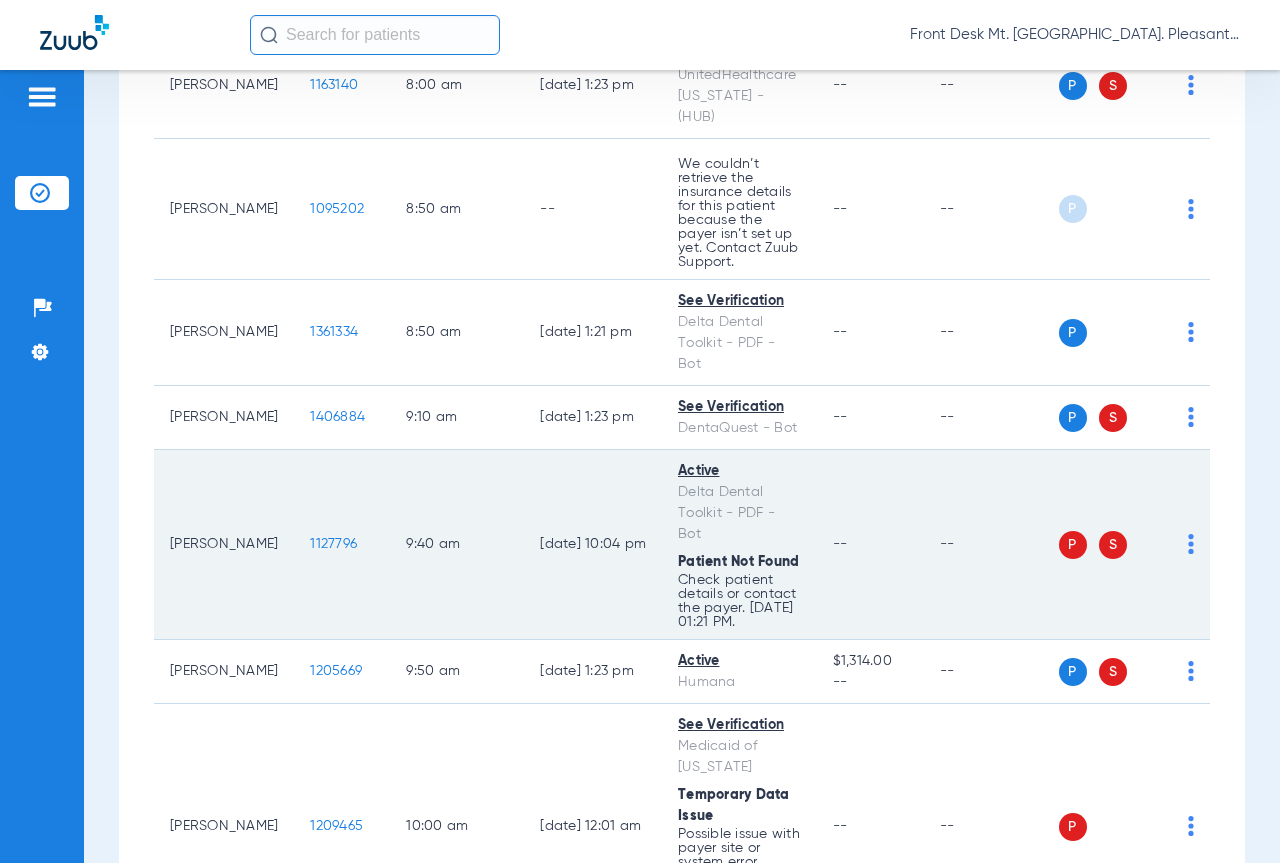 scroll, scrollTop: 600, scrollLeft: 0, axis: vertical 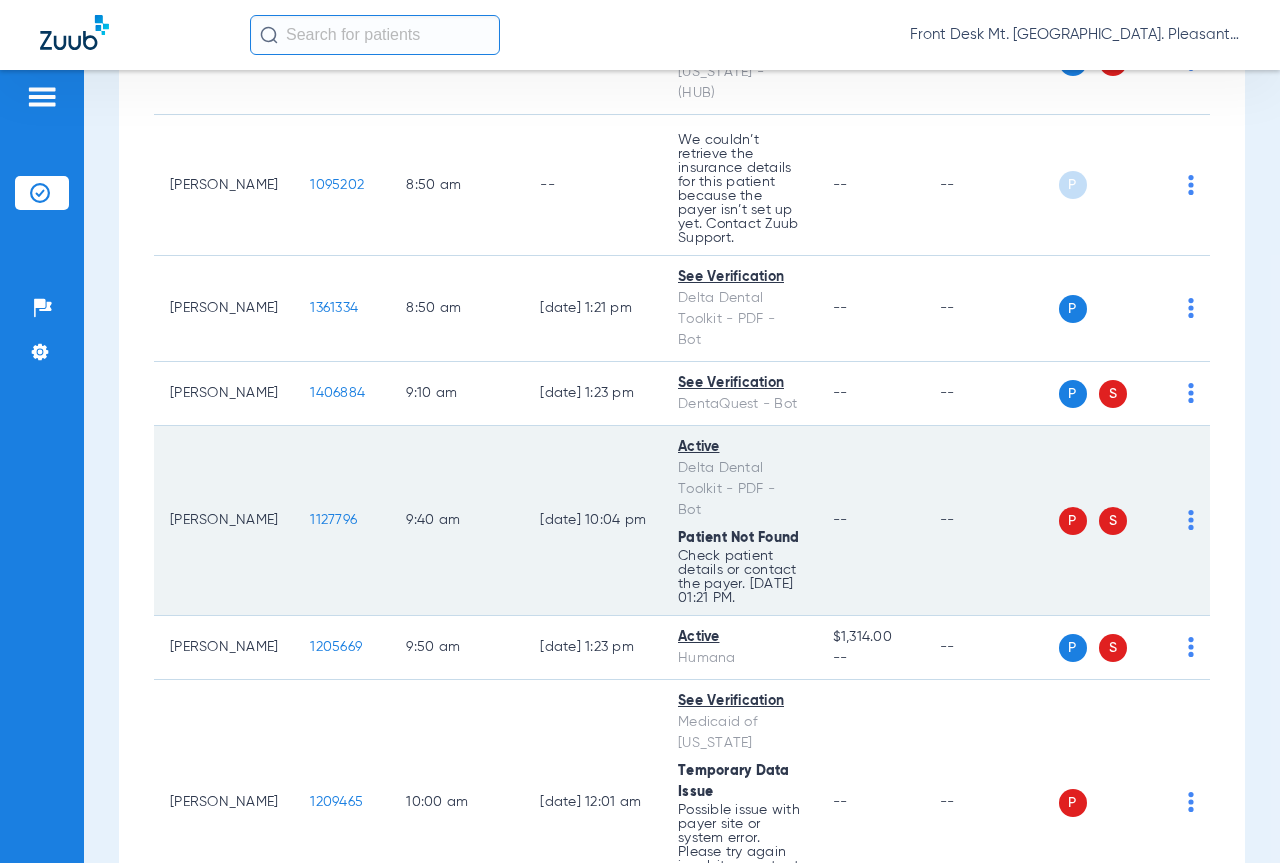 click on "1127796" 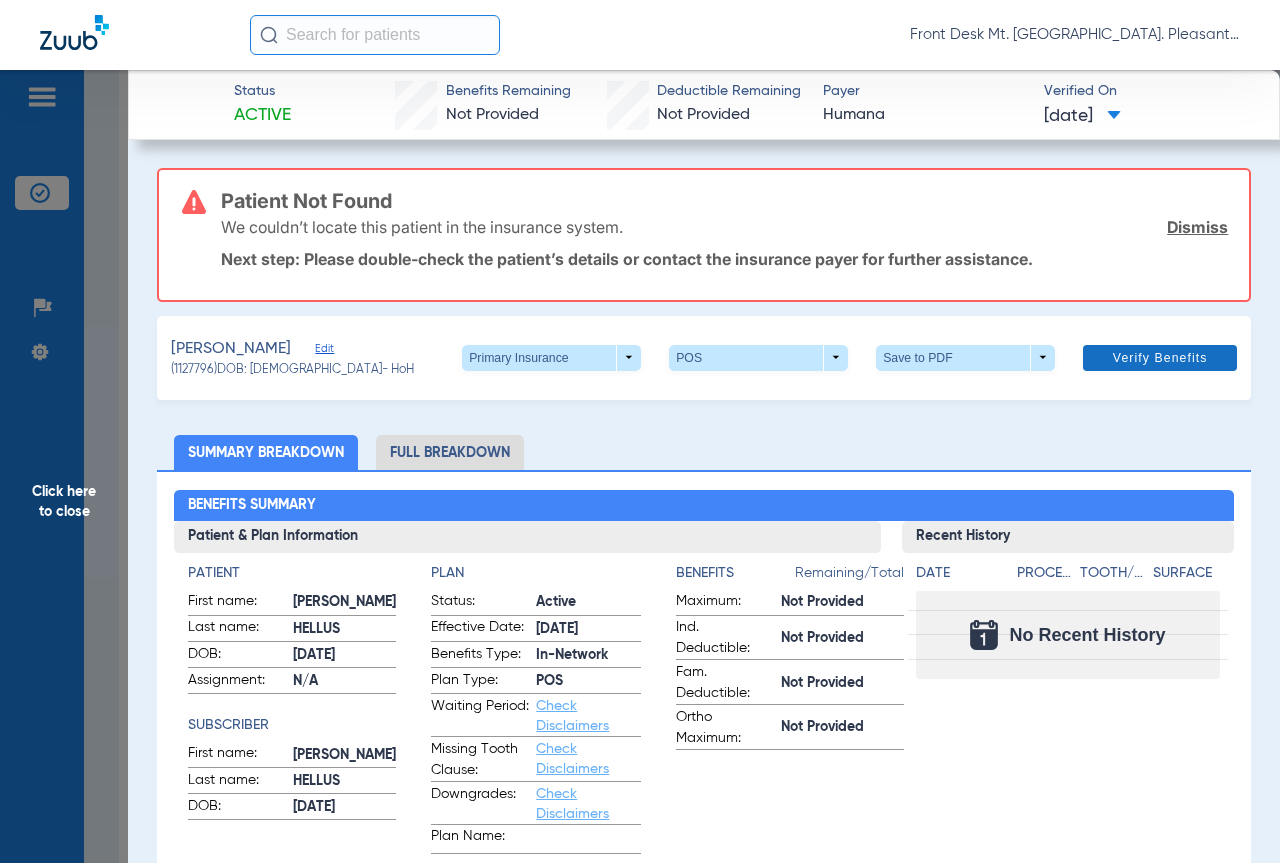 click on "Dismiss" 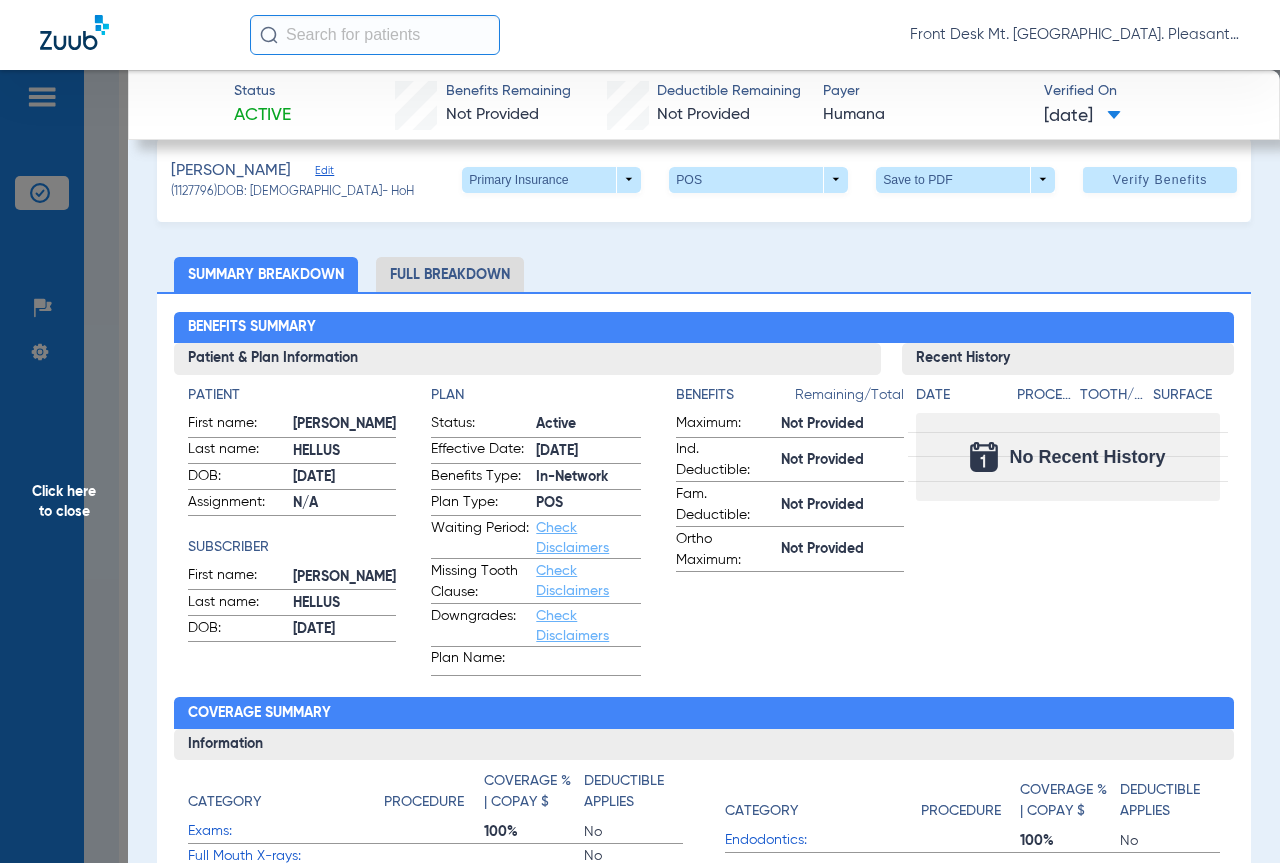 scroll, scrollTop: 0, scrollLeft: 0, axis: both 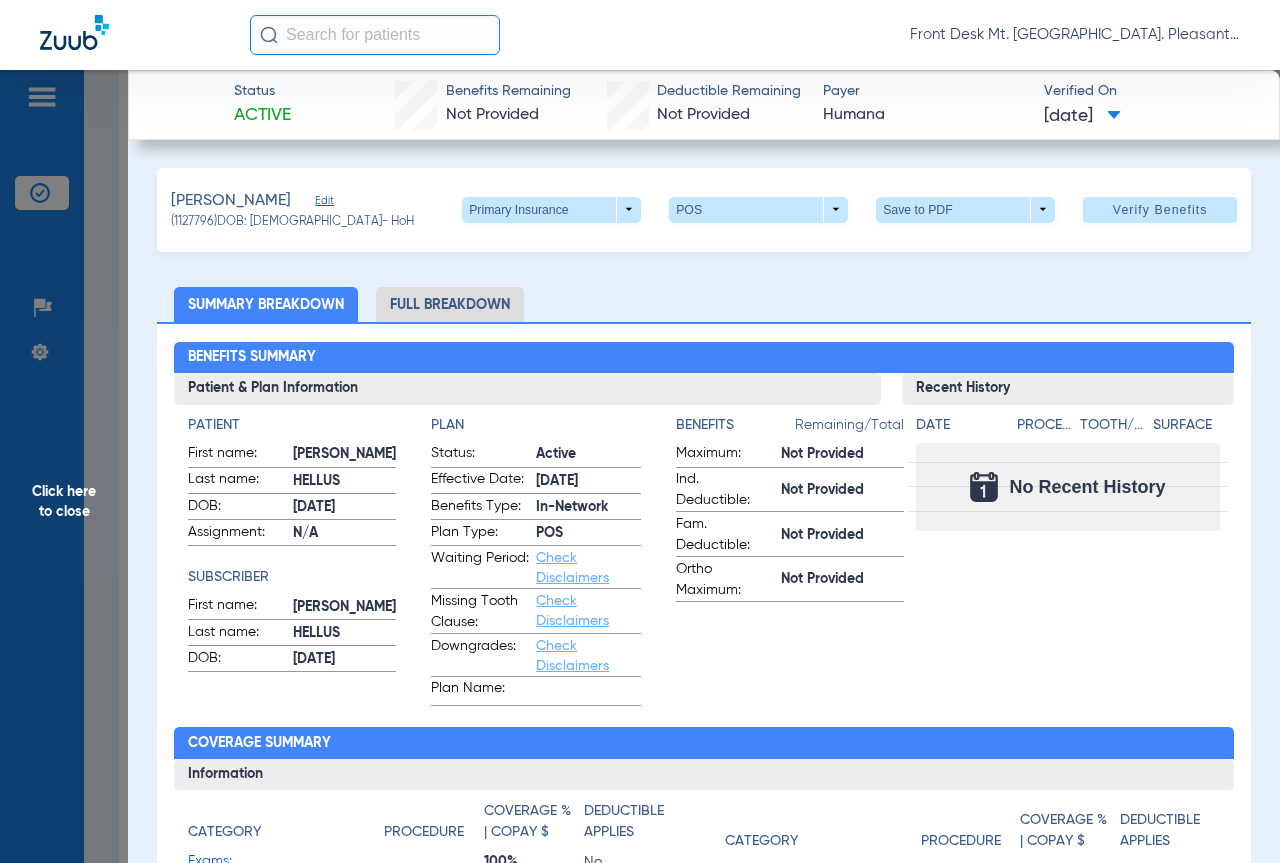 click on "Click here to close" 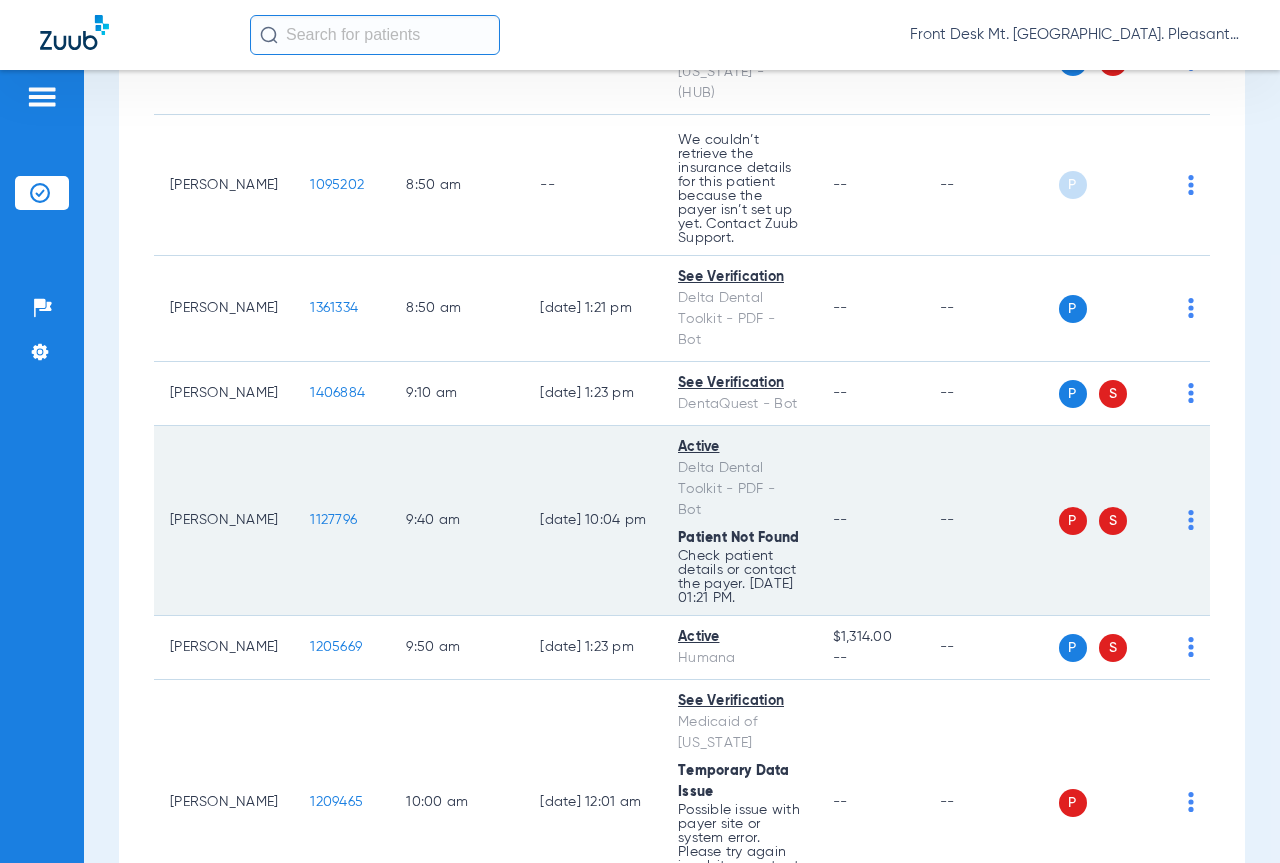 click on "1127796" 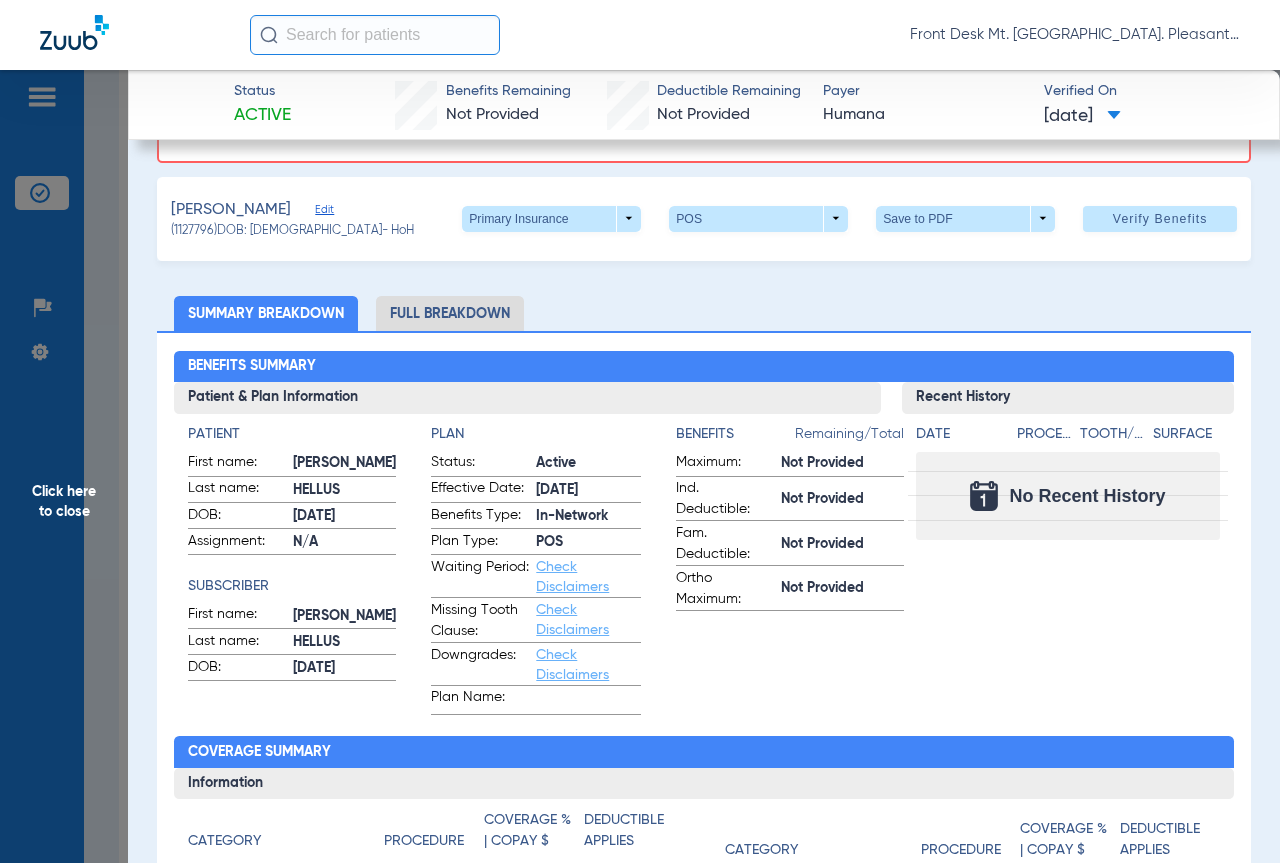 scroll, scrollTop: 0, scrollLeft: 0, axis: both 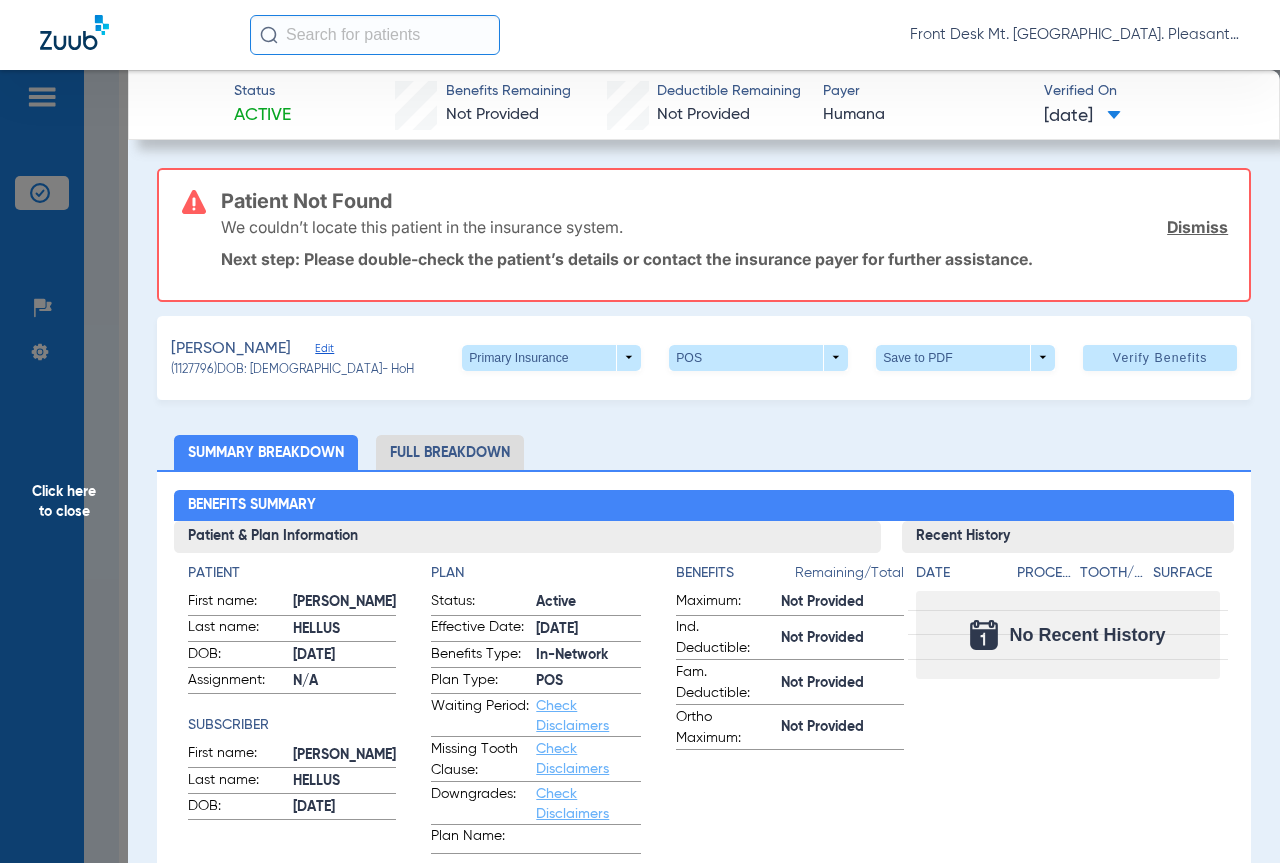 click on "Dismiss" 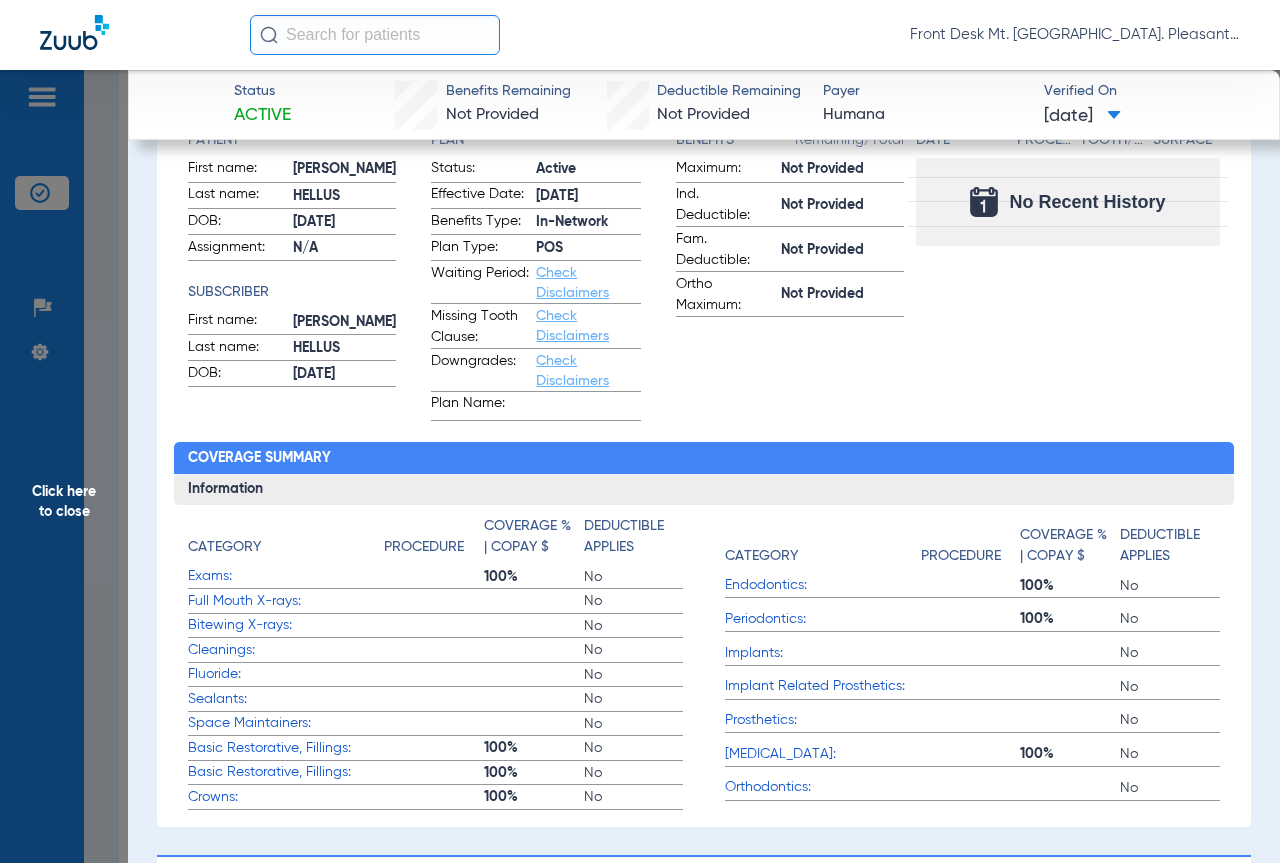 scroll, scrollTop: 200, scrollLeft: 0, axis: vertical 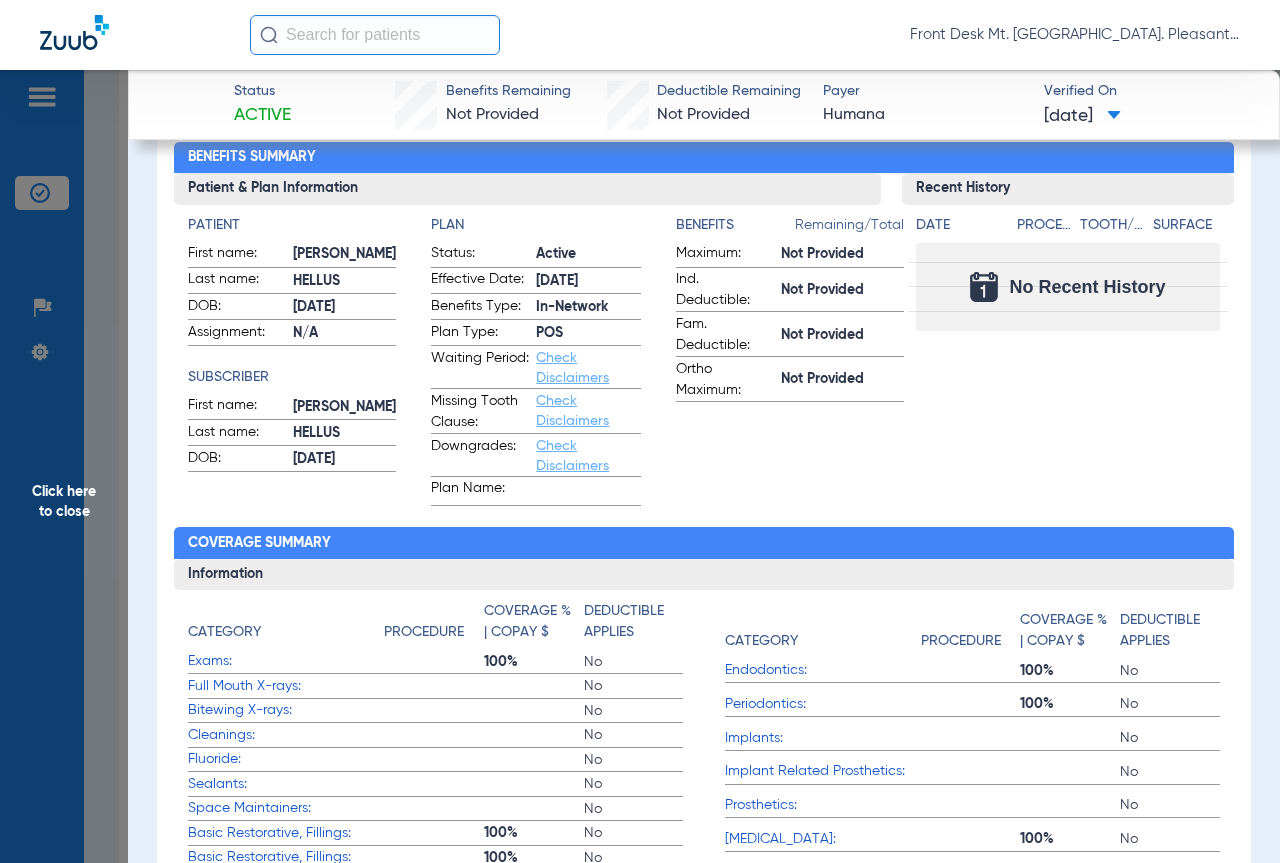 click on "Click here to close" 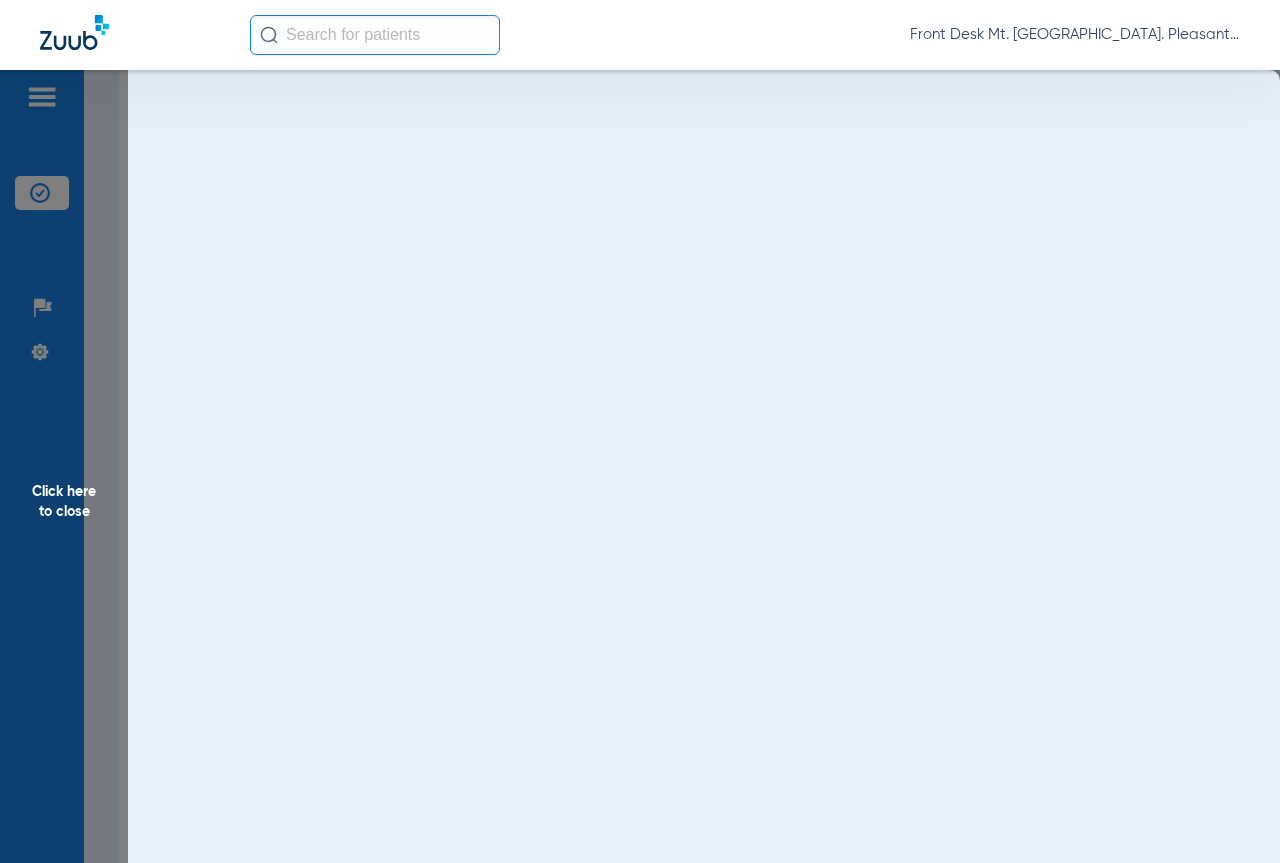 scroll, scrollTop: 0, scrollLeft: 0, axis: both 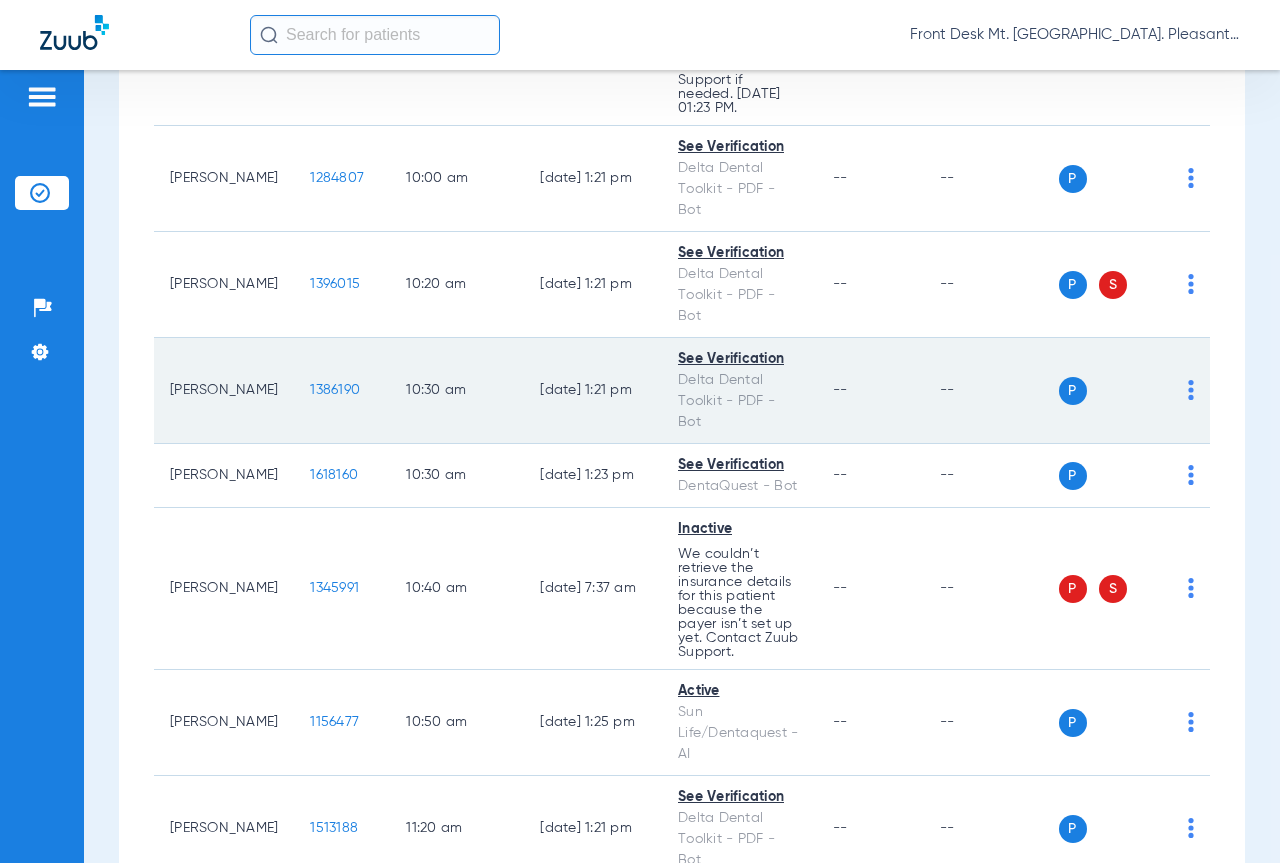 click on "1386190" 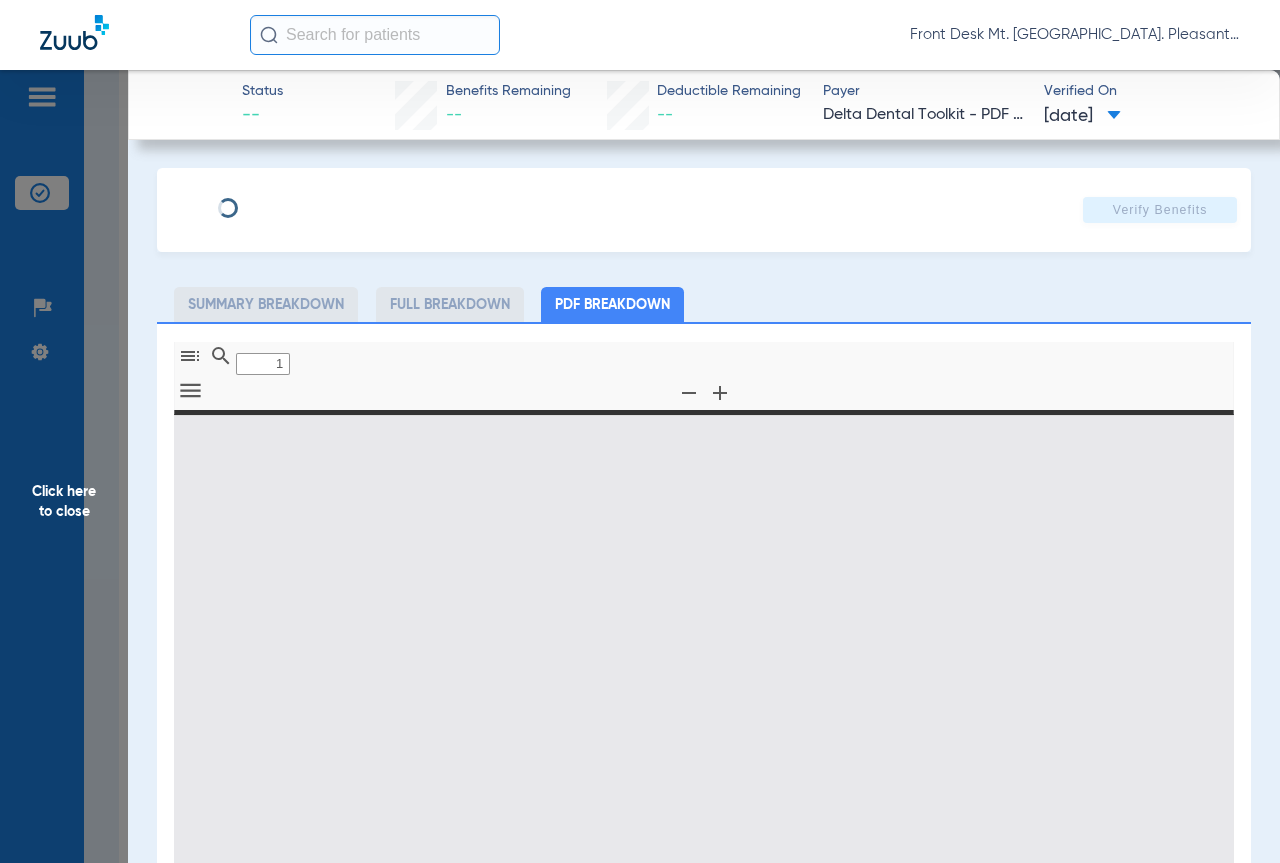 type on "0" 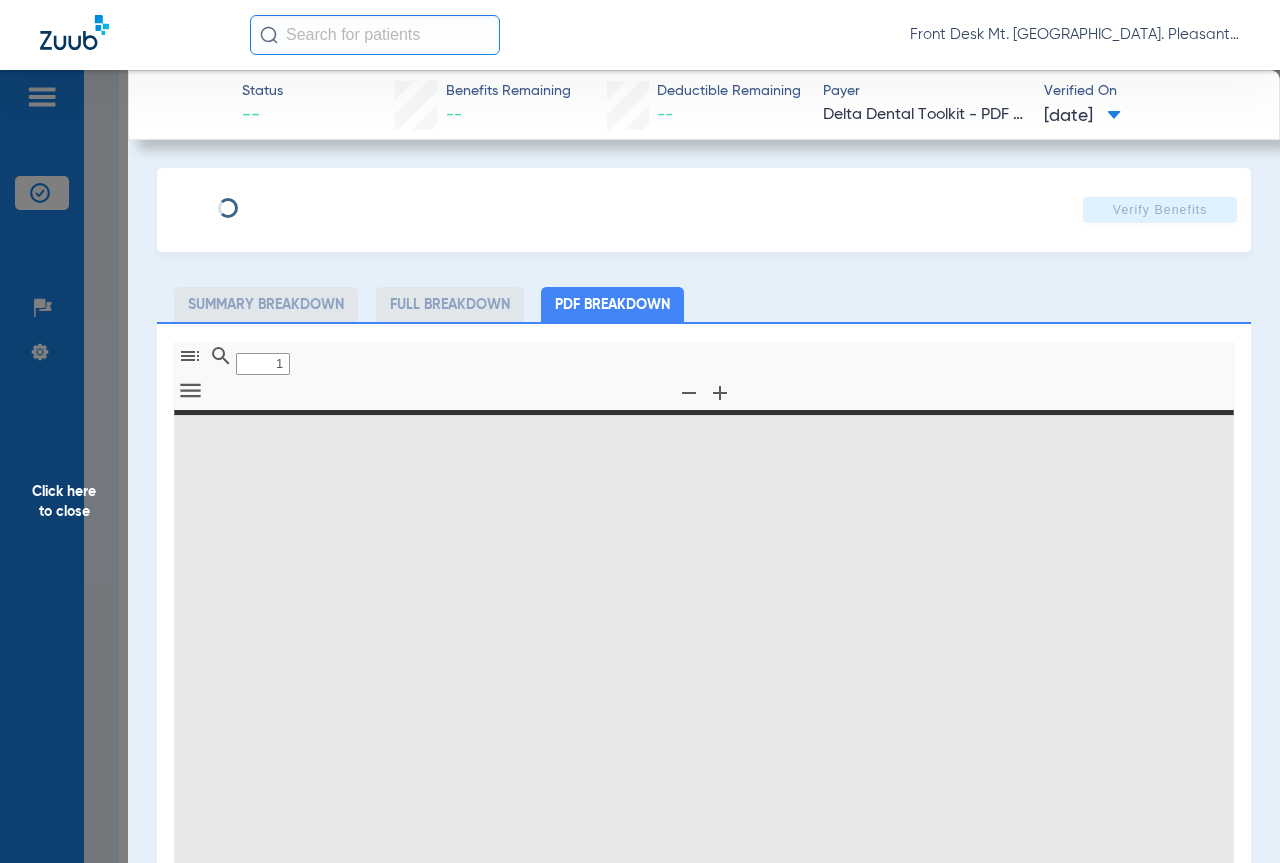select on "page-width" 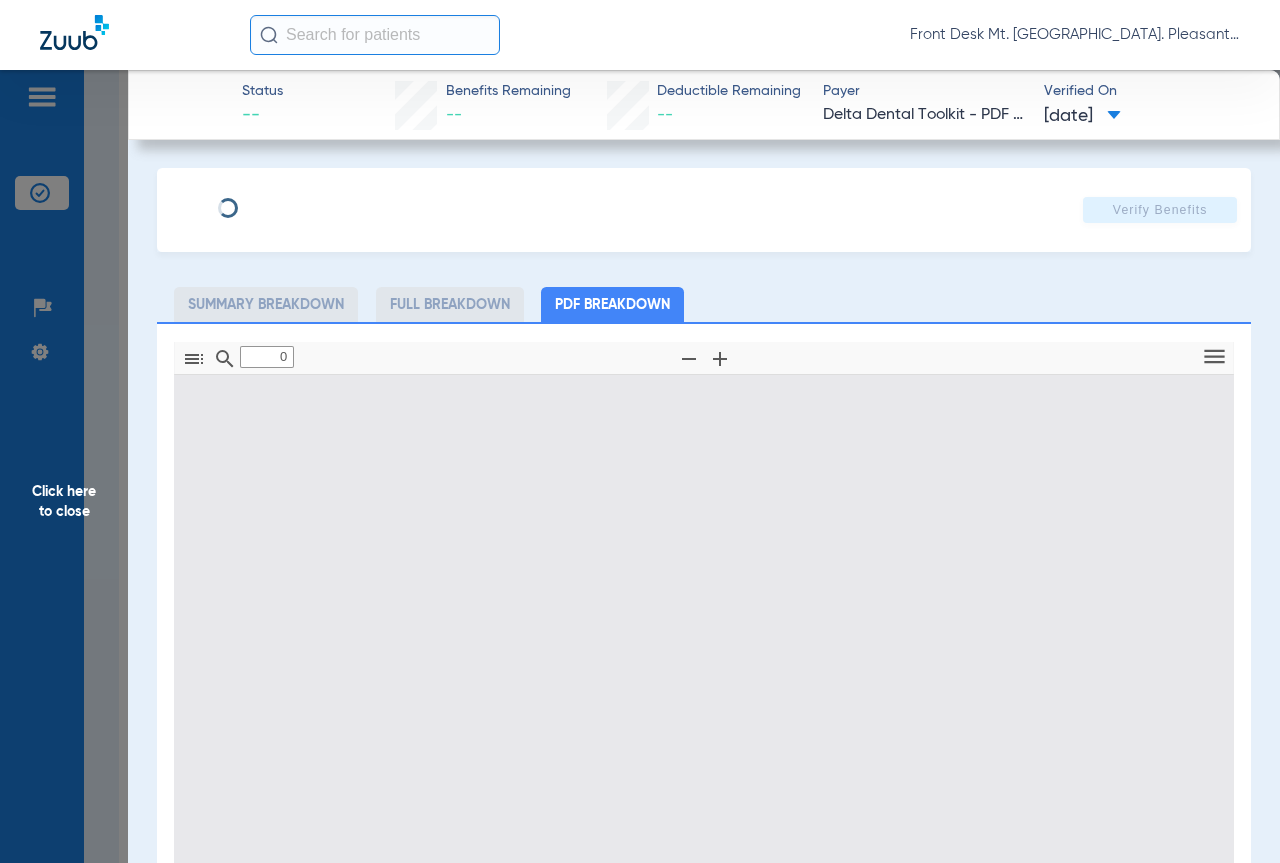 type on "1" 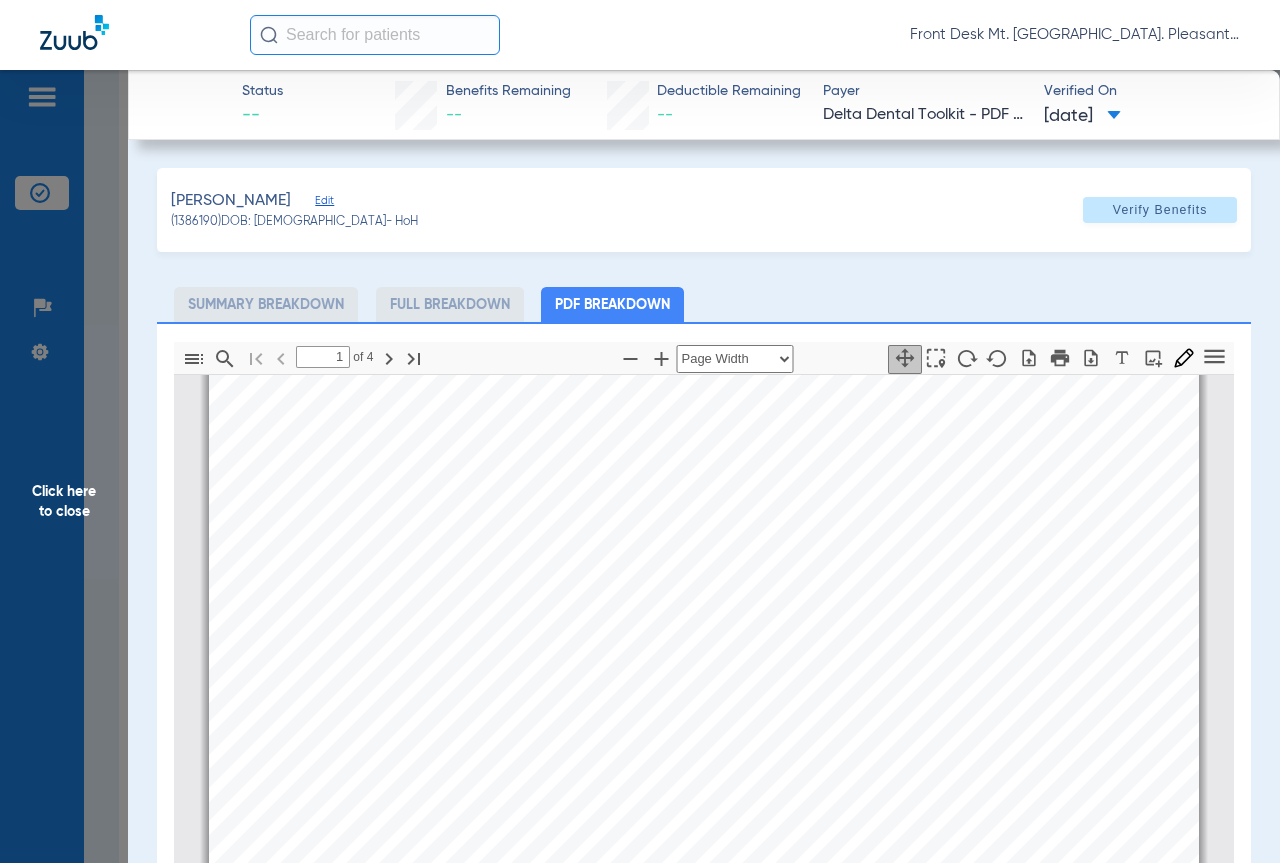 scroll, scrollTop: 310, scrollLeft: 0, axis: vertical 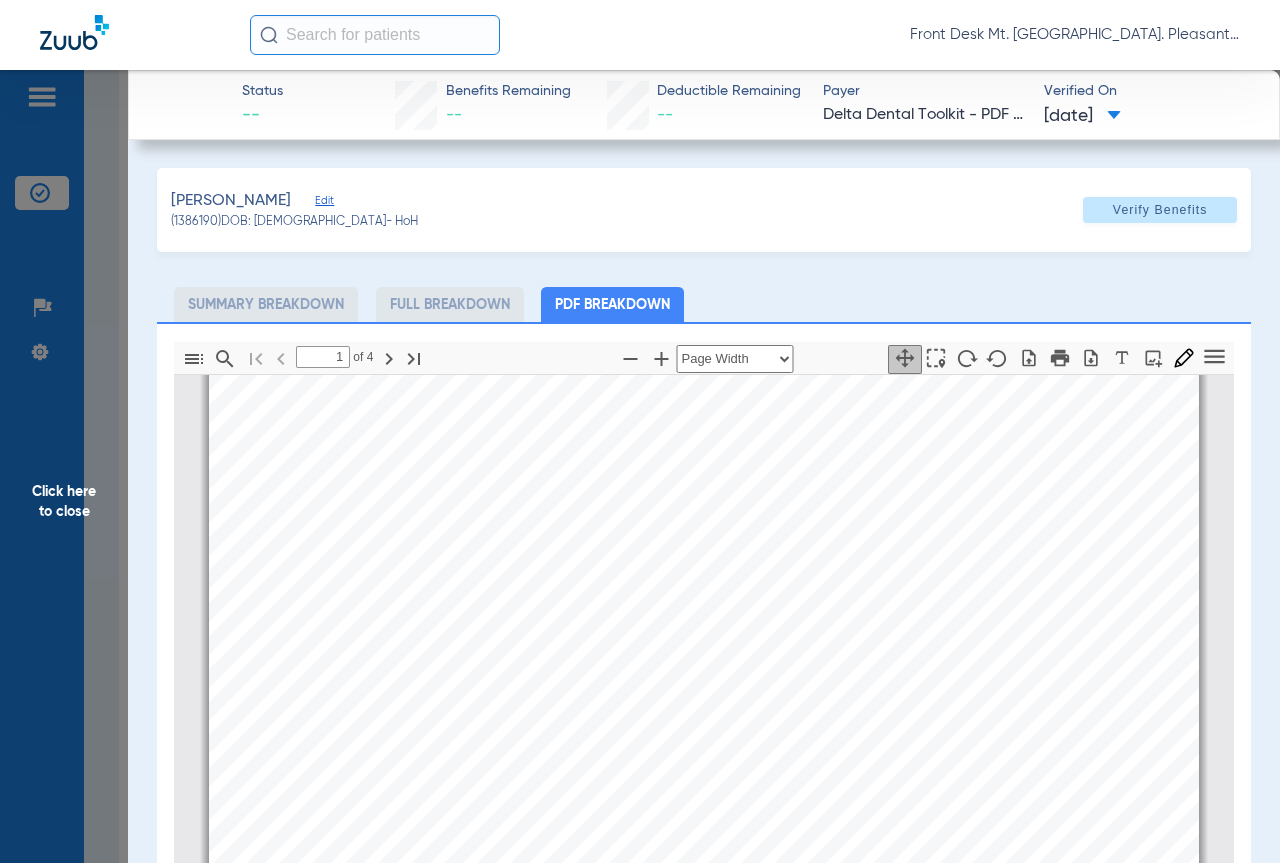 drag, startPoint x: 49, startPoint y: 496, endPoint x: 10, endPoint y: 337, distance: 163.71317 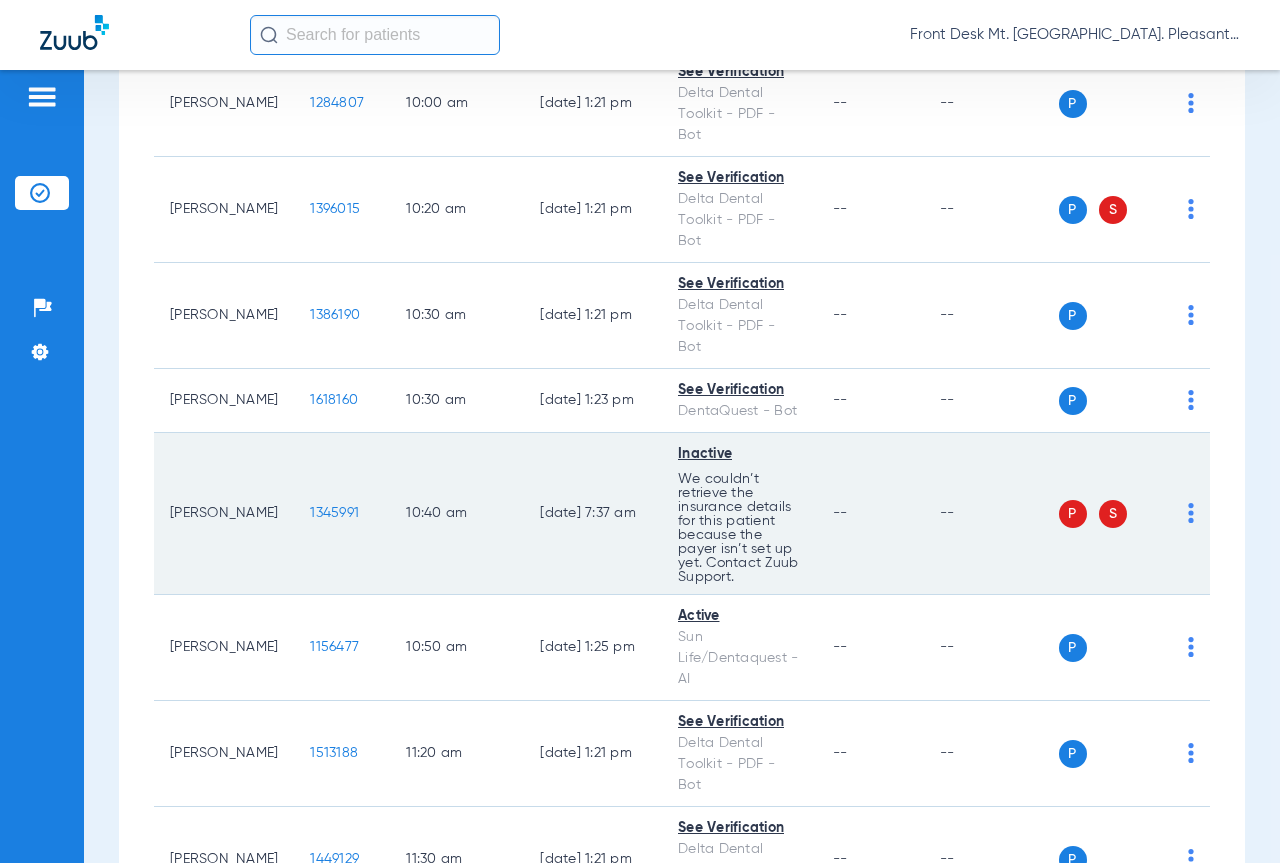 scroll, scrollTop: 1600, scrollLeft: 0, axis: vertical 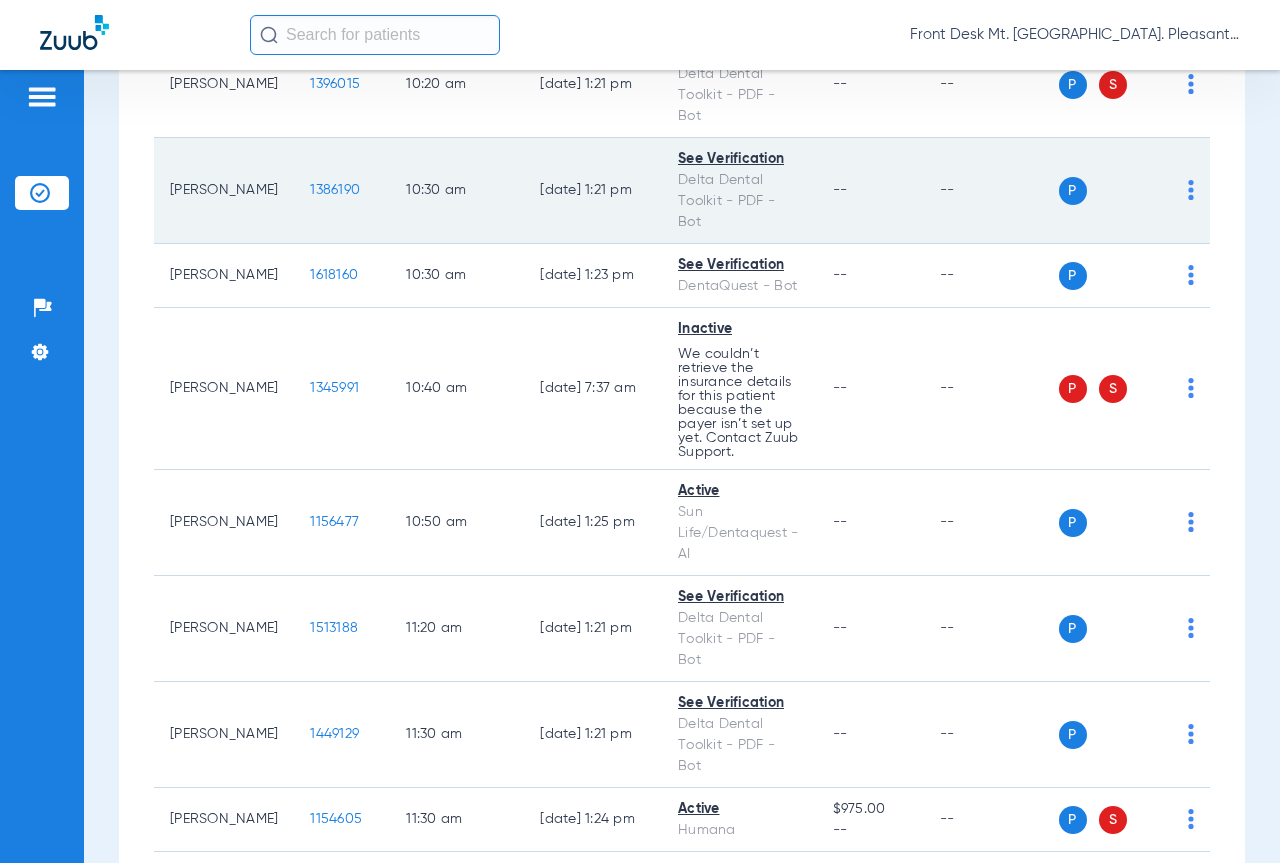 click on "1386190" 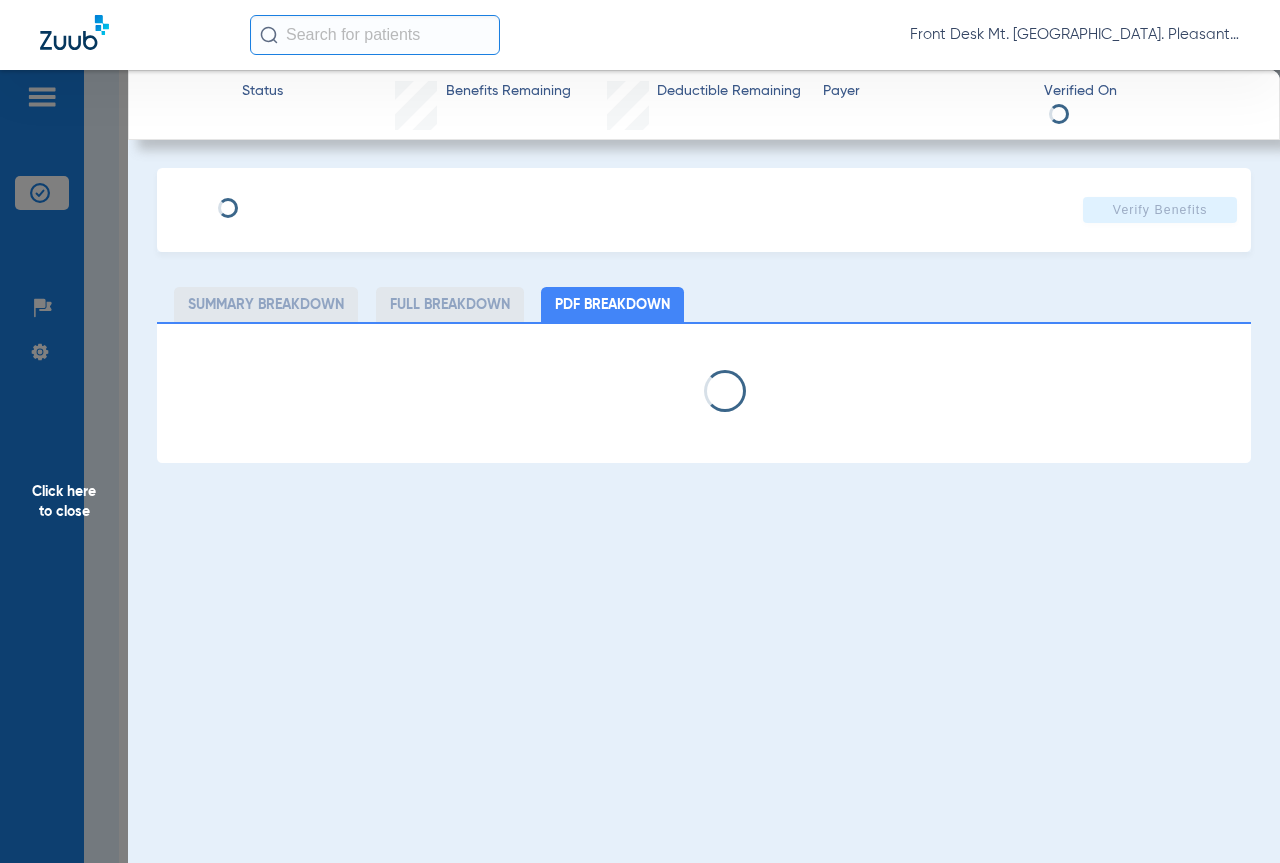 select on "page-width" 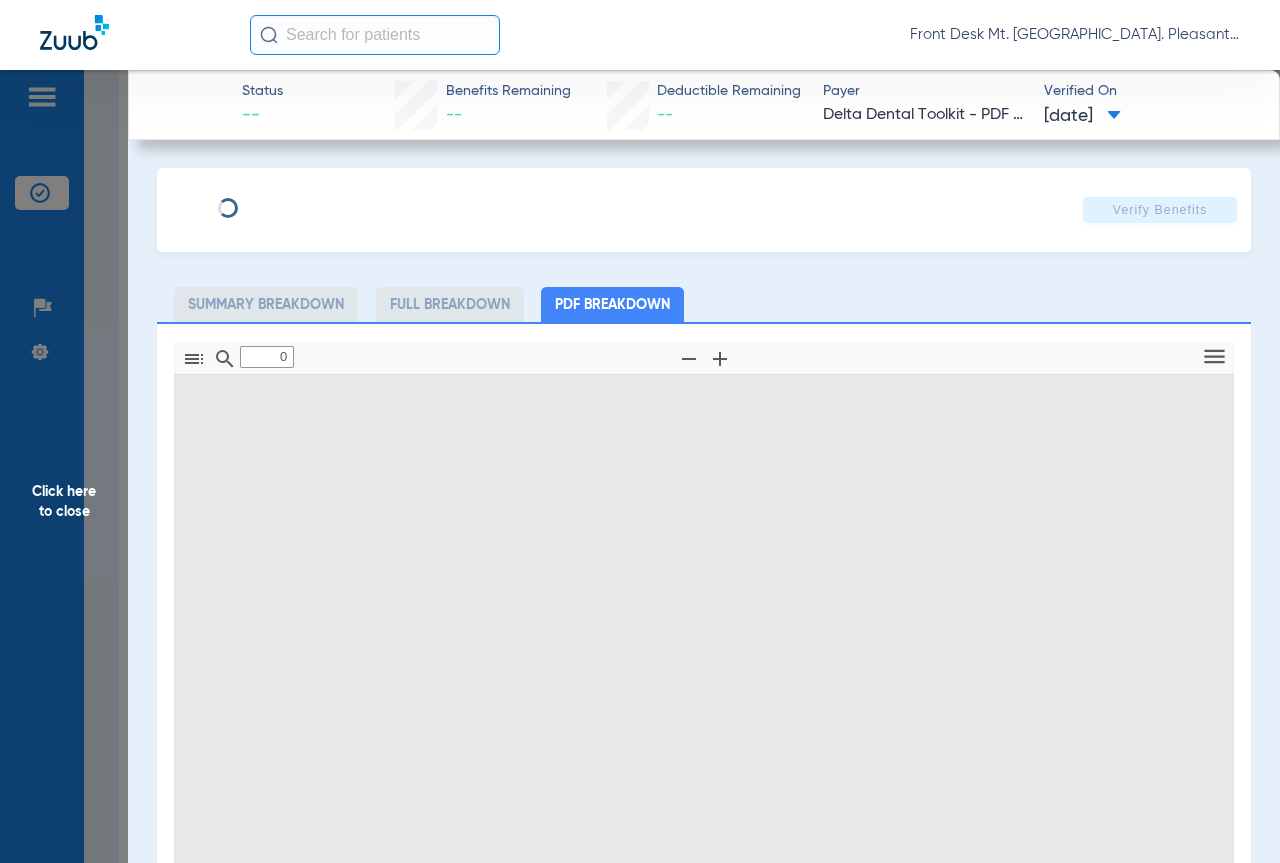 type on "1" 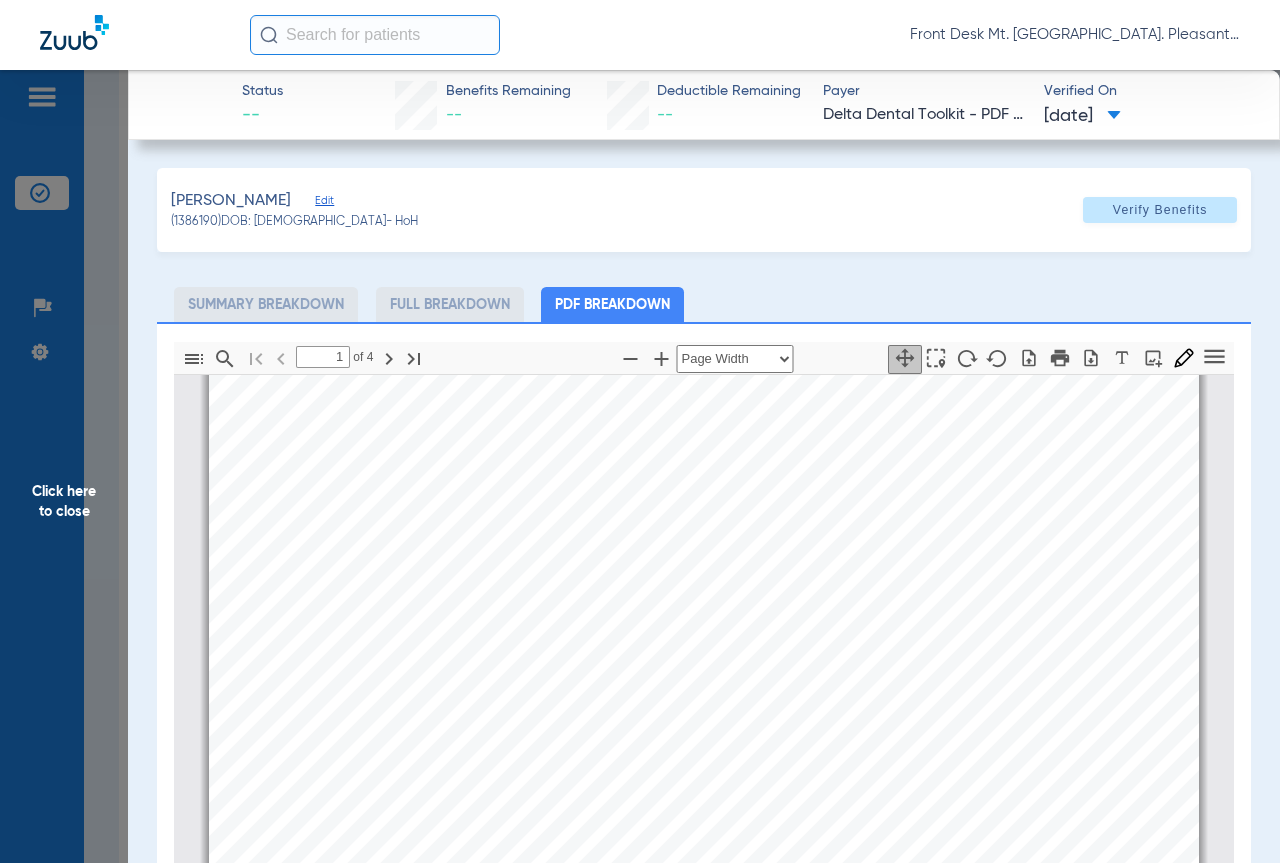 scroll, scrollTop: 310, scrollLeft: 0, axis: vertical 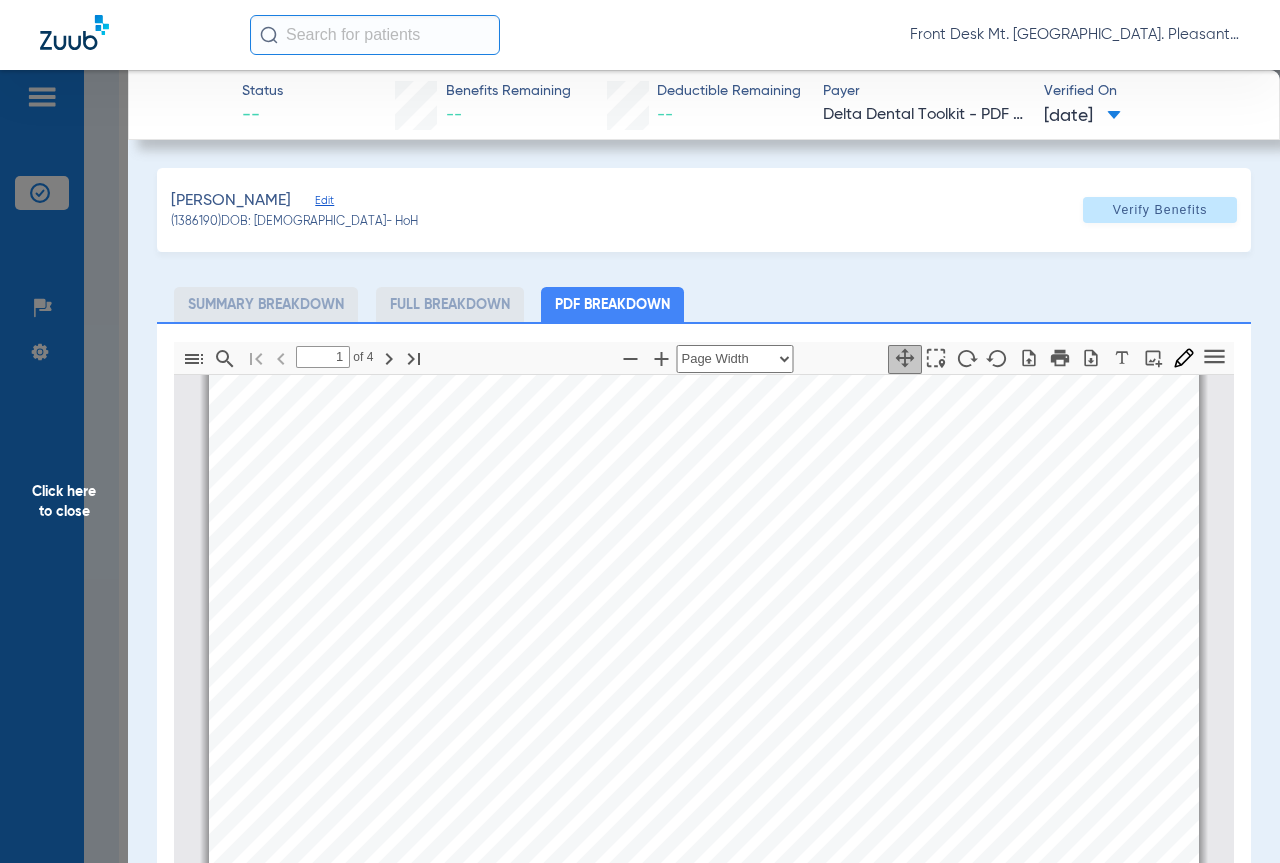 click on "Click here to close" 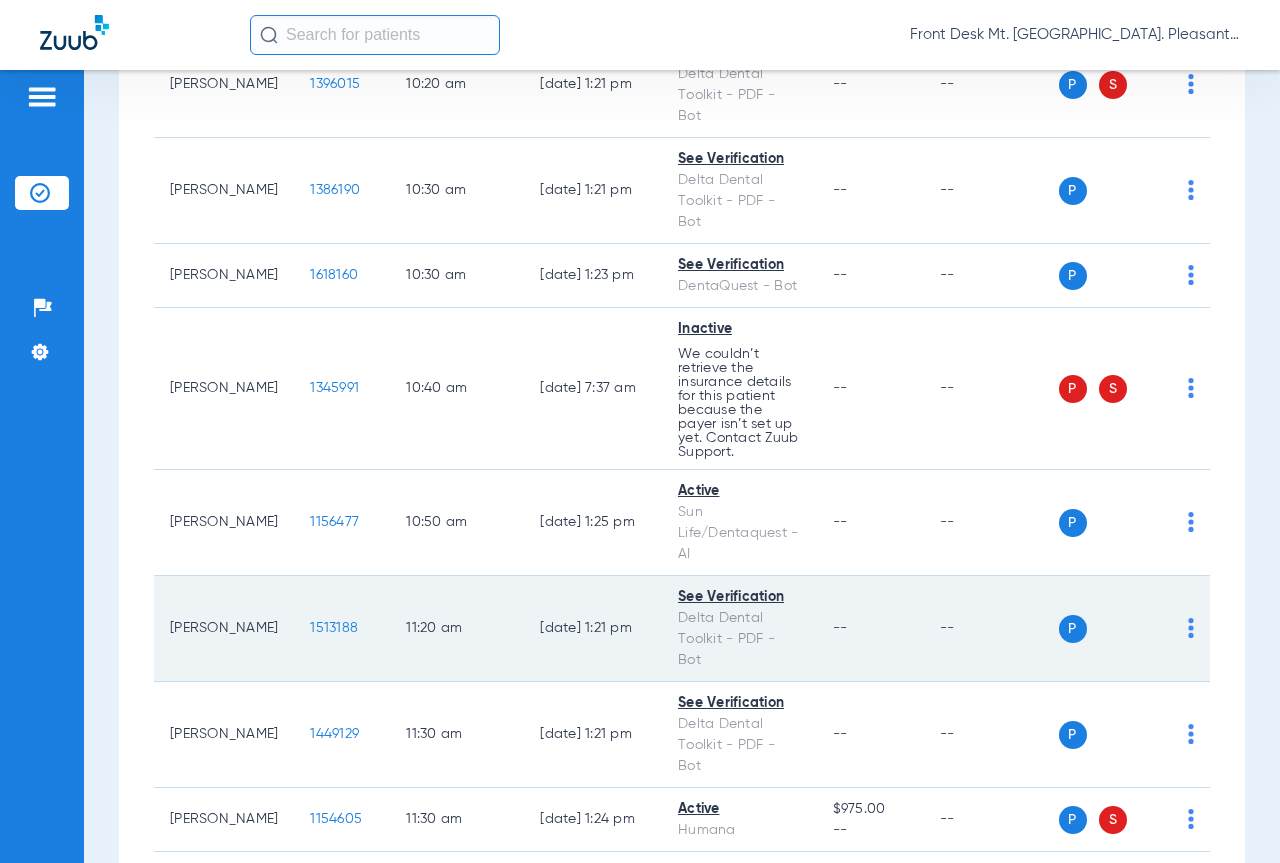 click on "1513188" 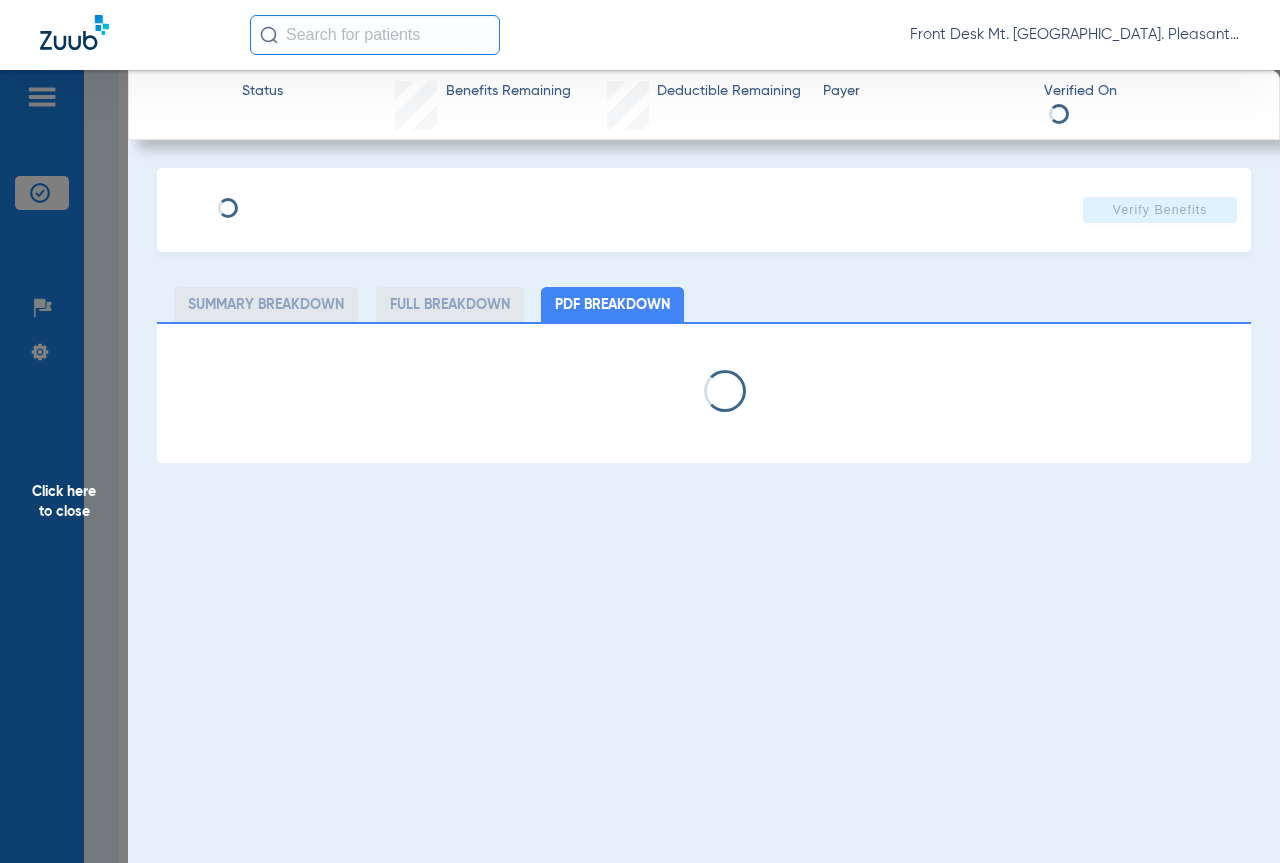 select on "page-width" 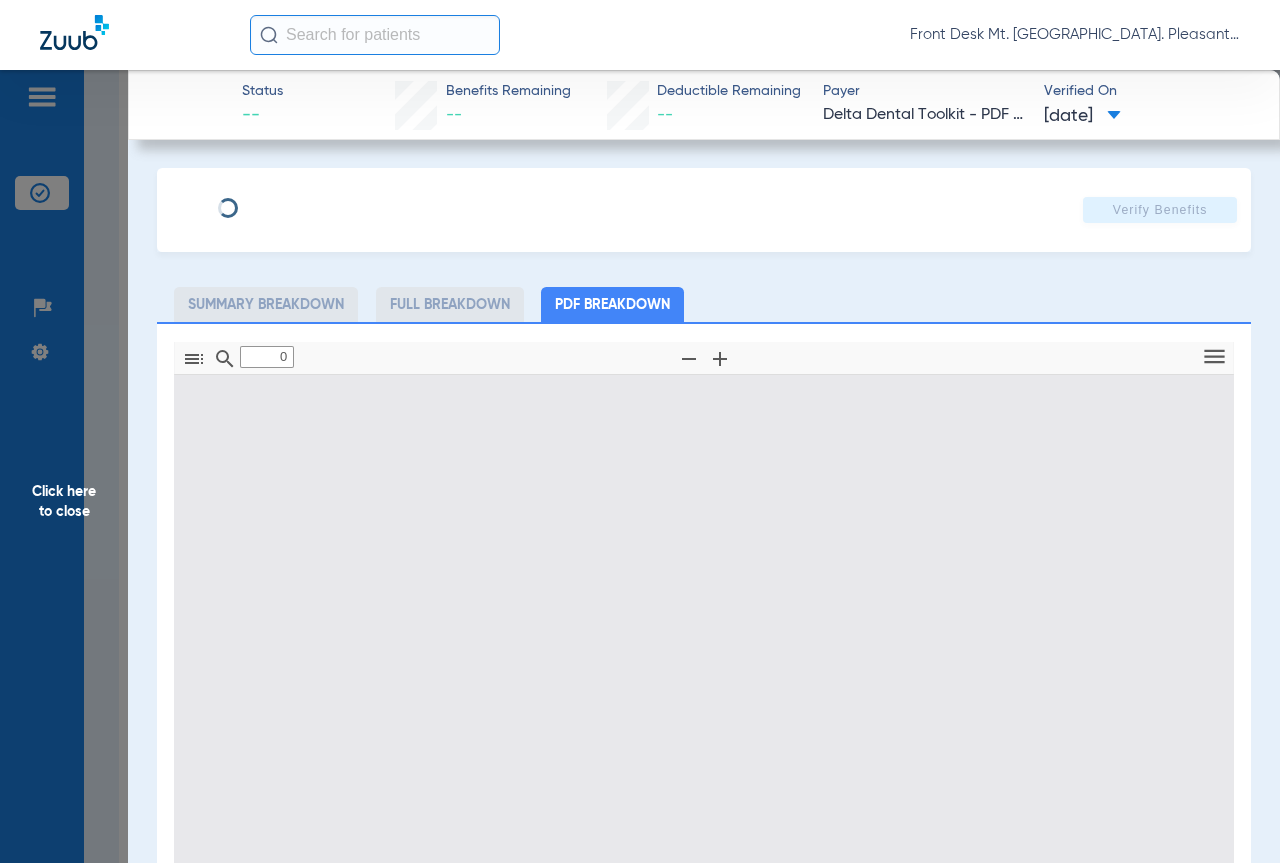 type on "1" 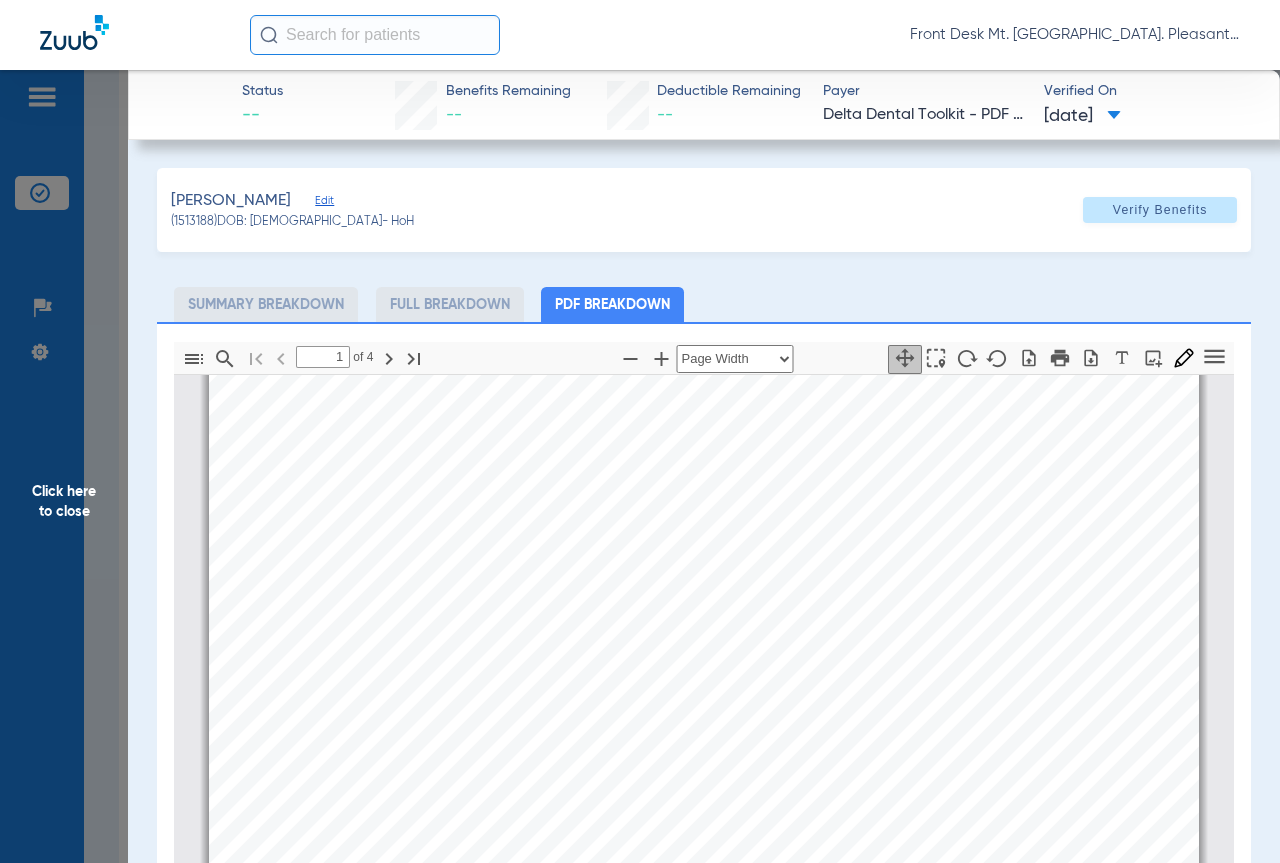 scroll, scrollTop: 310, scrollLeft: 0, axis: vertical 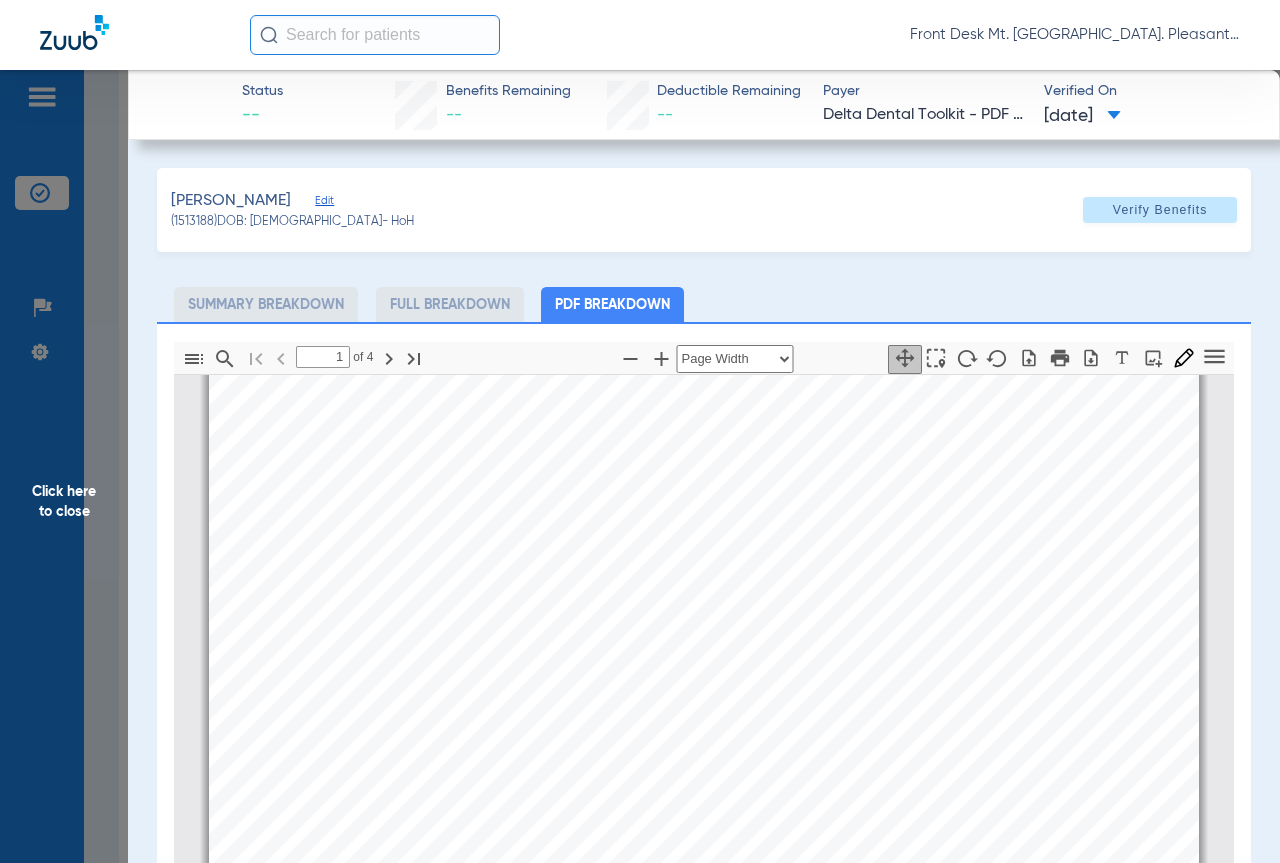 drag, startPoint x: 76, startPoint y: 500, endPoint x: 5, endPoint y: 384, distance: 136.00368 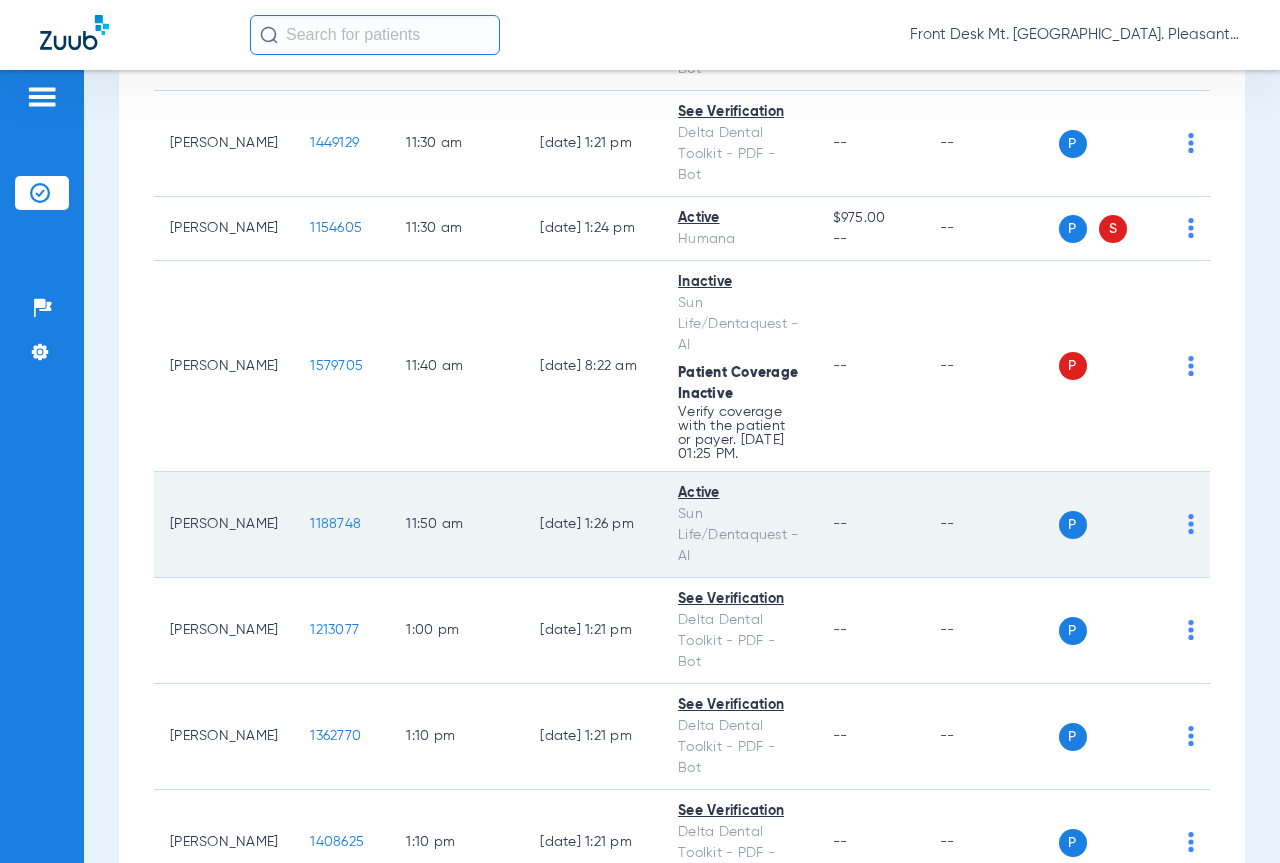 scroll, scrollTop: 2300, scrollLeft: 0, axis: vertical 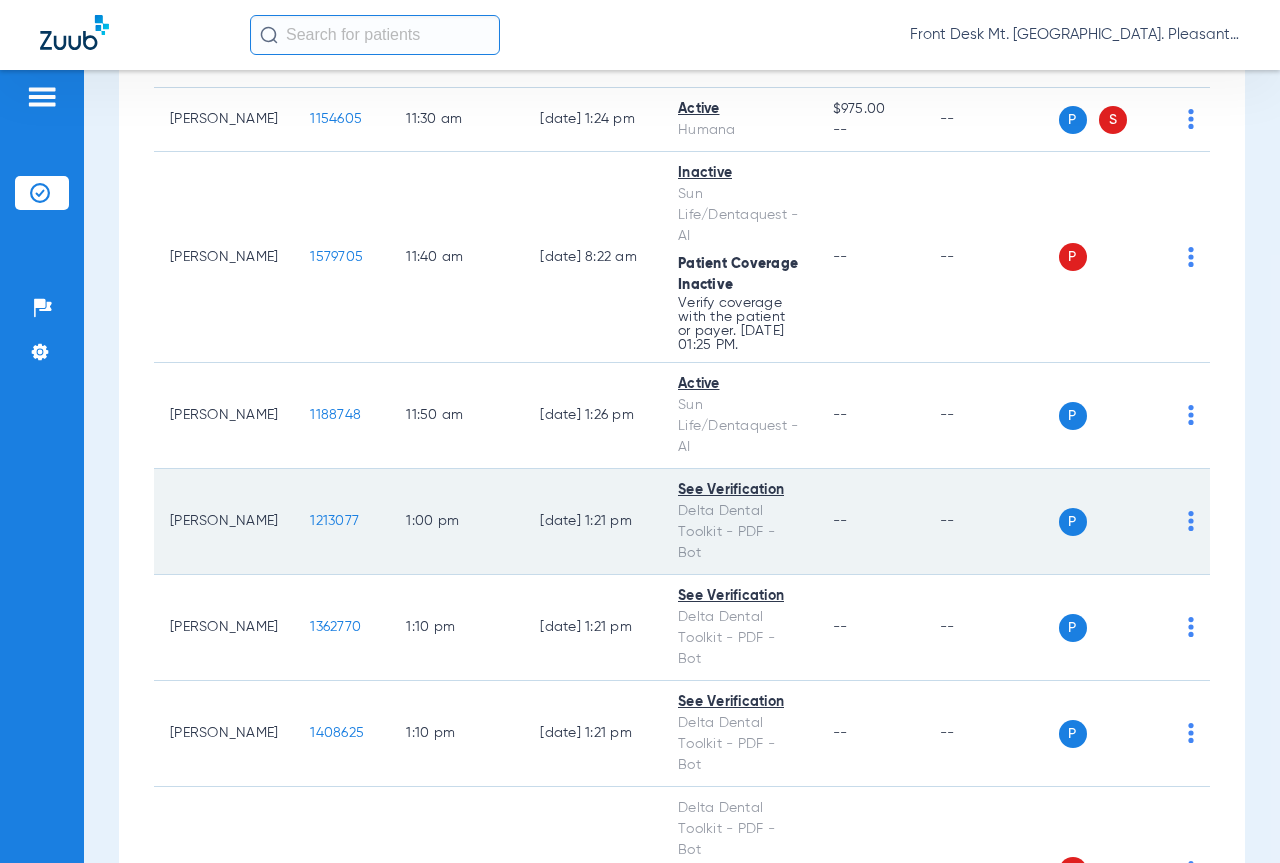 click on "1213077" 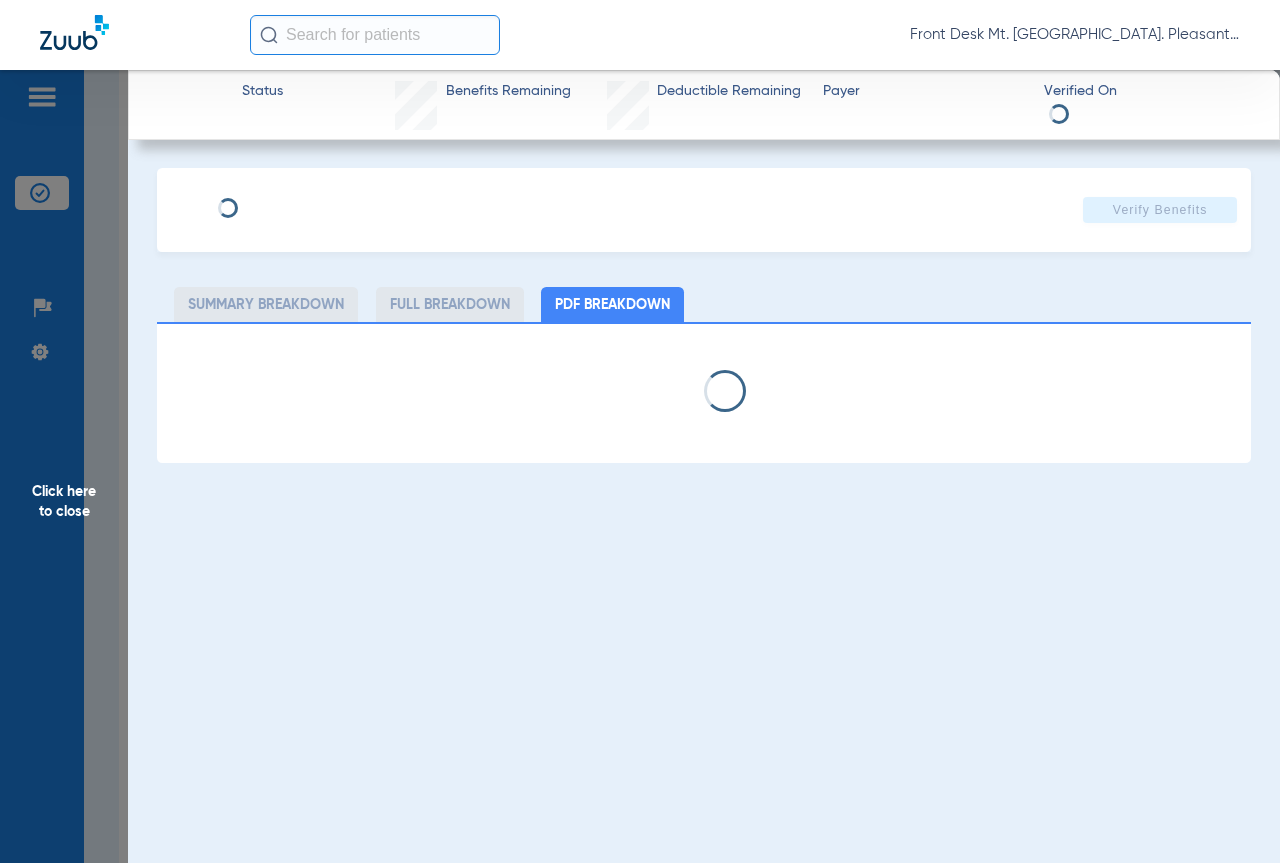 select on "page-width" 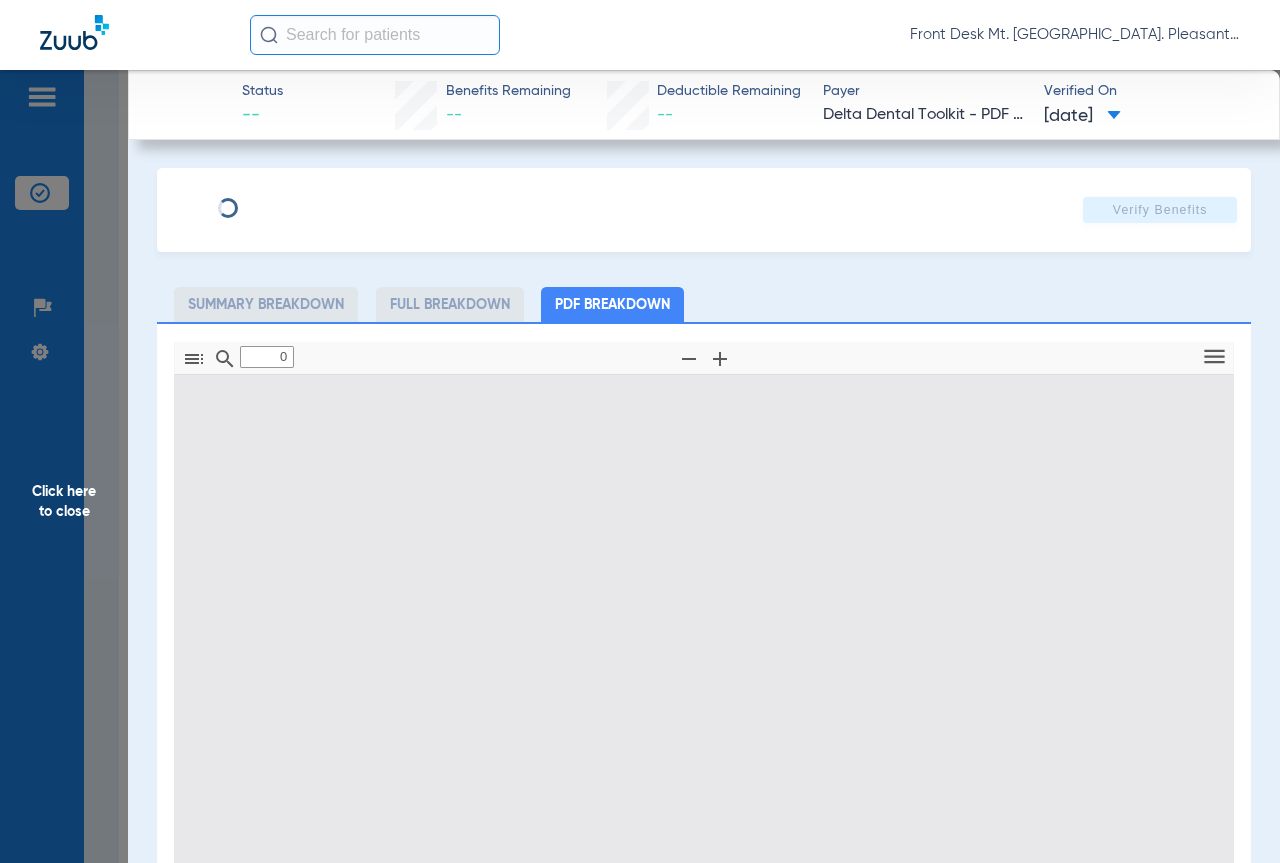 type on "1" 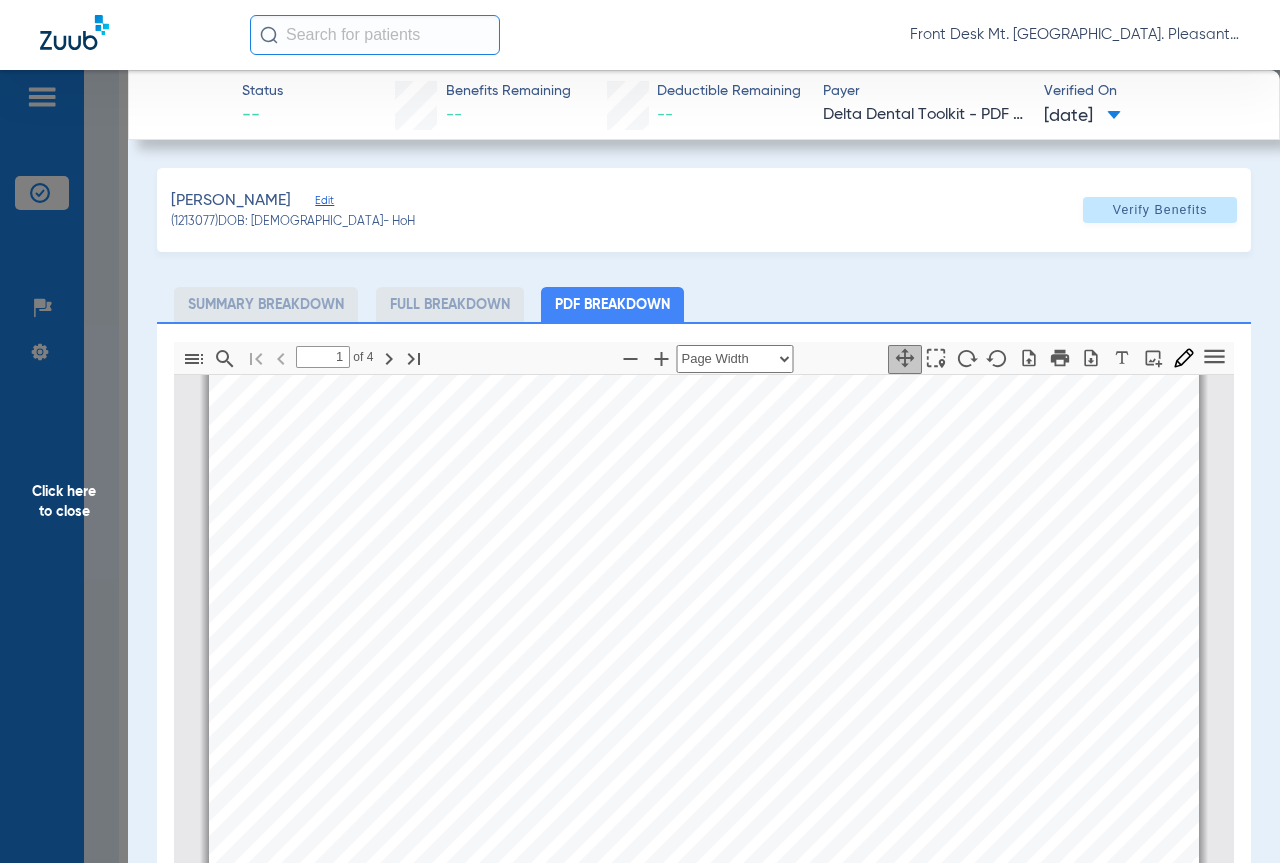 scroll, scrollTop: 210, scrollLeft: 0, axis: vertical 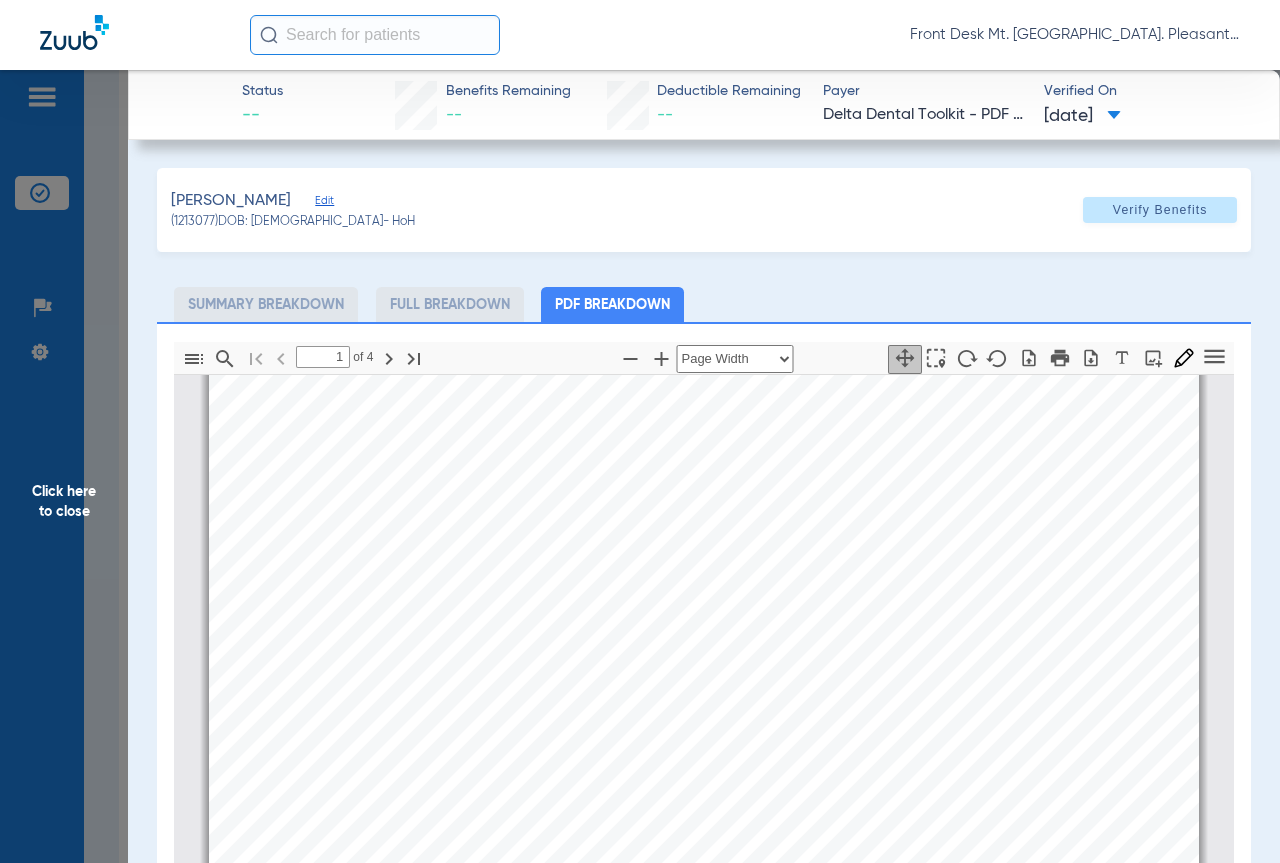 click on "Click here to close" 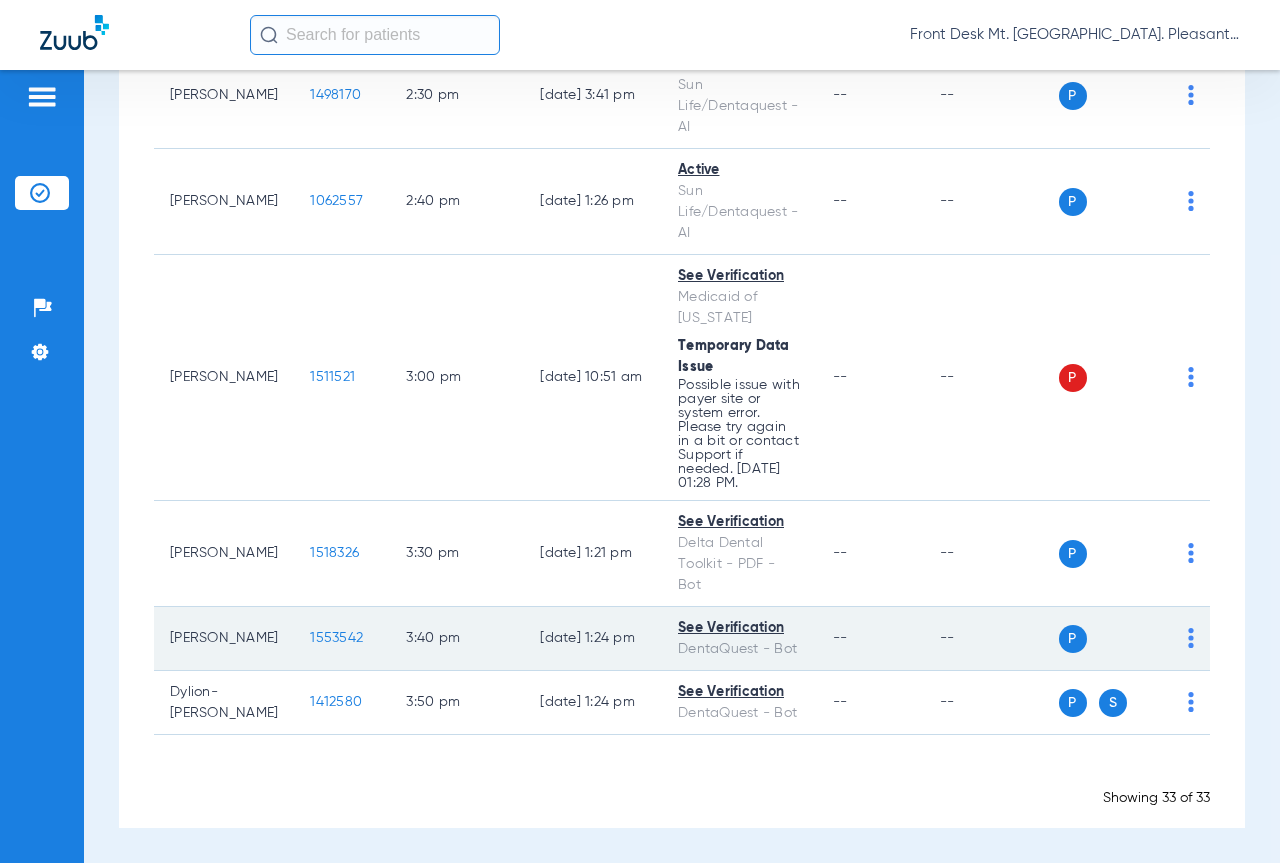 scroll, scrollTop: 3727, scrollLeft: 0, axis: vertical 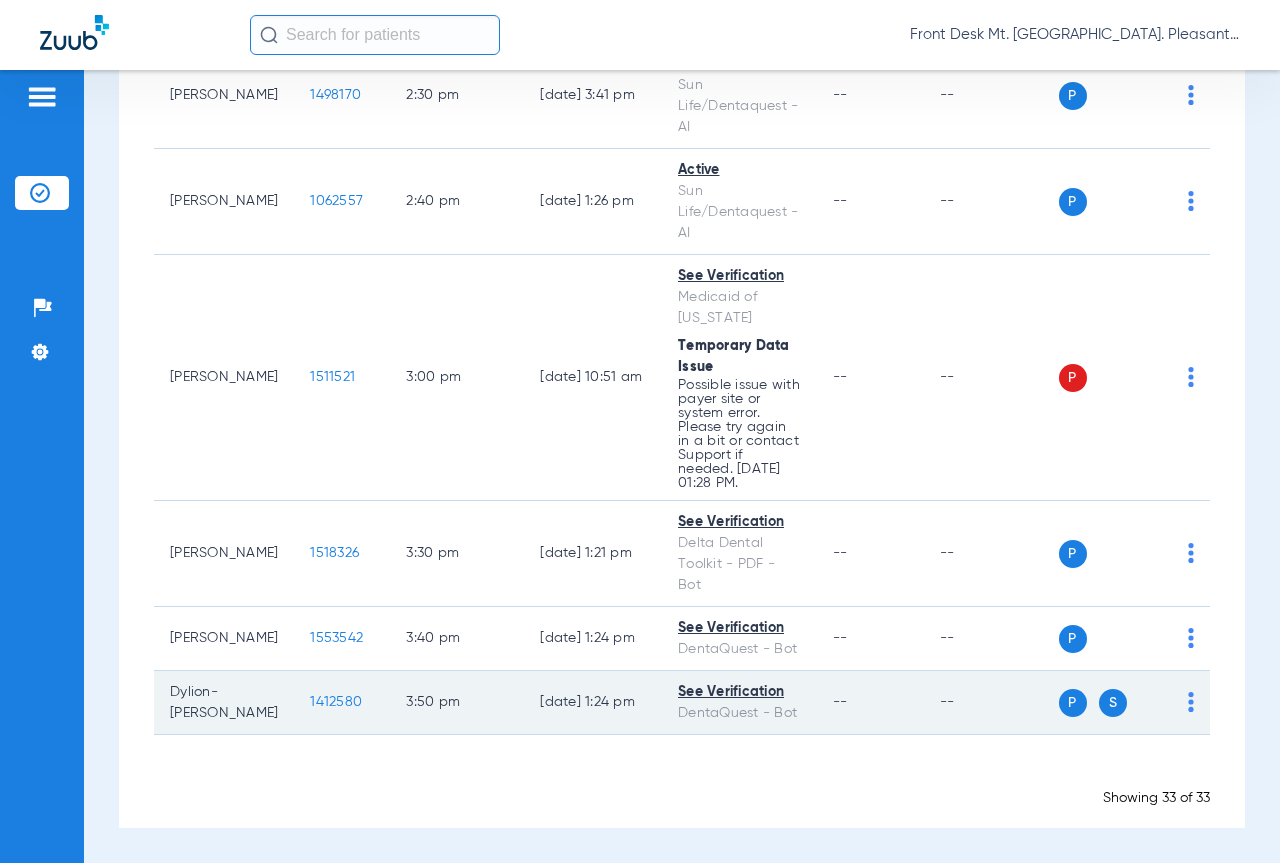 click on "1412580" 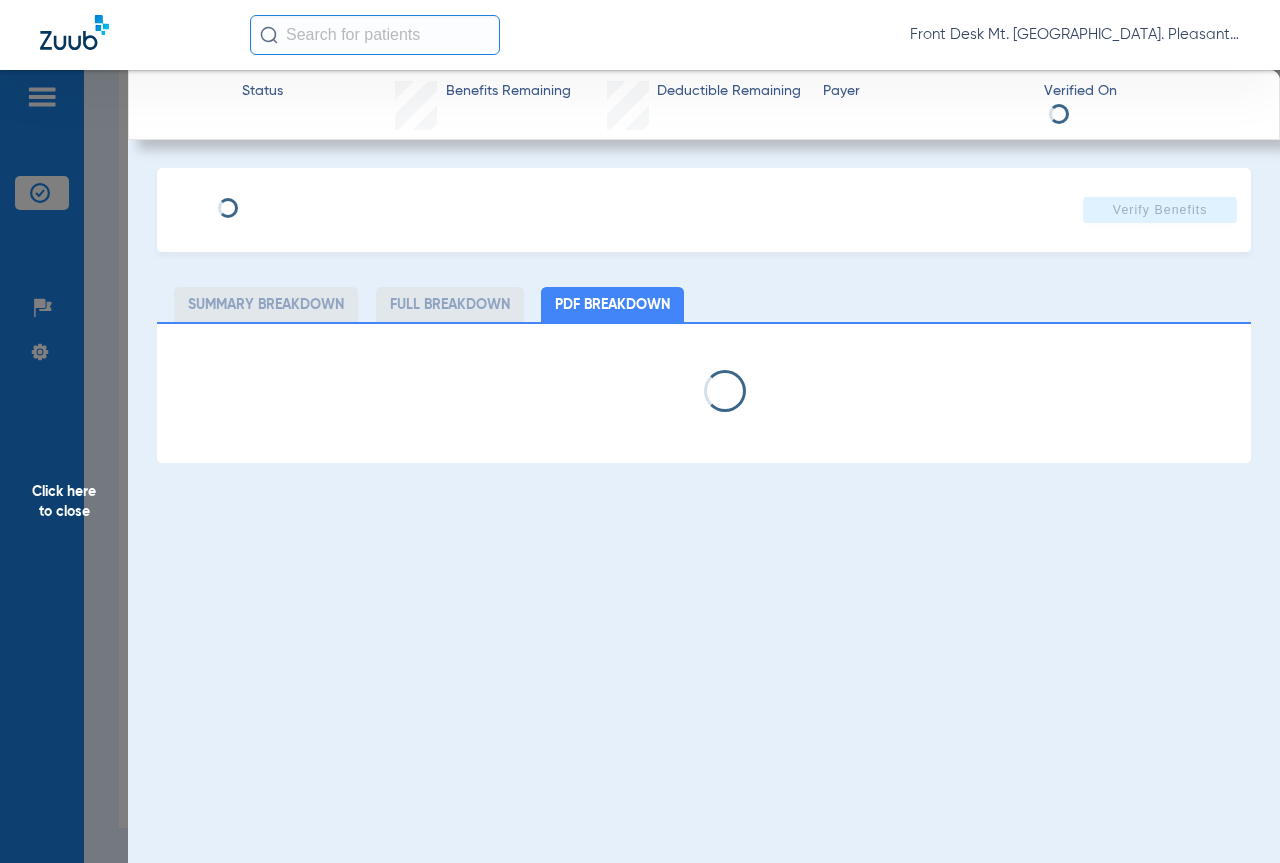 select on "page-width" 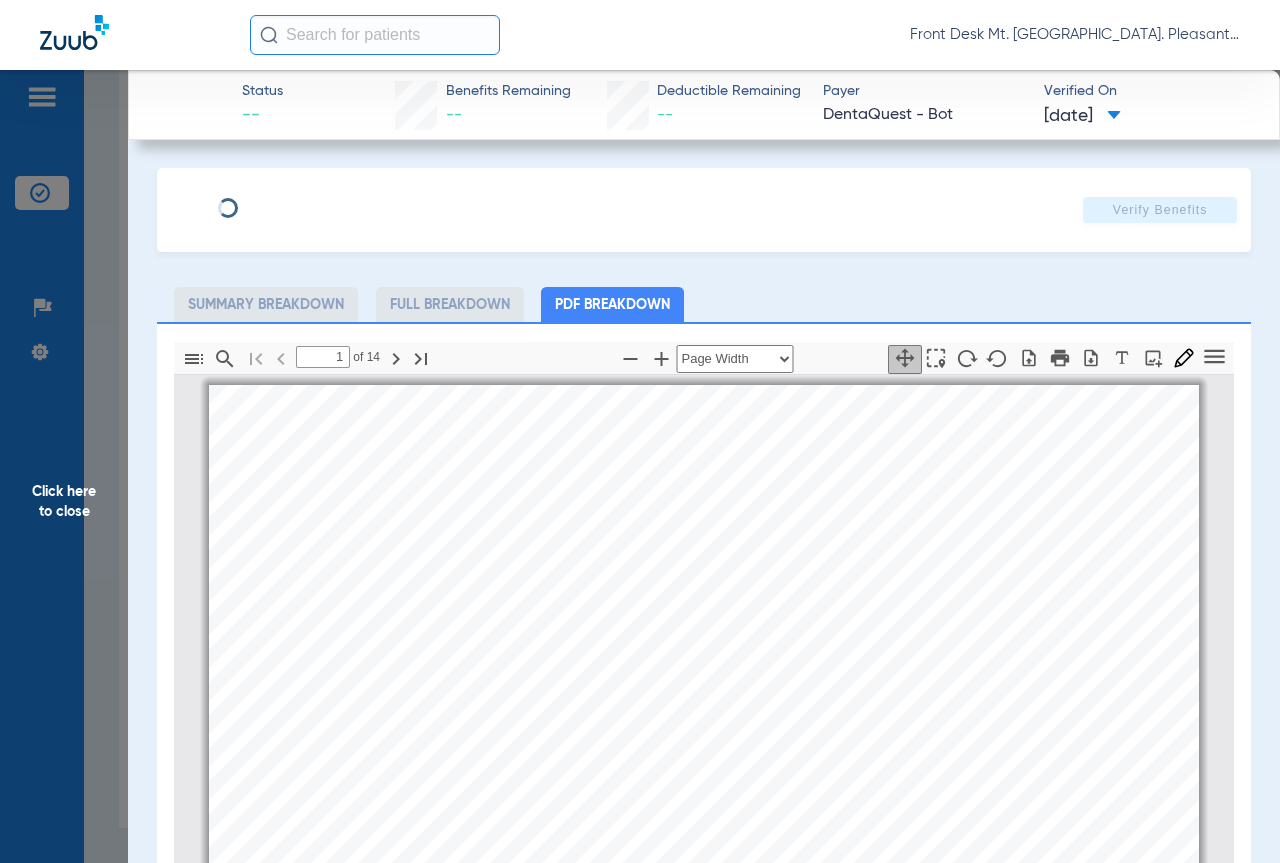 scroll, scrollTop: 10, scrollLeft: 0, axis: vertical 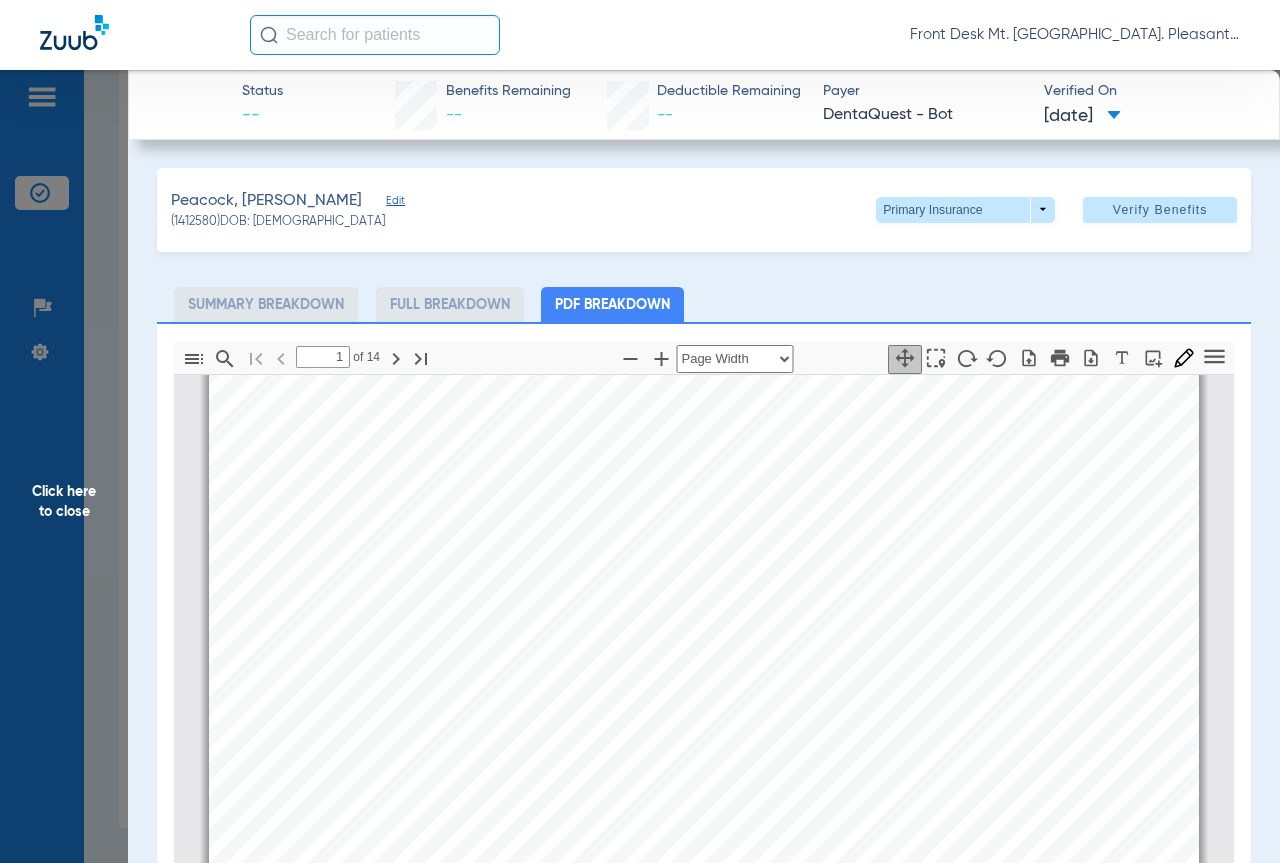 type on "2" 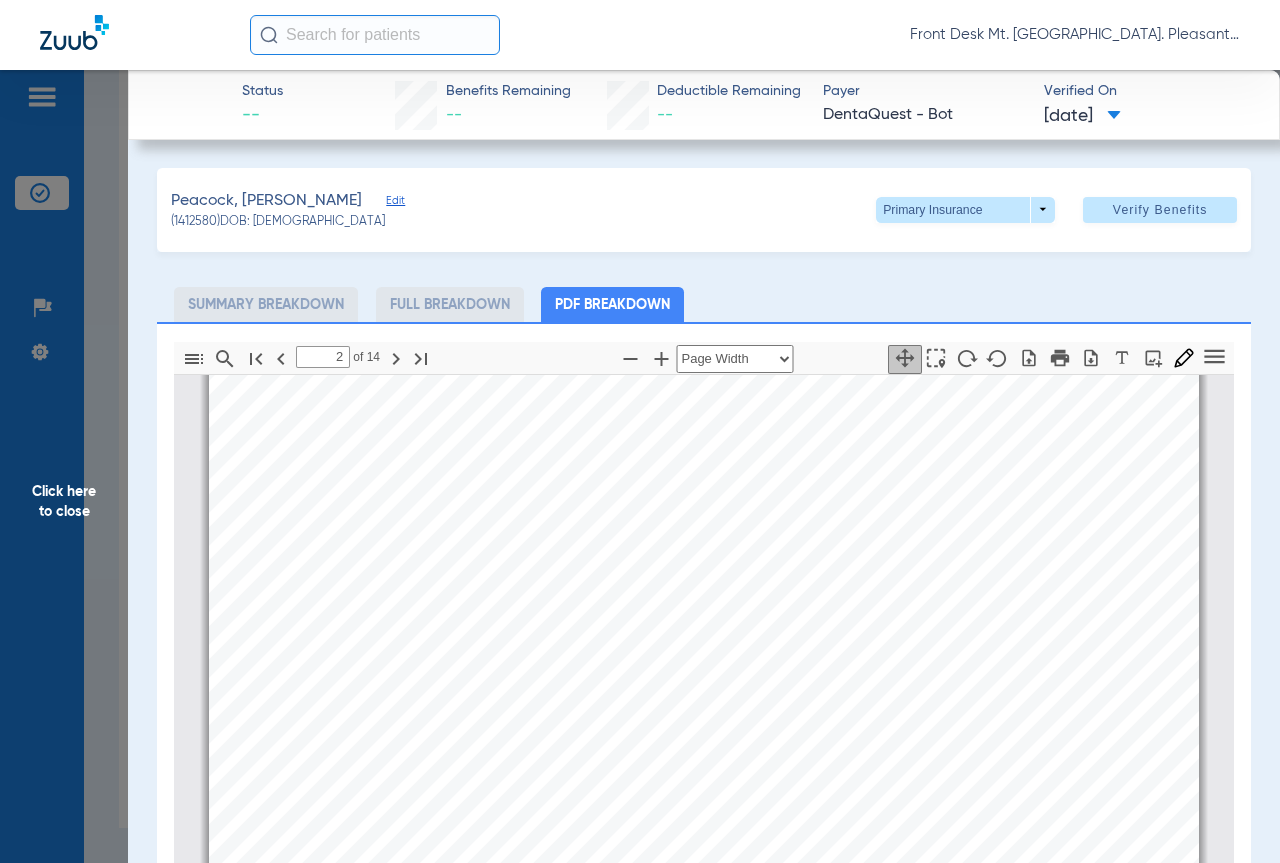 scroll, scrollTop: 810, scrollLeft: 0, axis: vertical 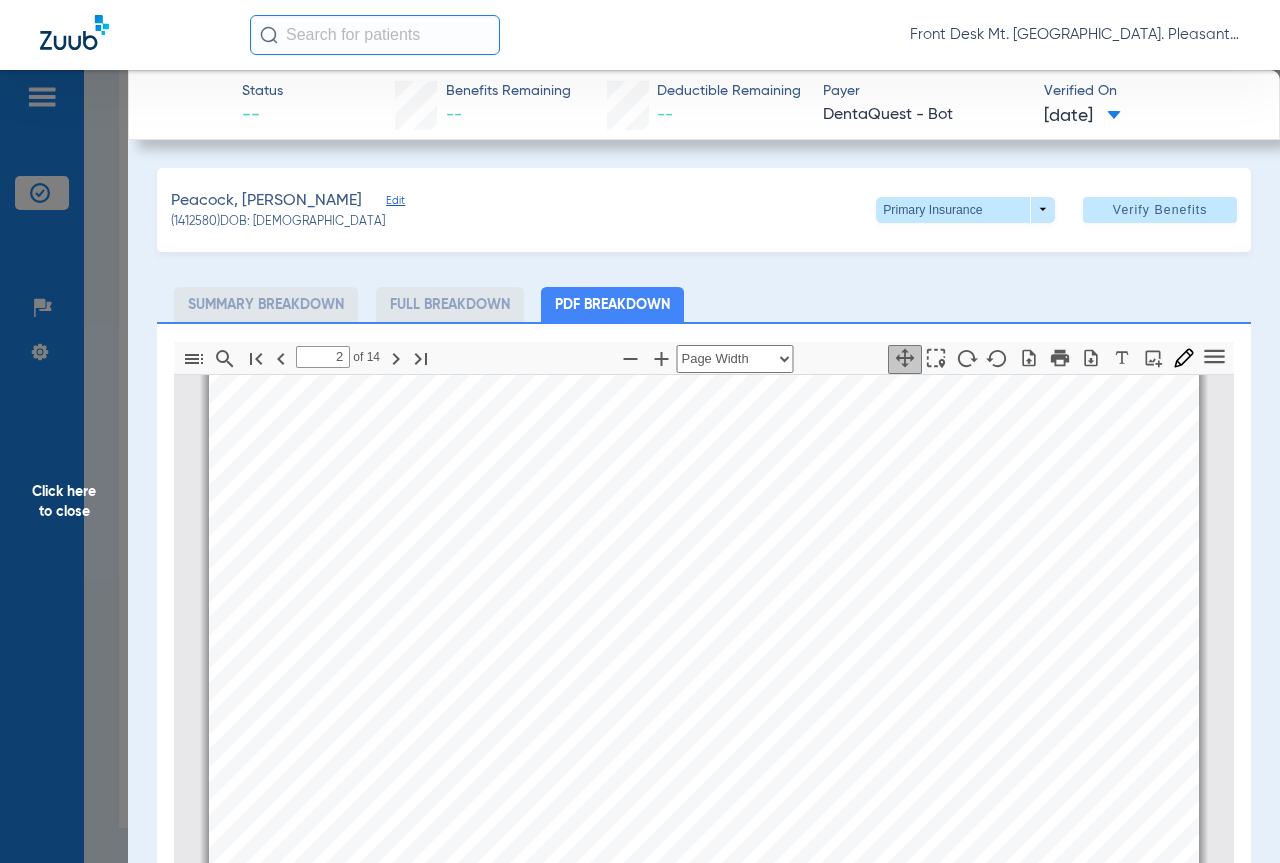 drag, startPoint x: 48, startPoint y: 502, endPoint x: 51, endPoint y: 468, distance: 34.132095 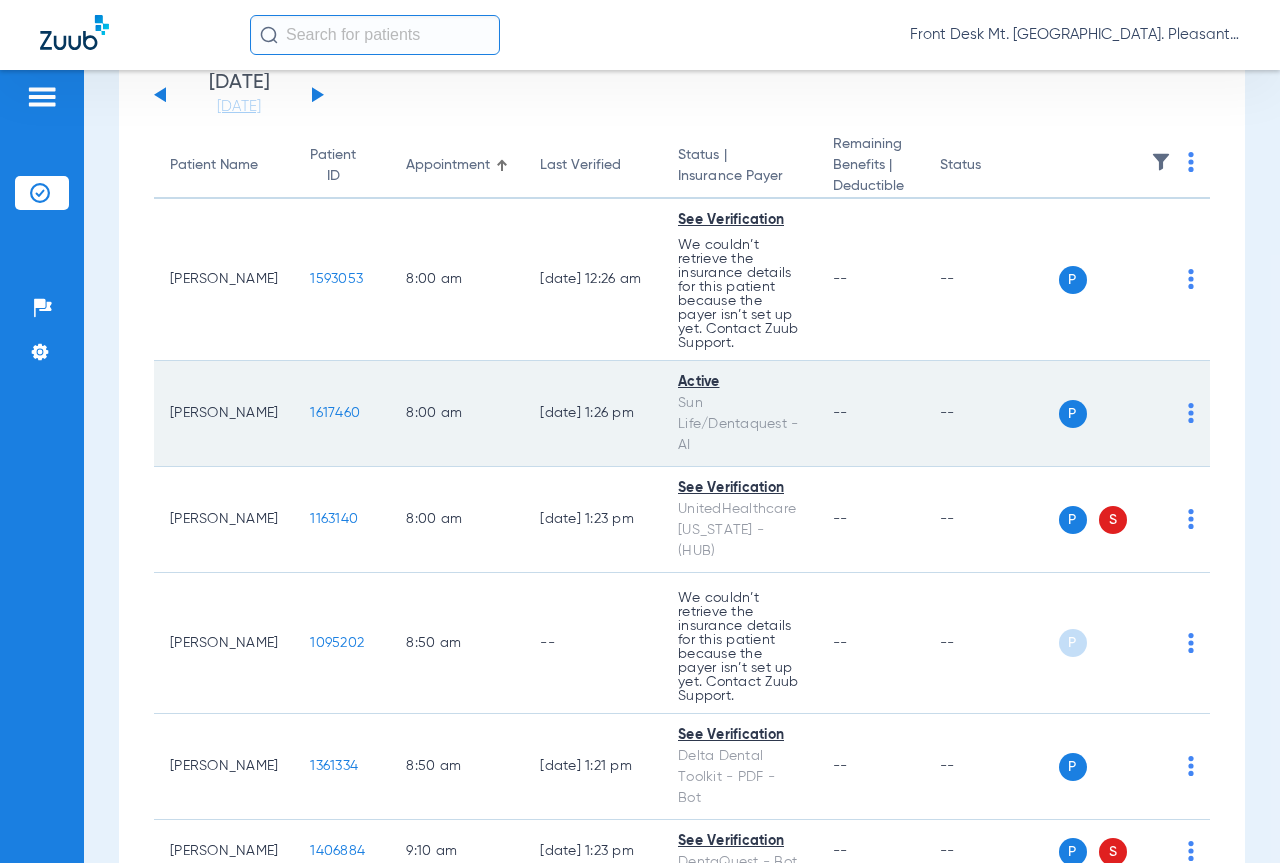 scroll, scrollTop: 0, scrollLeft: 0, axis: both 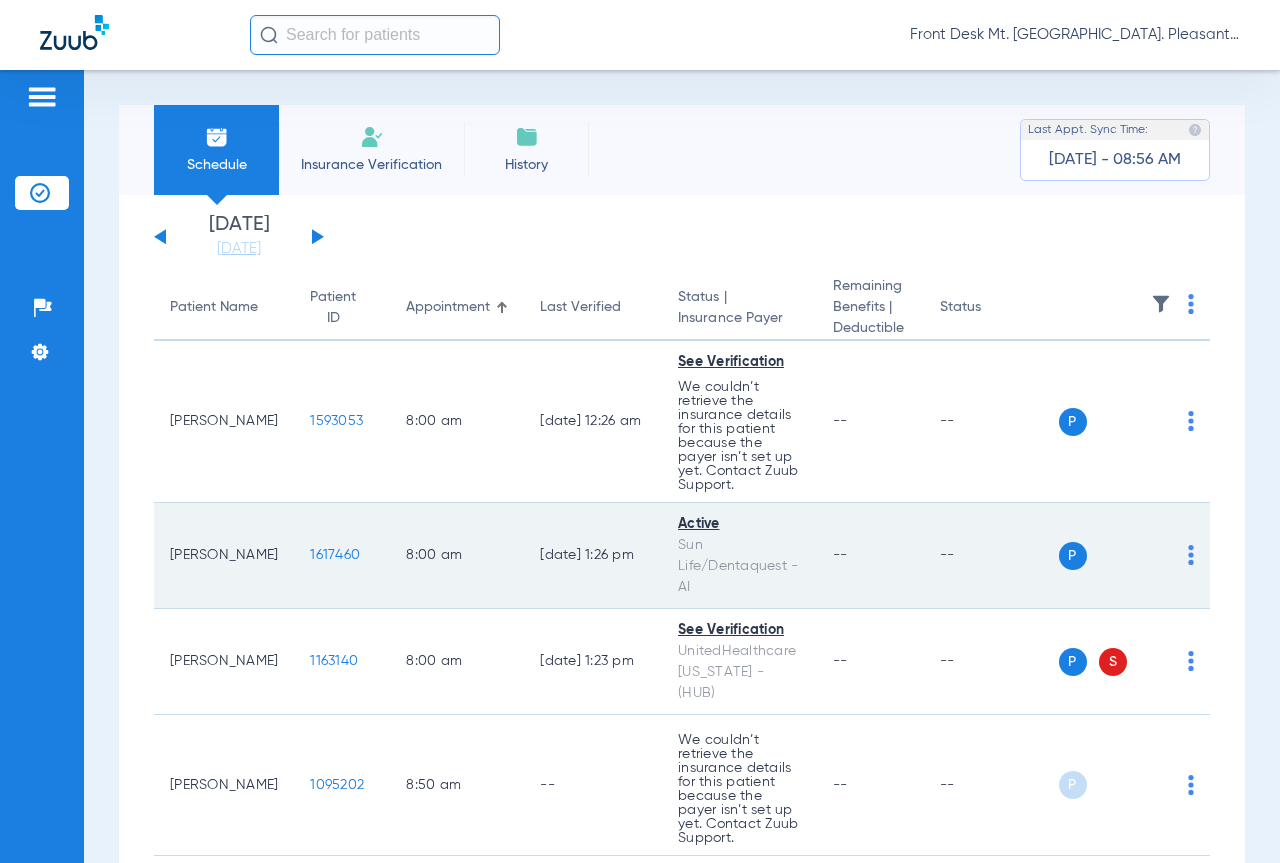 click on "1617460" 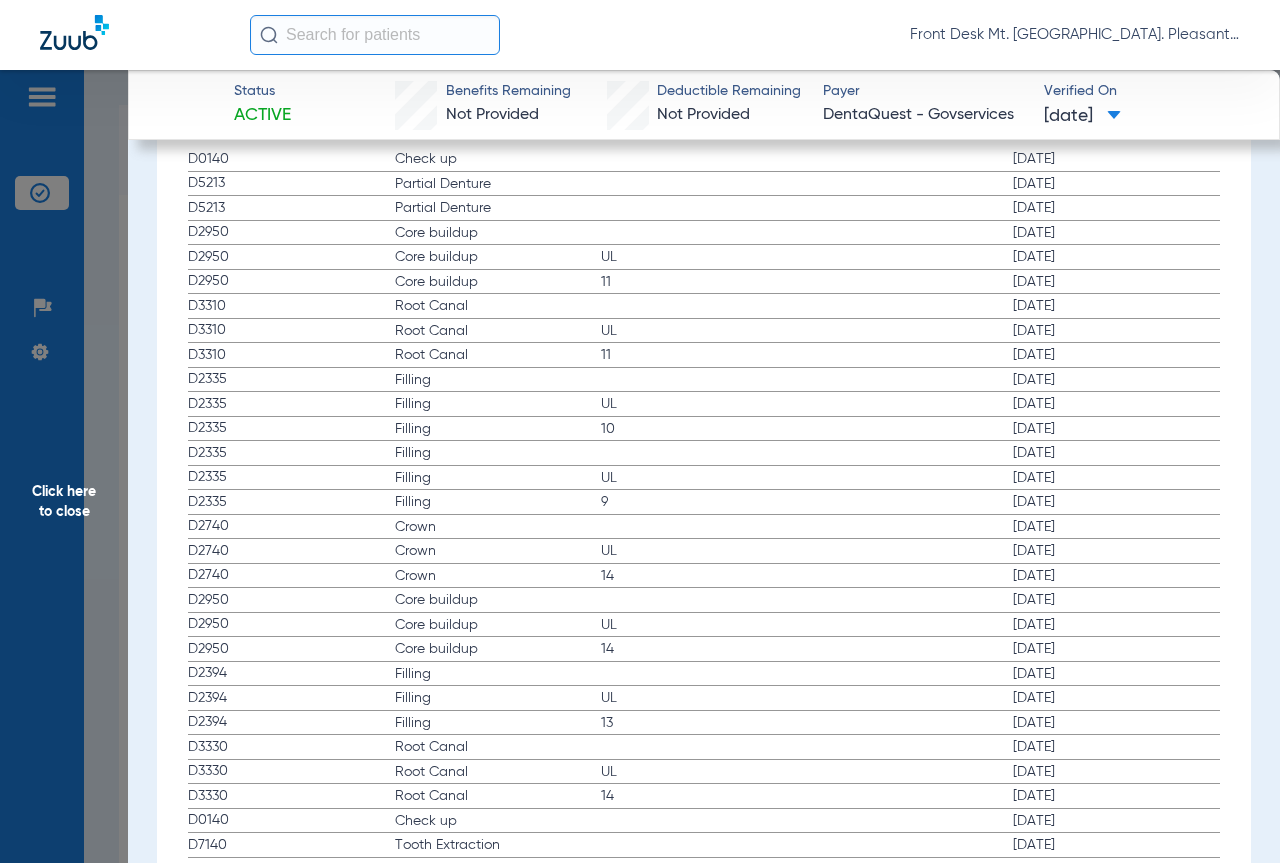 scroll, scrollTop: 2350, scrollLeft: 0, axis: vertical 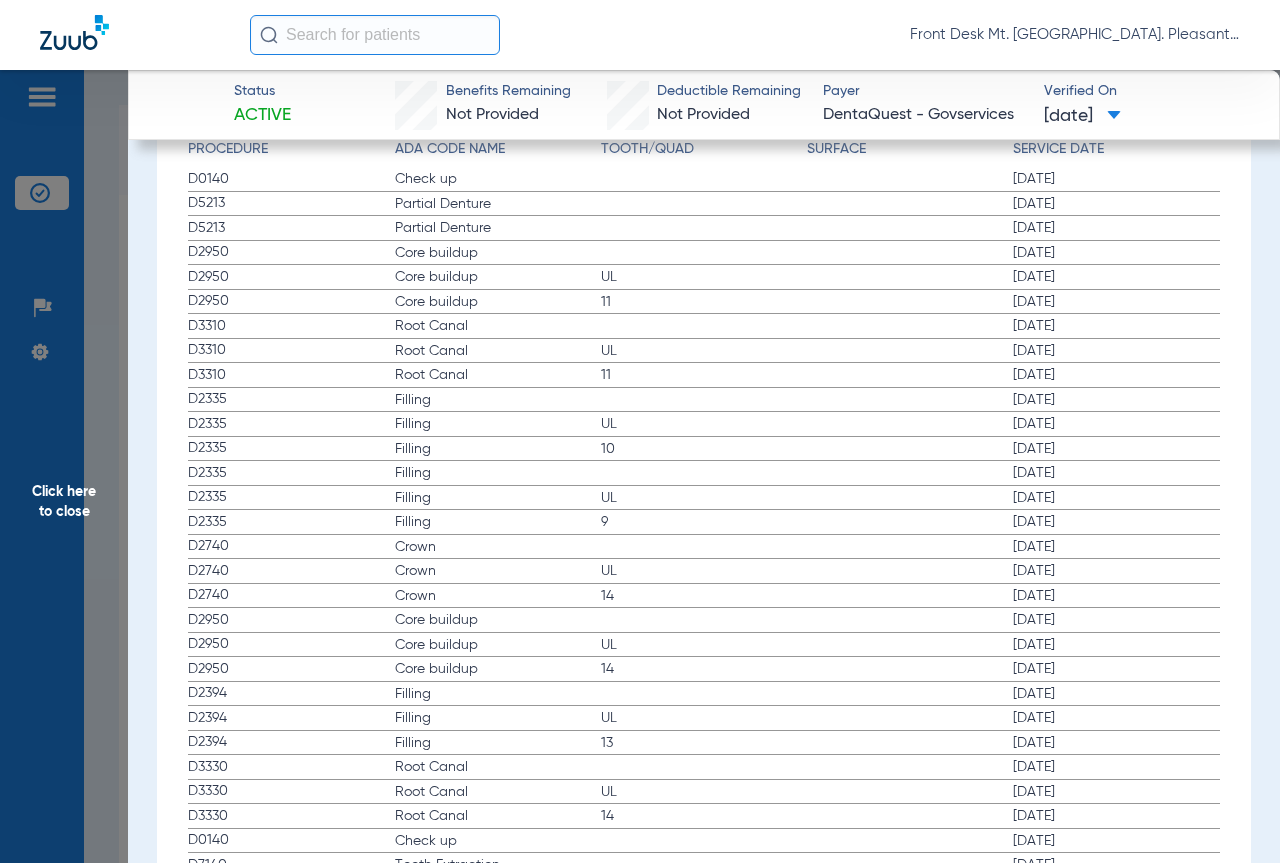 drag, startPoint x: 54, startPoint y: 496, endPoint x: 15, endPoint y: 431, distance: 75.802376 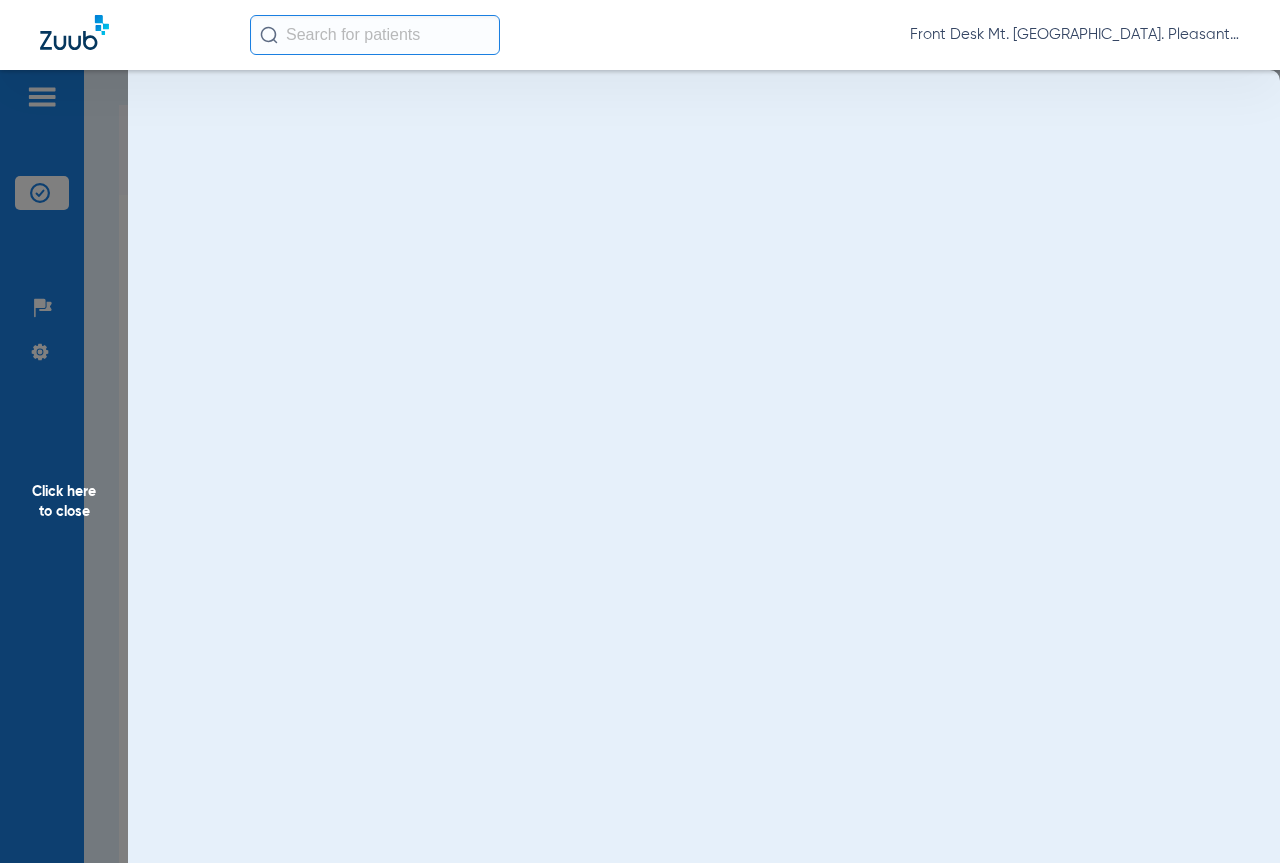 scroll, scrollTop: 0, scrollLeft: 0, axis: both 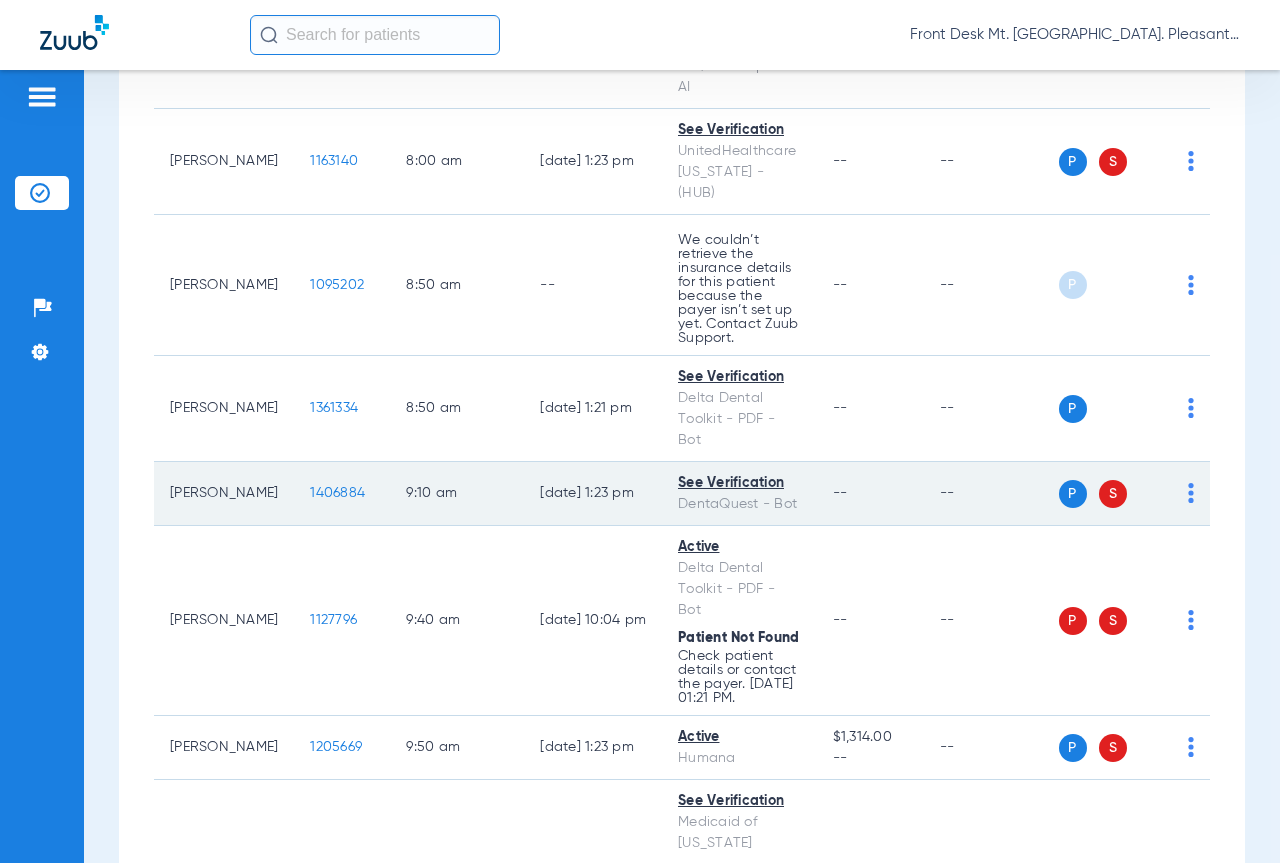 click on "1406884" 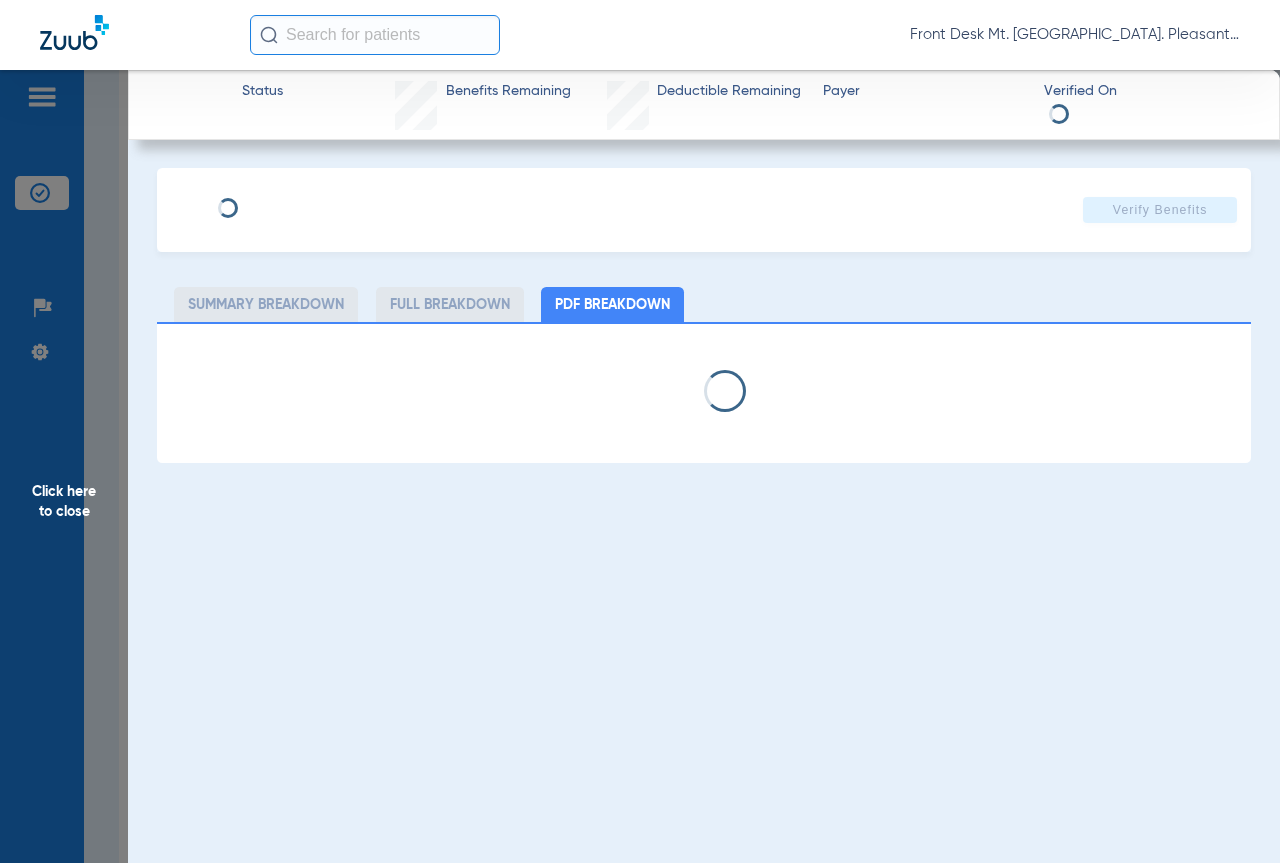select on "page-width" 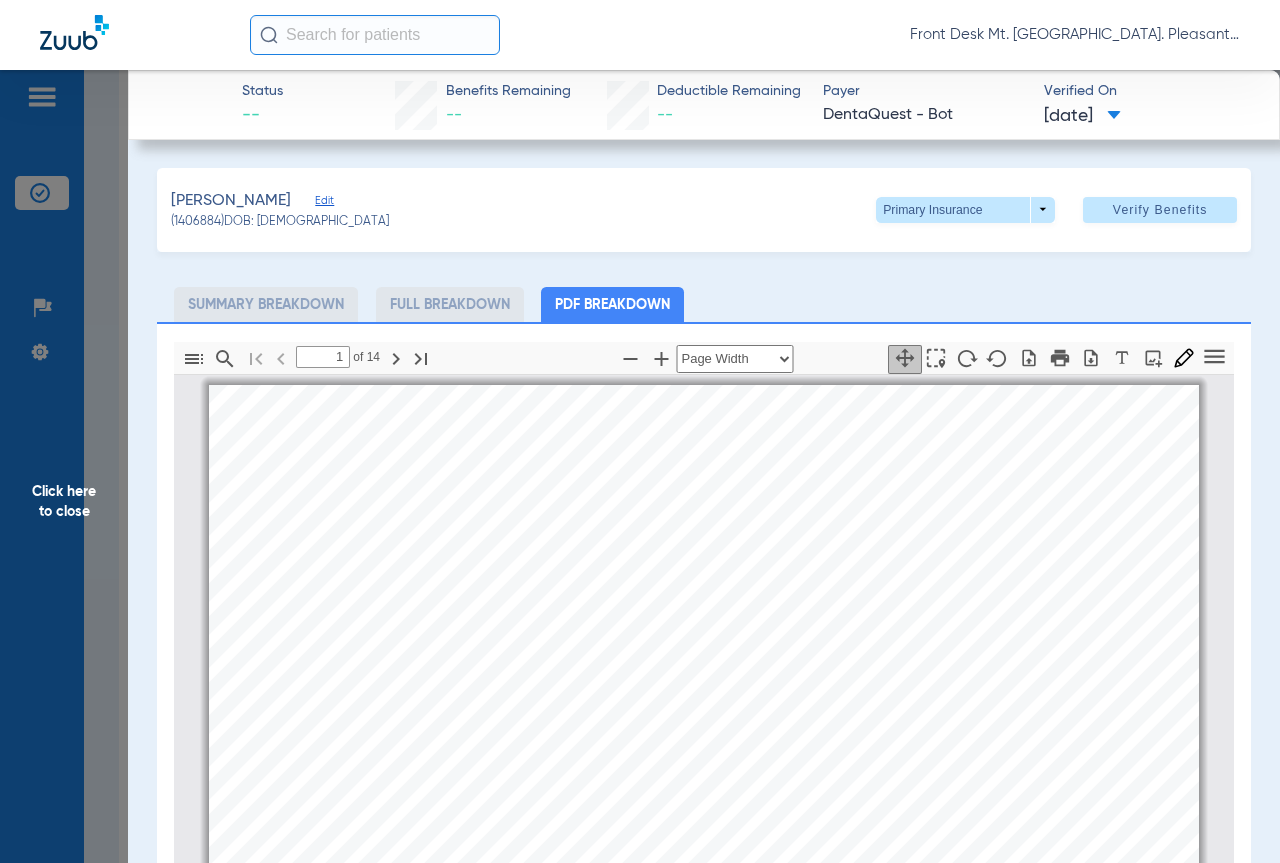 scroll, scrollTop: 10, scrollLeft: 0, axis: vertical 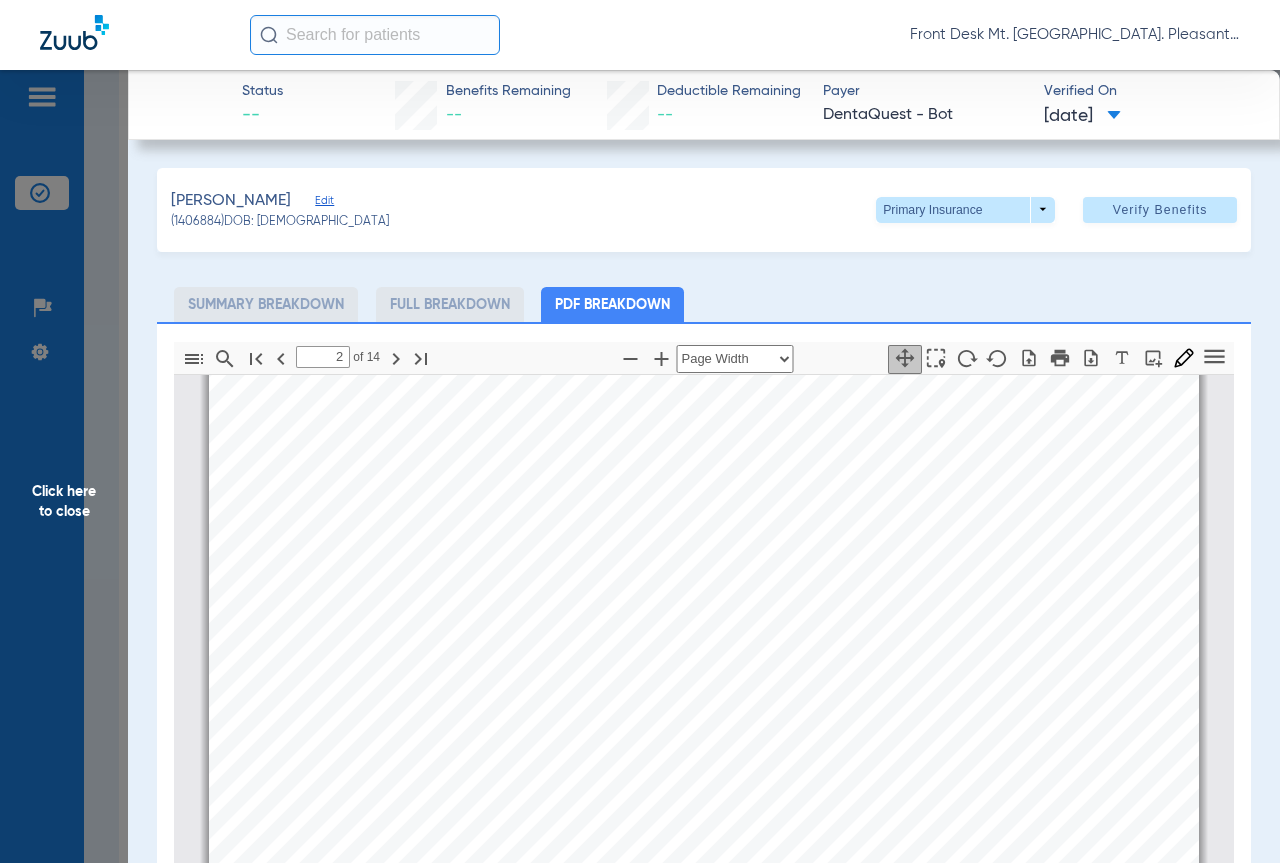 type on "3" 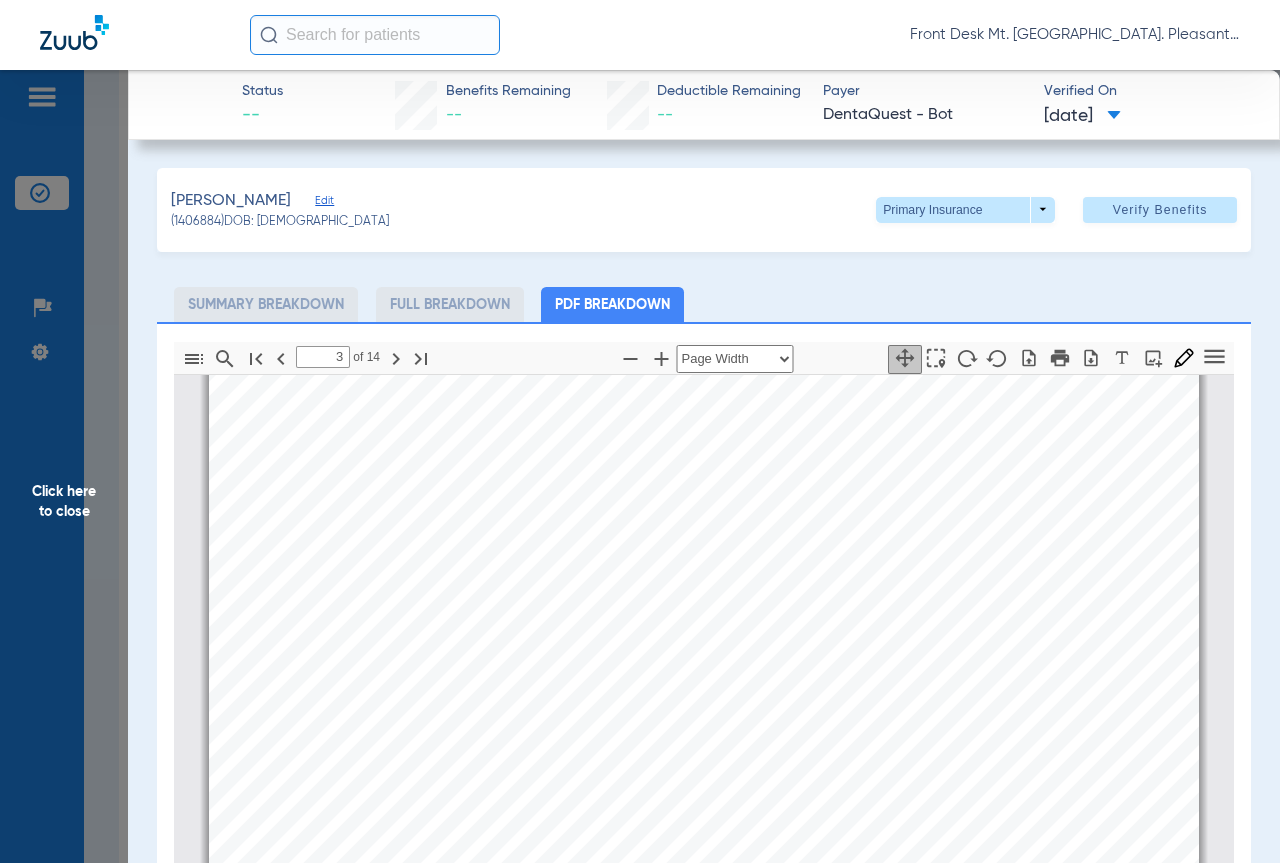 scroll, scrollTop: 1710, scrollLeft: 0, axis: vertical 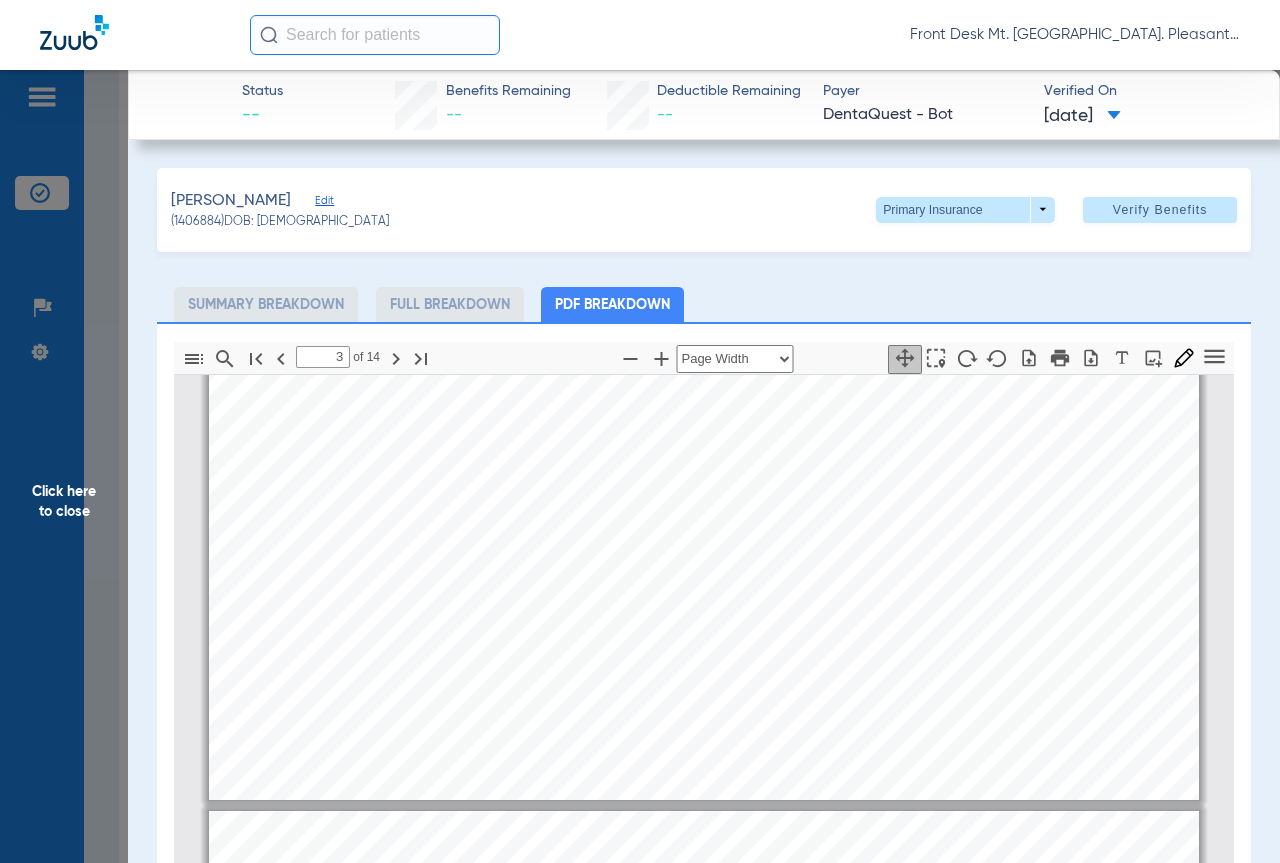 click on "Click here to close" 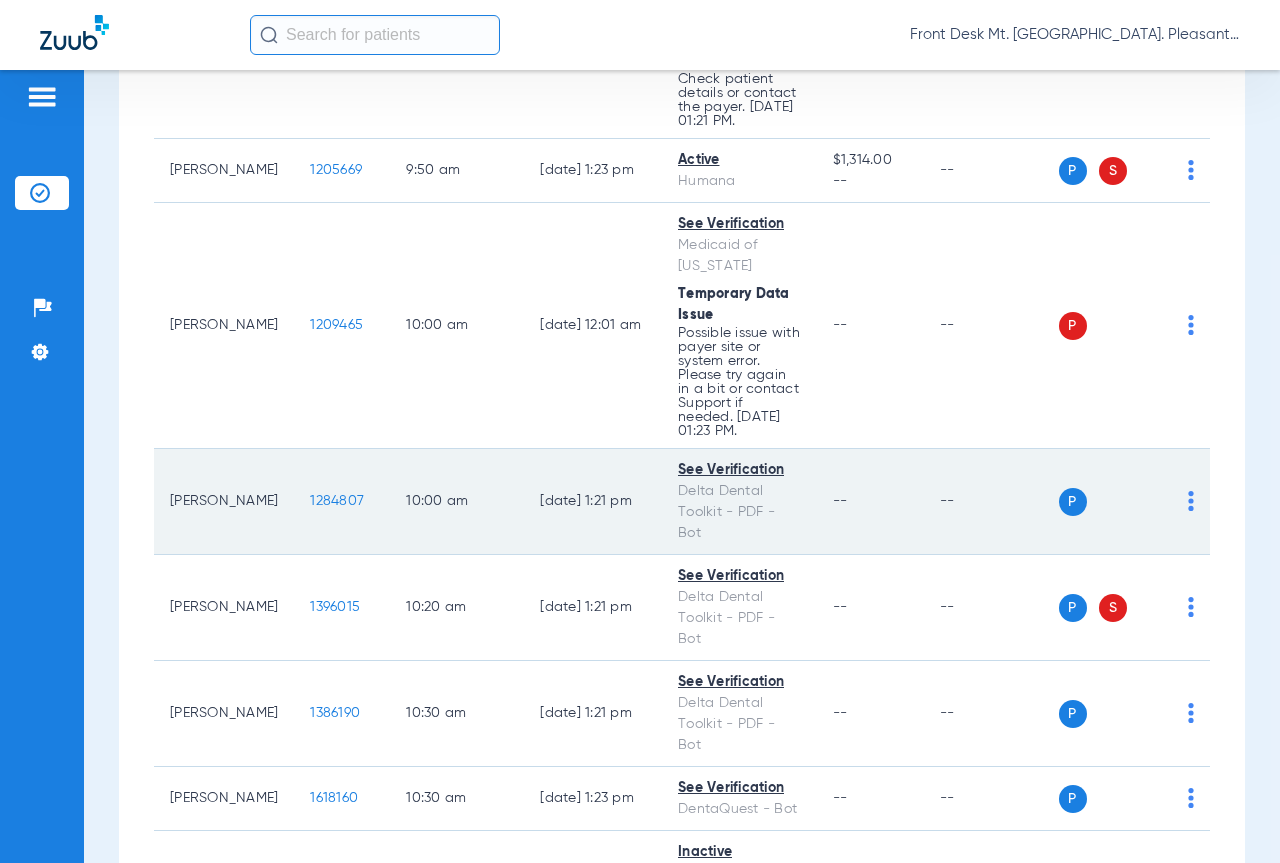 scroll, scrollTop: 1100, scrollLeft: 0, axis: vertical 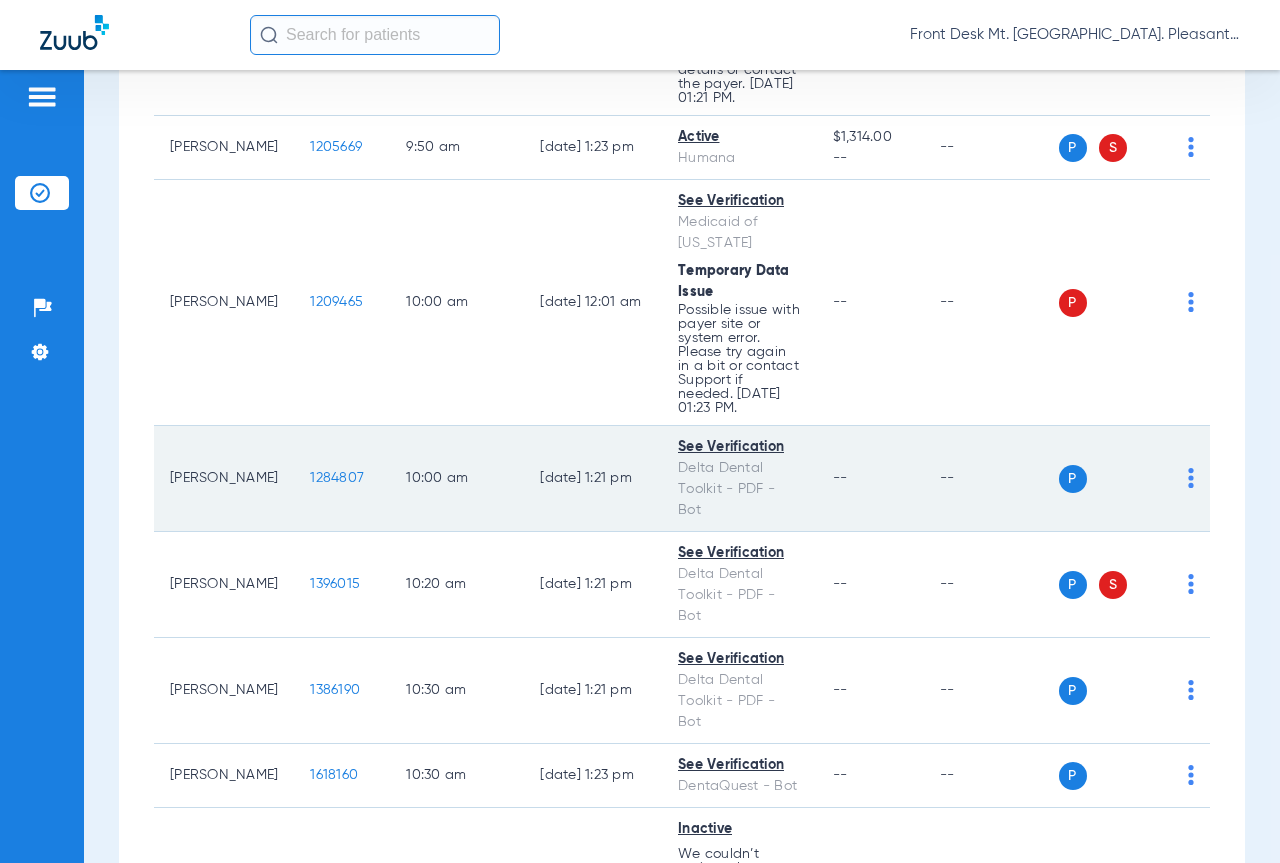 click on "1284807" 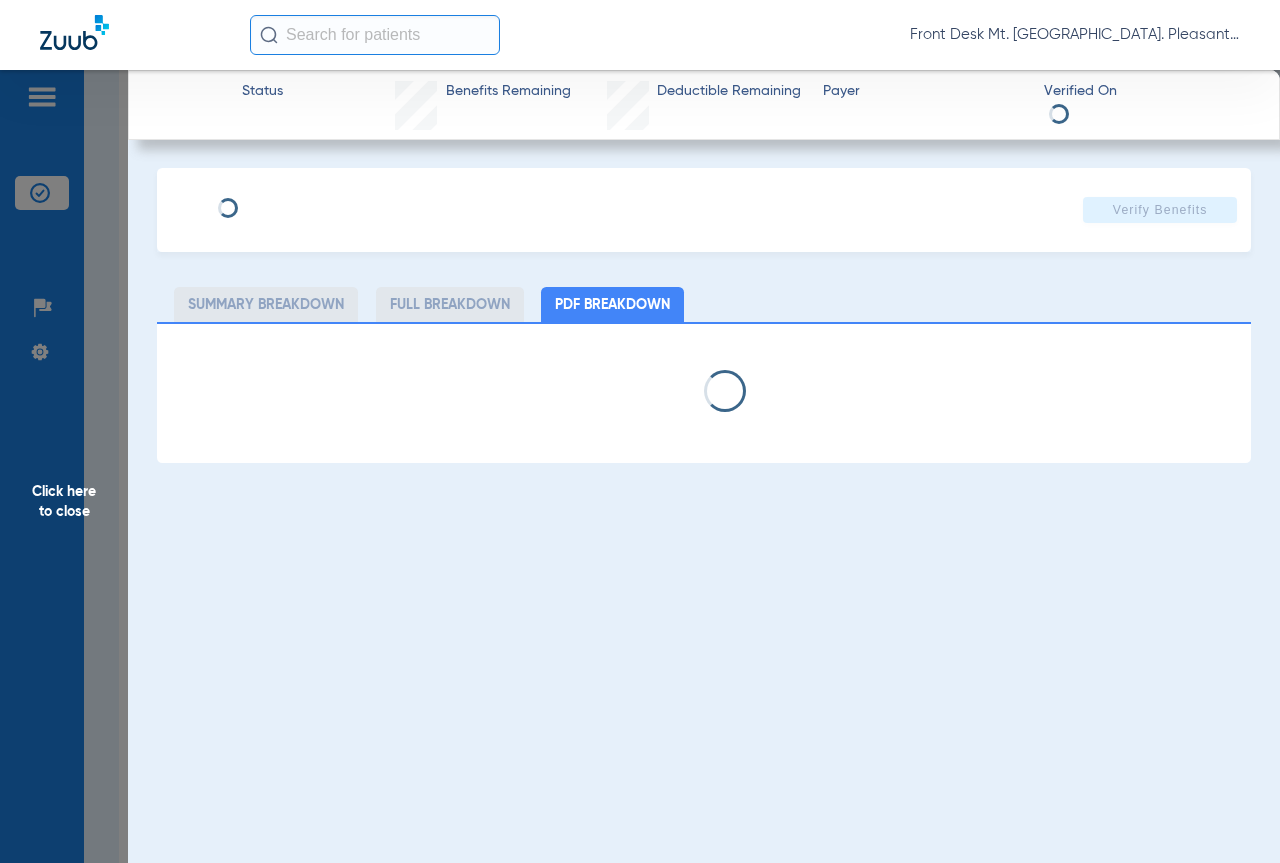 select on "page-width" 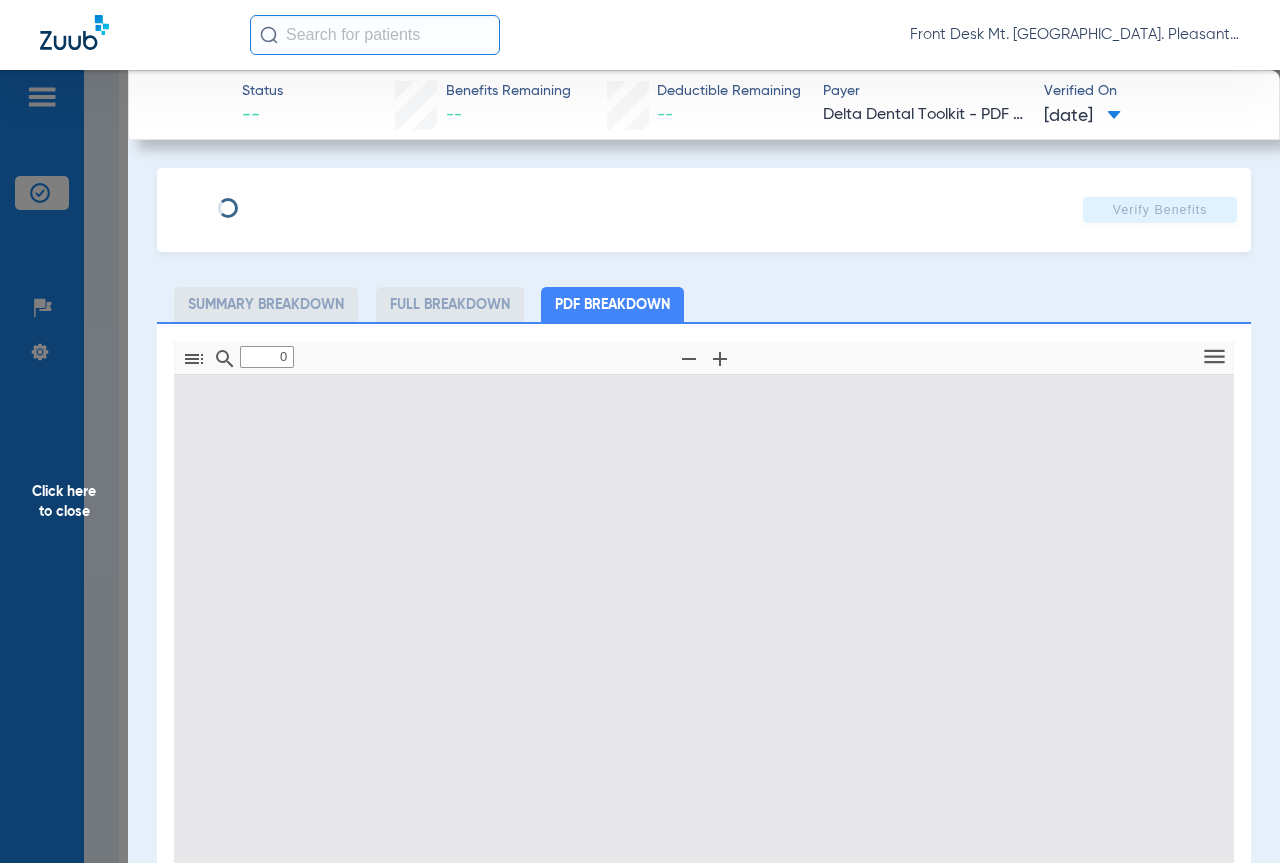 type on "1" 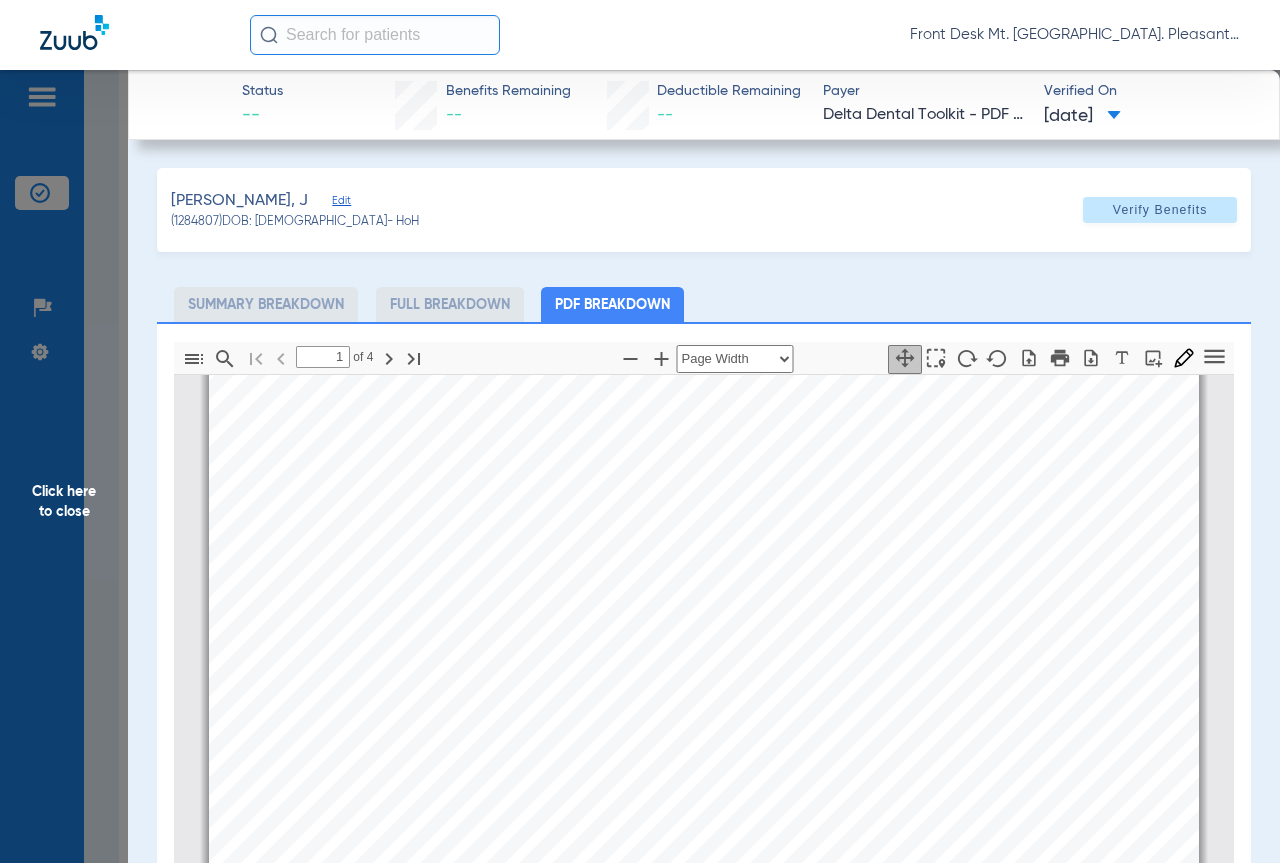 scroll, scrollTop: 310, scrollLeft: 0, axis: vertical 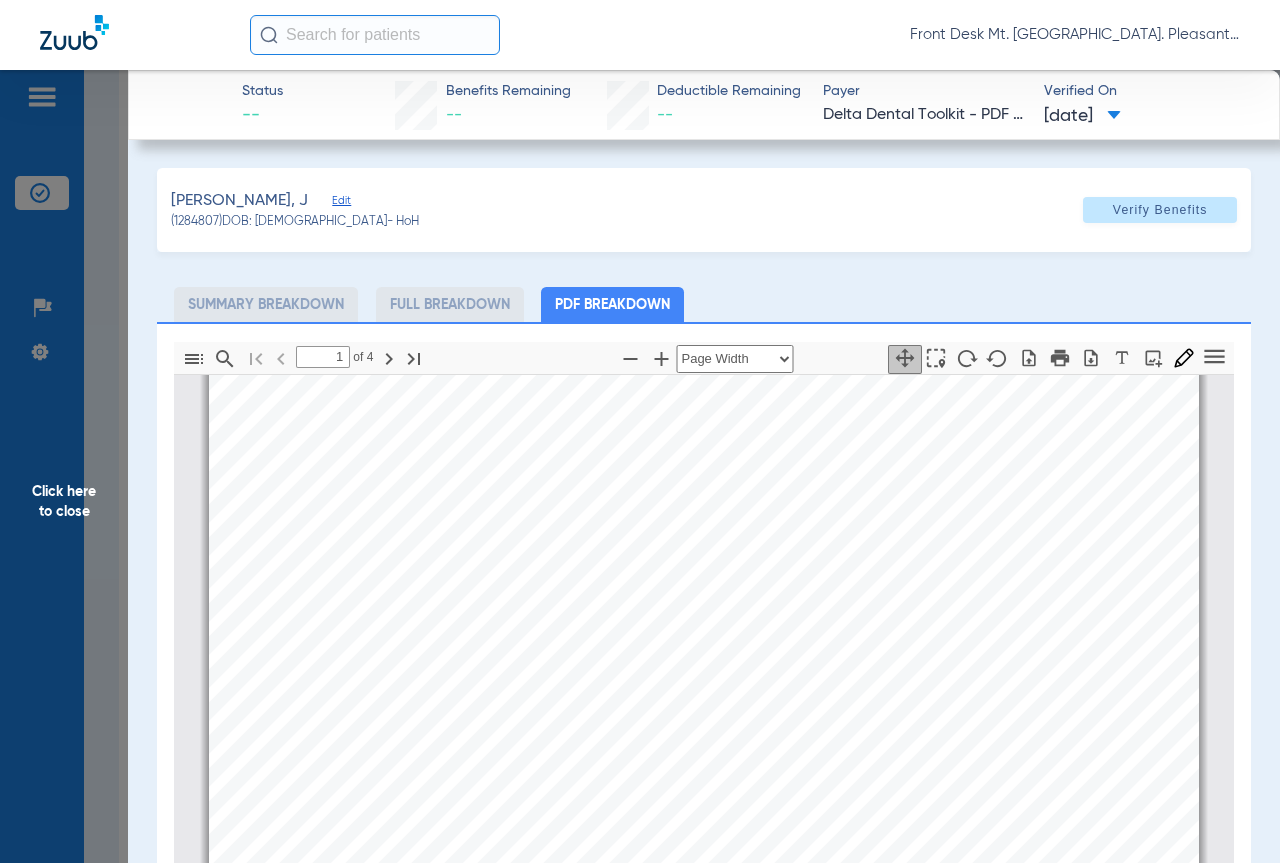 click on "Click here to close" 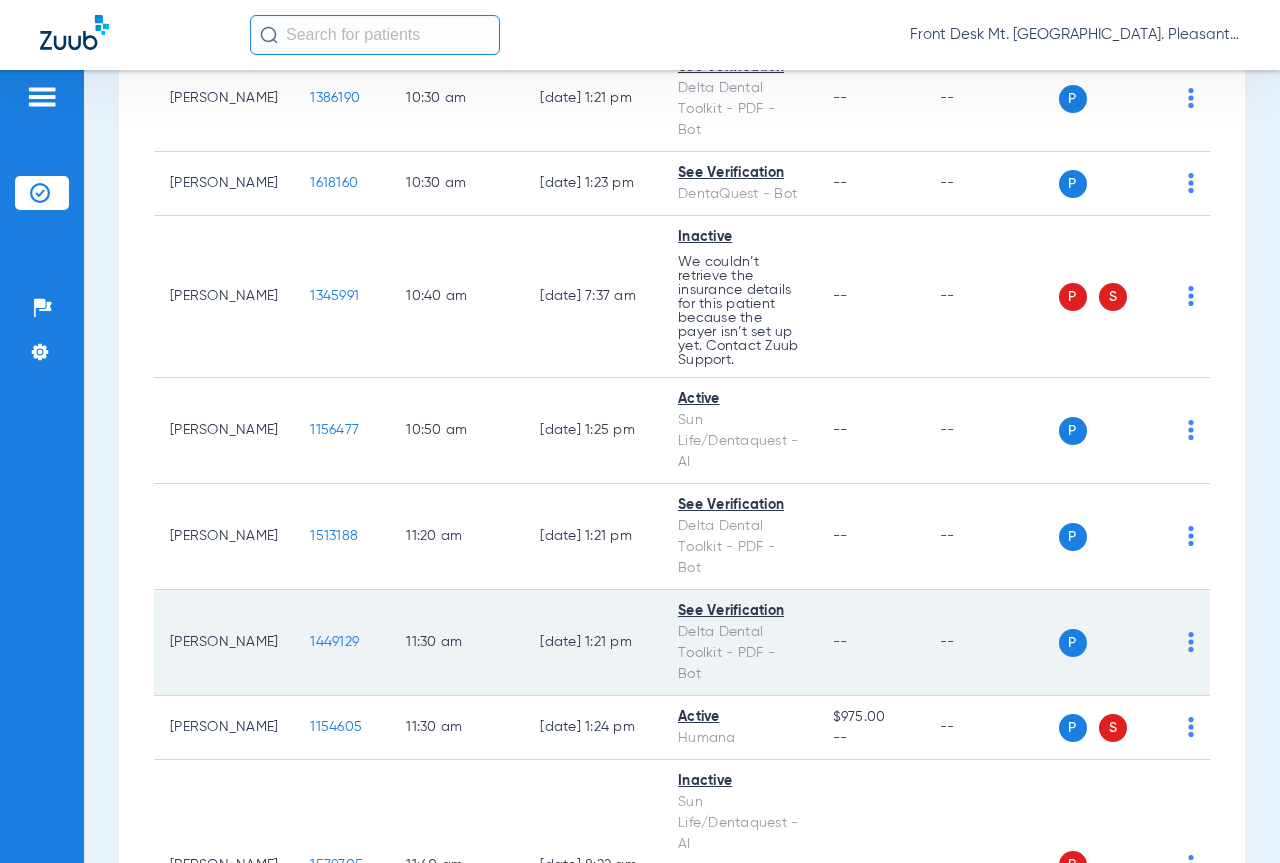 scroll, scrollTop: 1800, scrollLeft: 0, axis: vertical 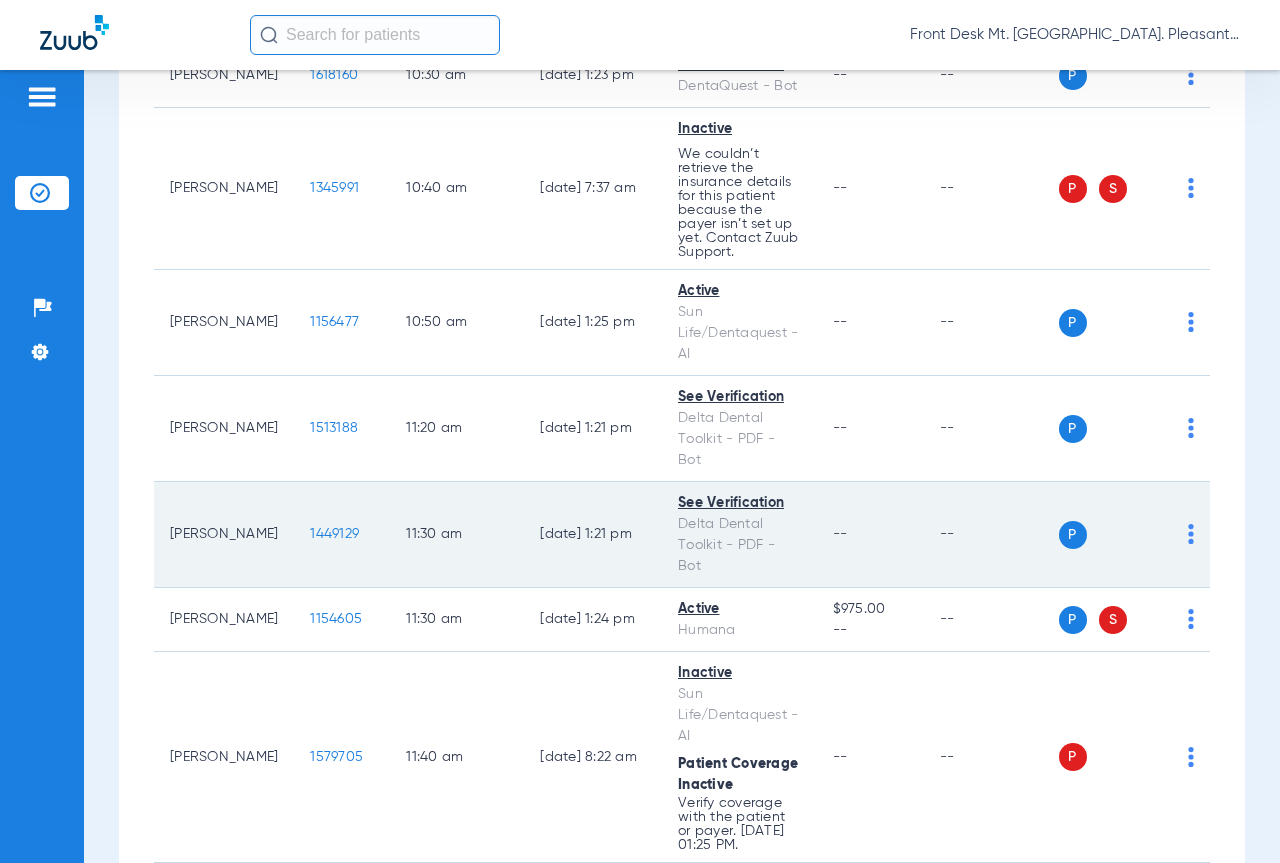 click on "1449129" 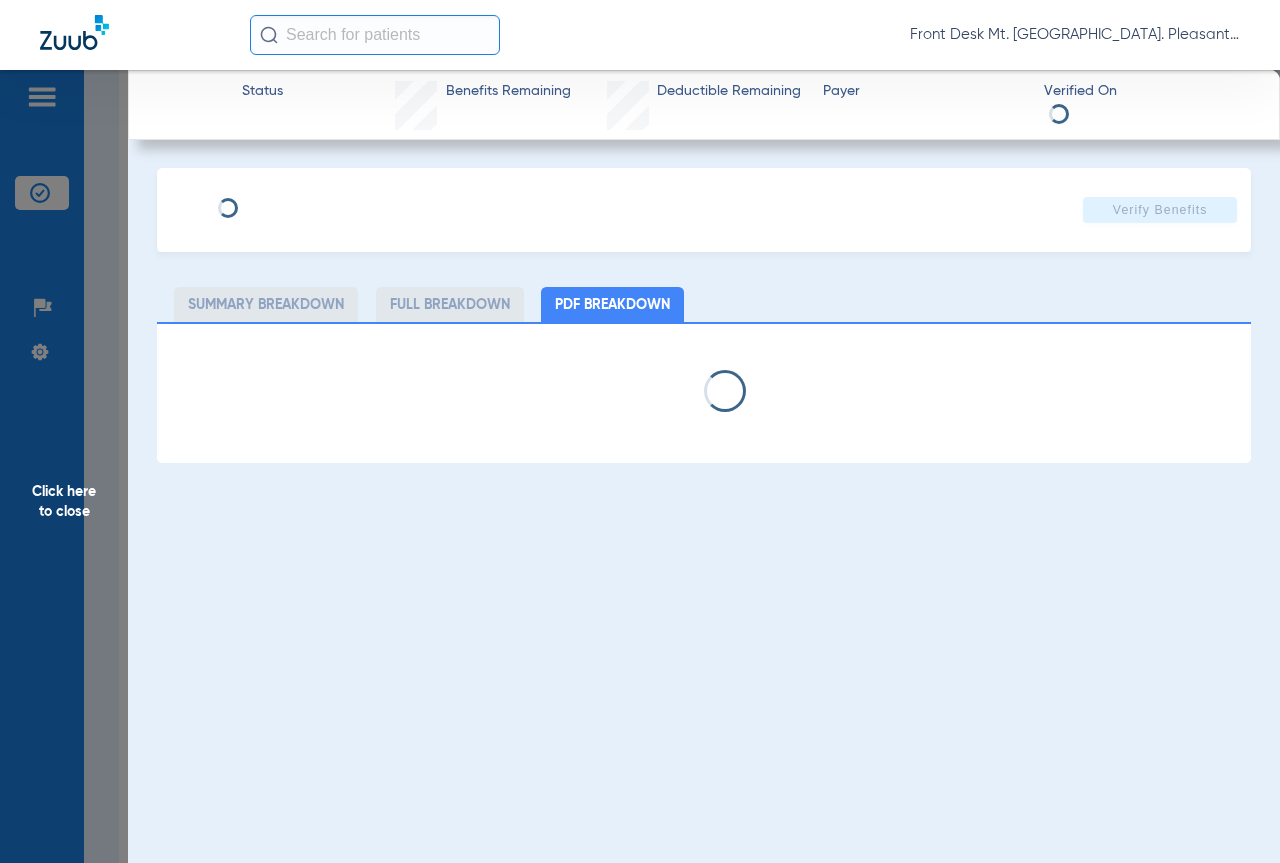 select on "page-width" 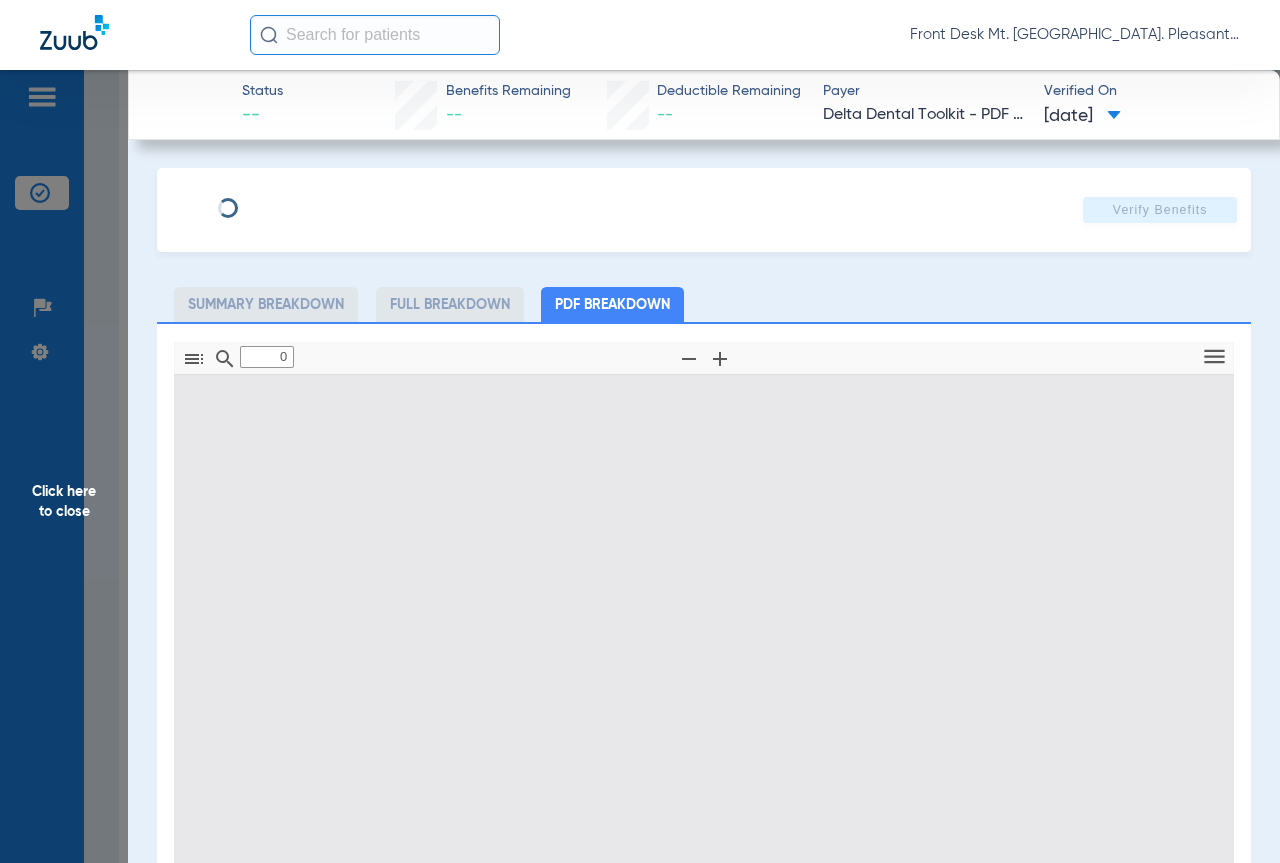 type on "1" 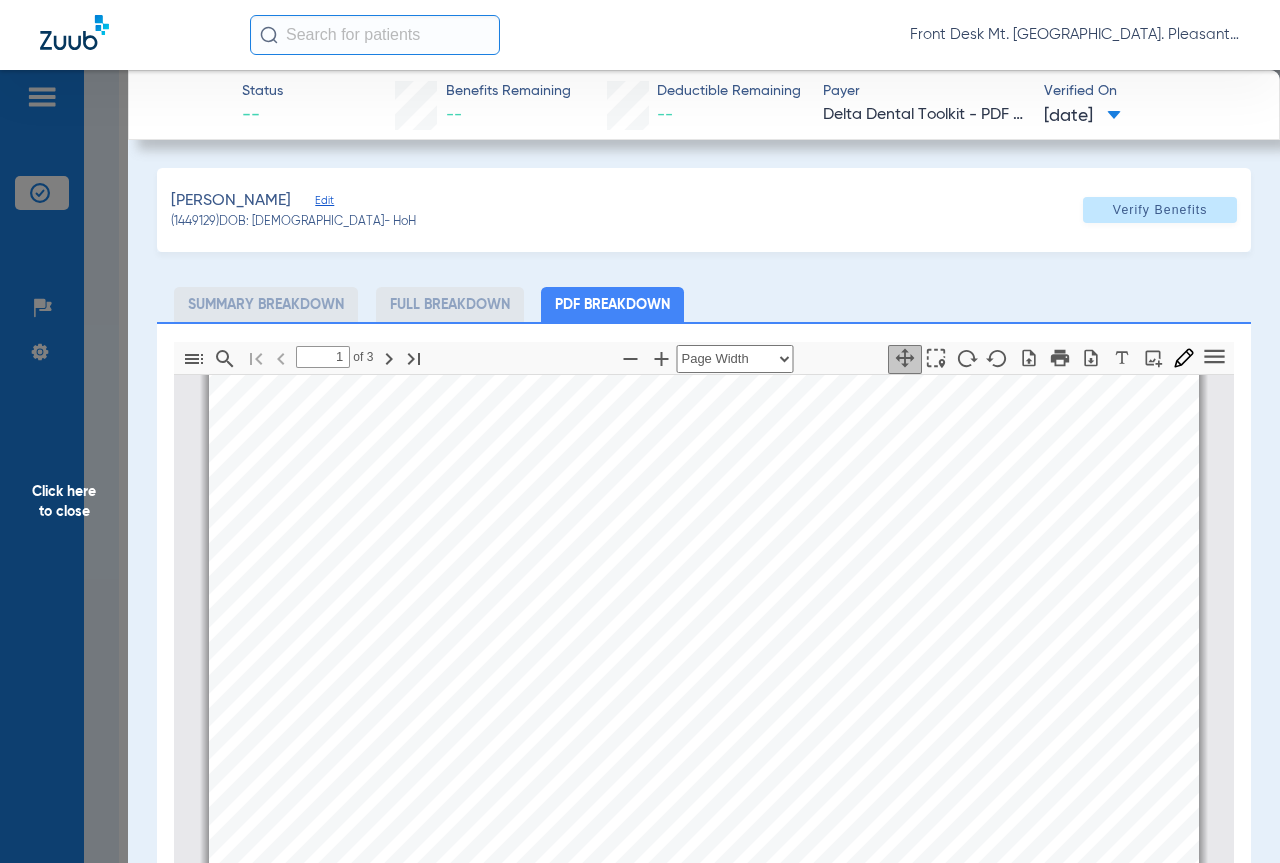 scroll, scrollTop: 410, scrollLeft: 0, axis: vertical 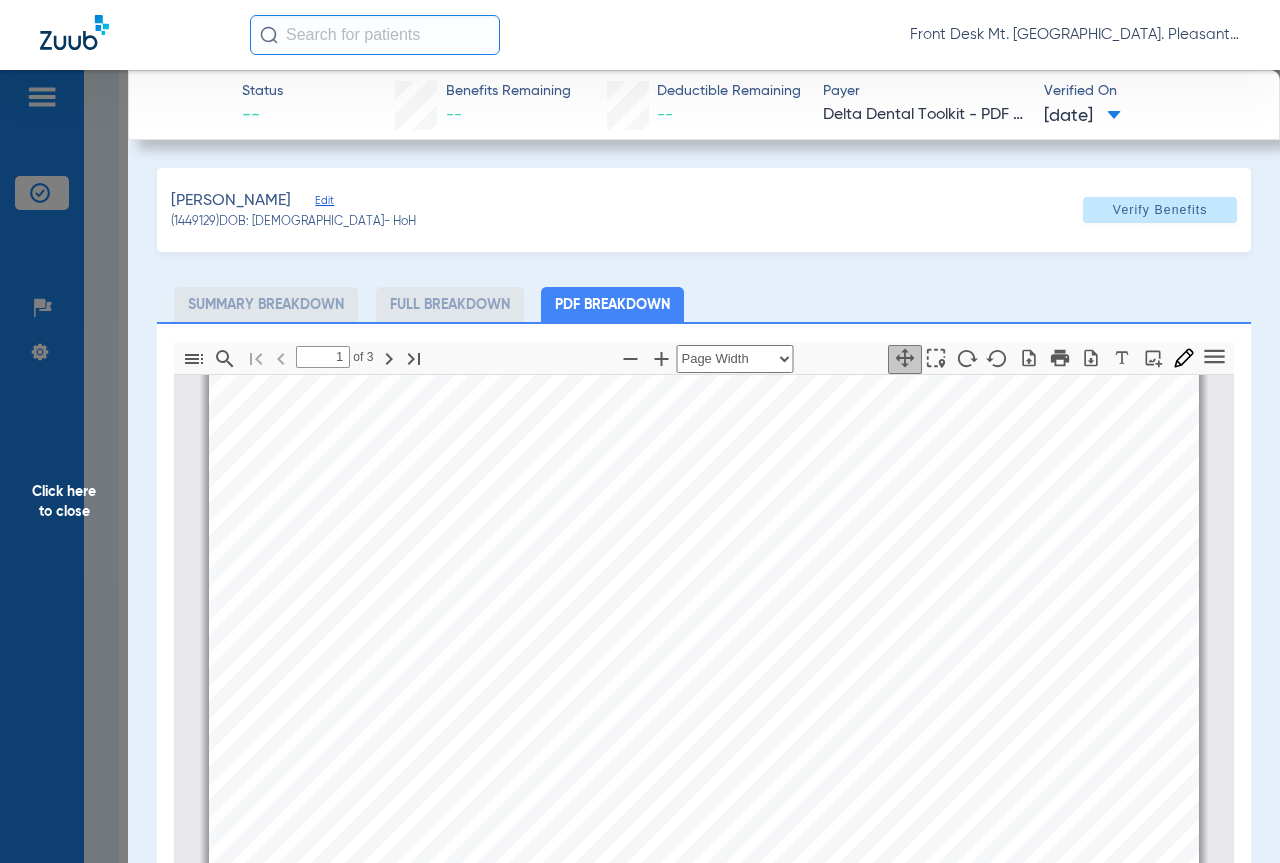 drag, startPoint x: 58, startPoint y: 497, endPoint x: 0, endPoint y: 468, distance: 64.84597 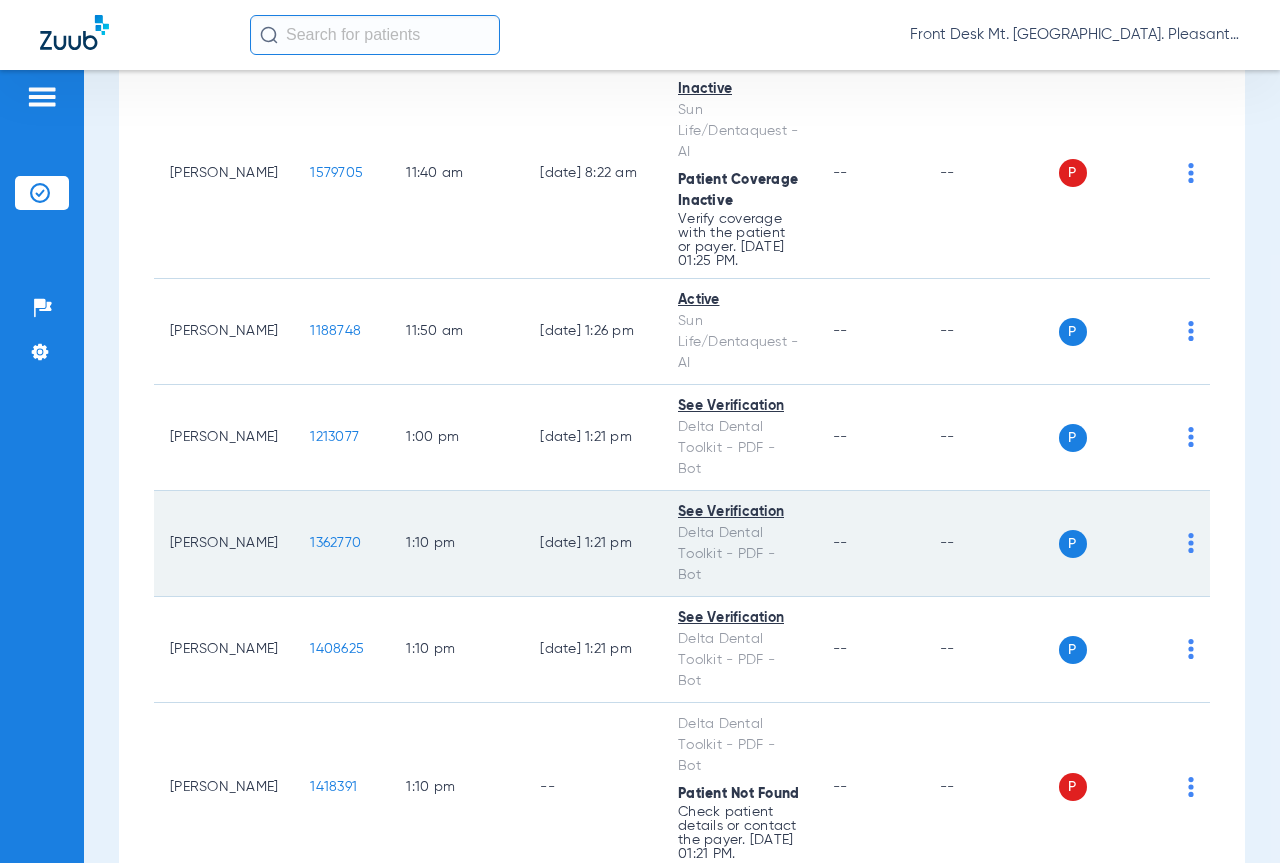 scroll, scrollTop: 2500, scrollLeft: 0, axis: vertical 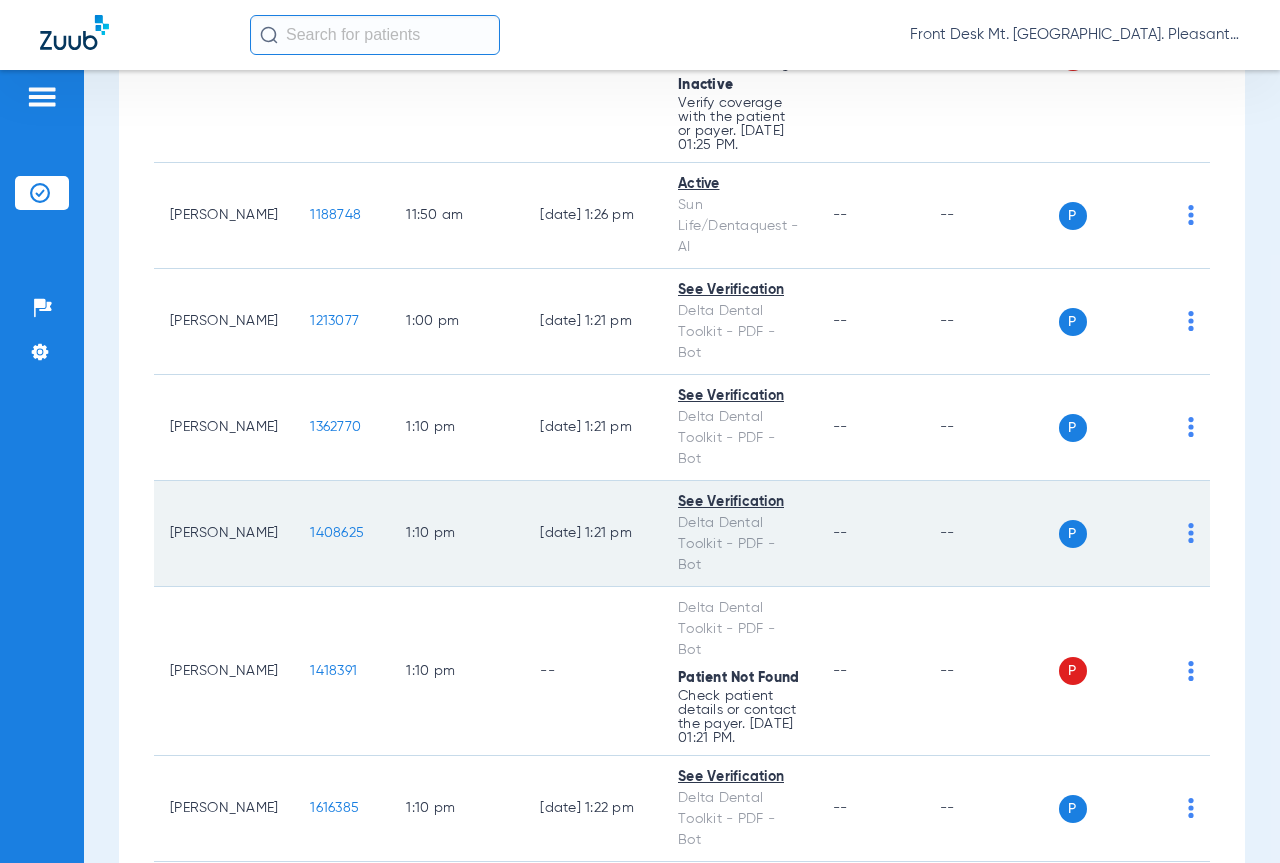 click on "1408625" 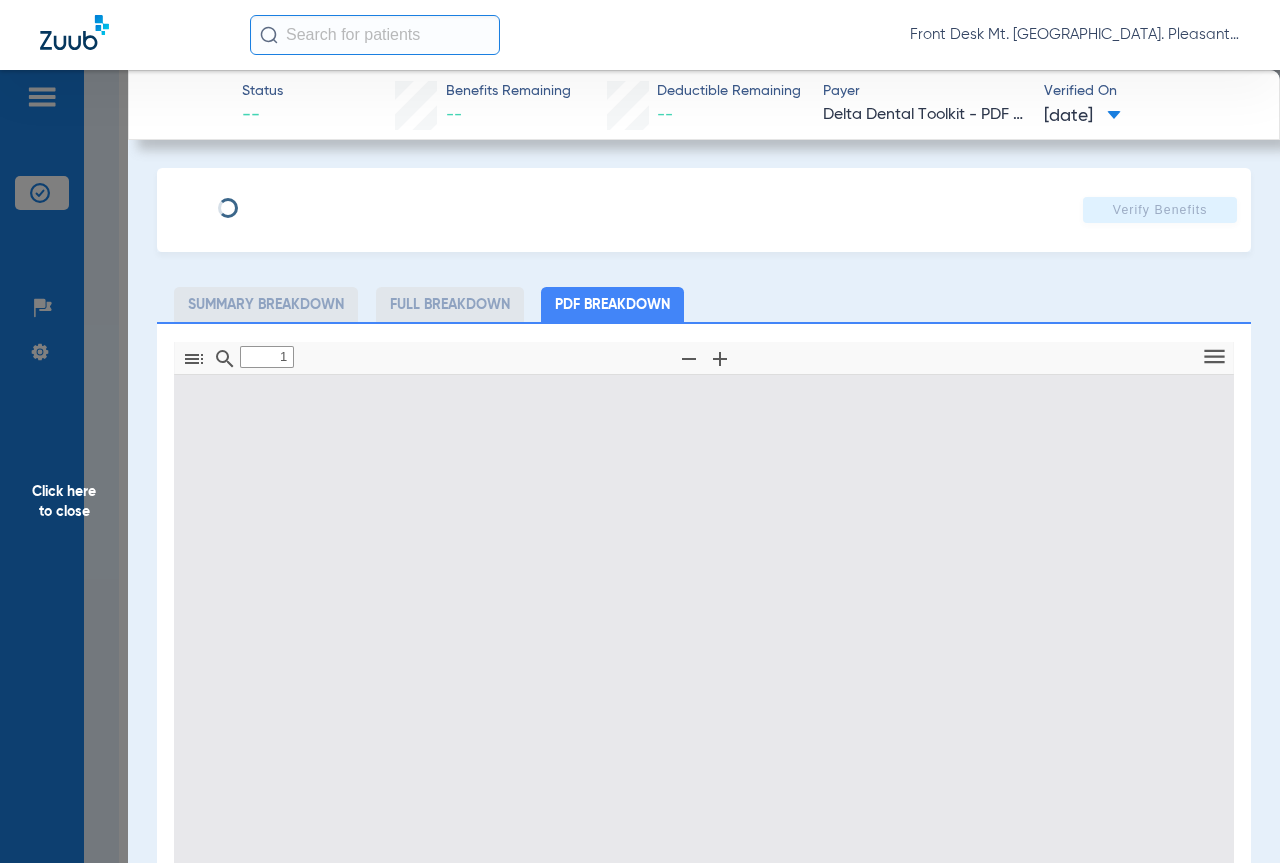 type on "0" 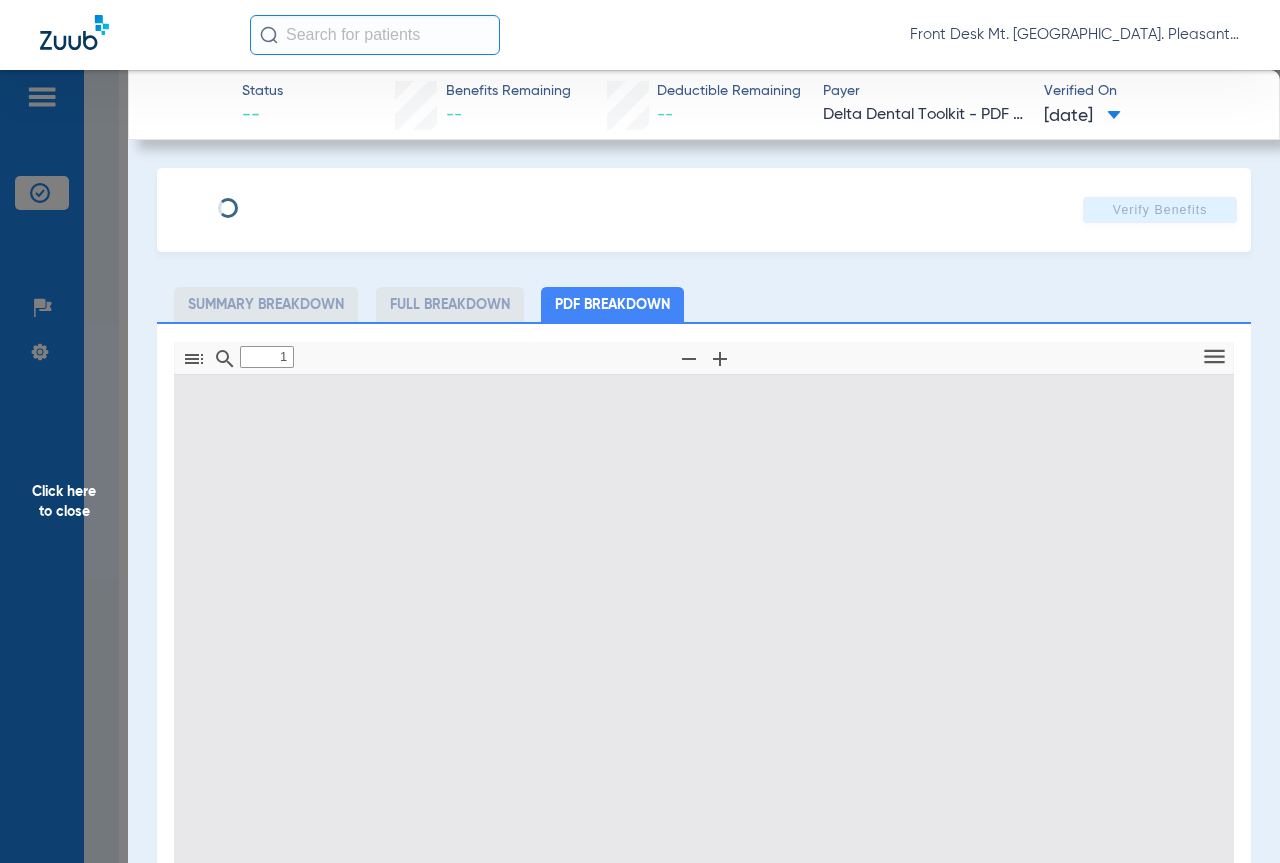 select on "page-width" 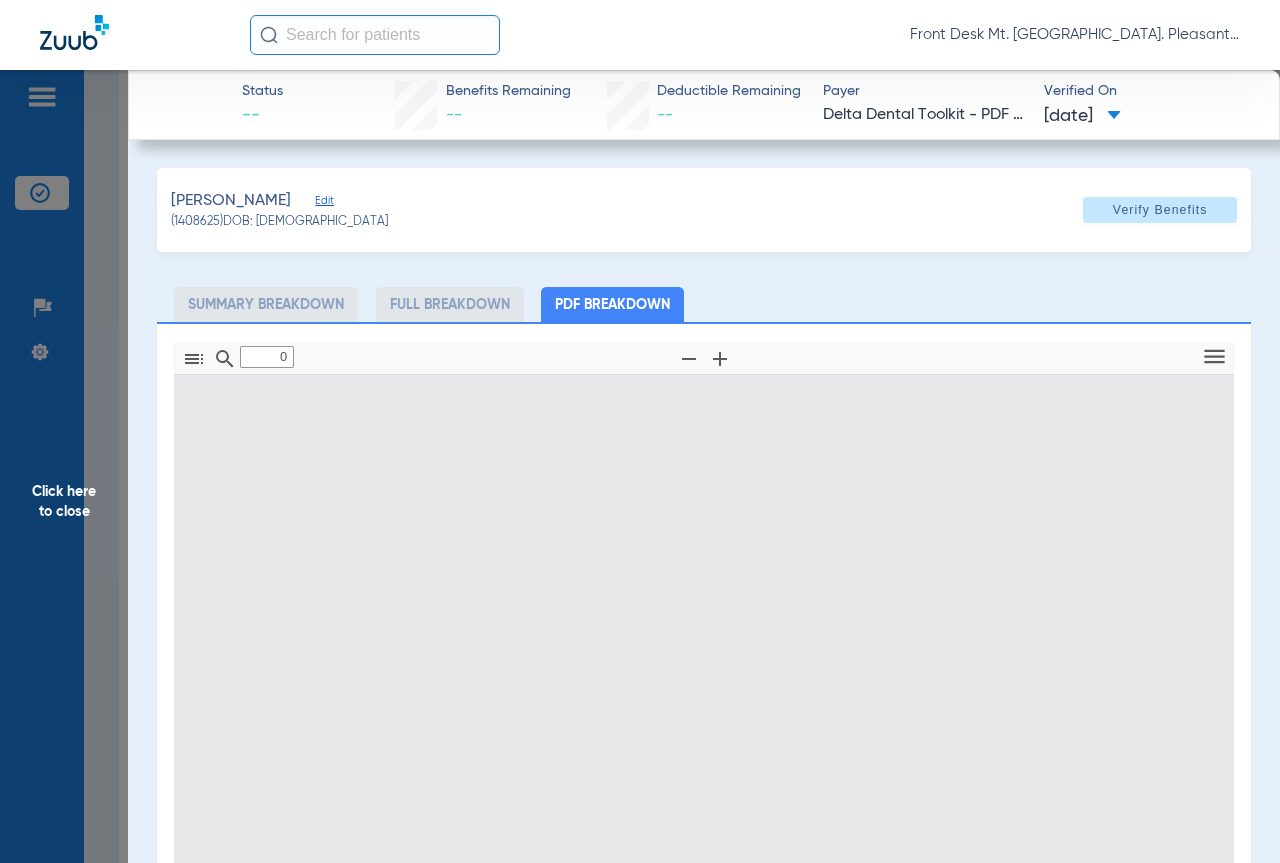 type on "1" 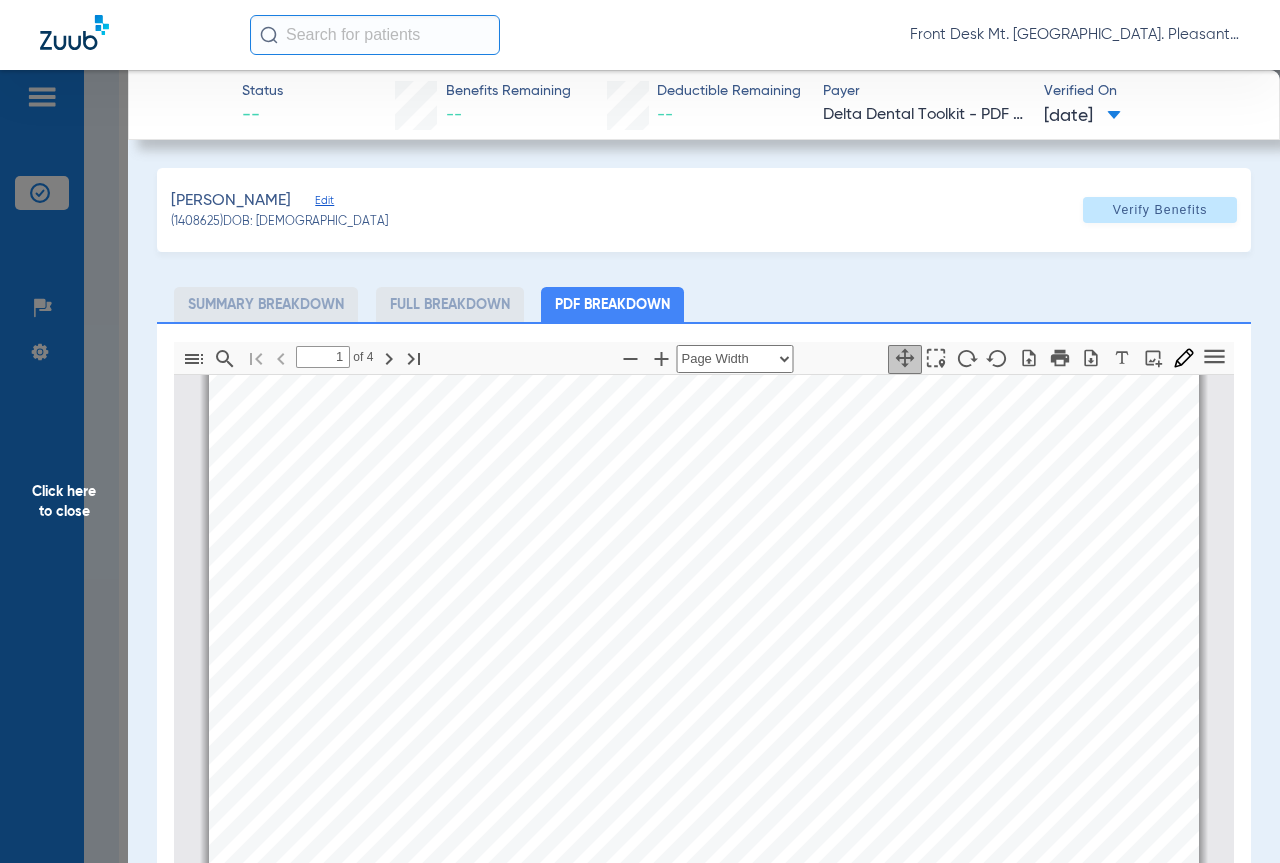scroll, scrollTop: 410, scrollLeft: 0, axis: vertical 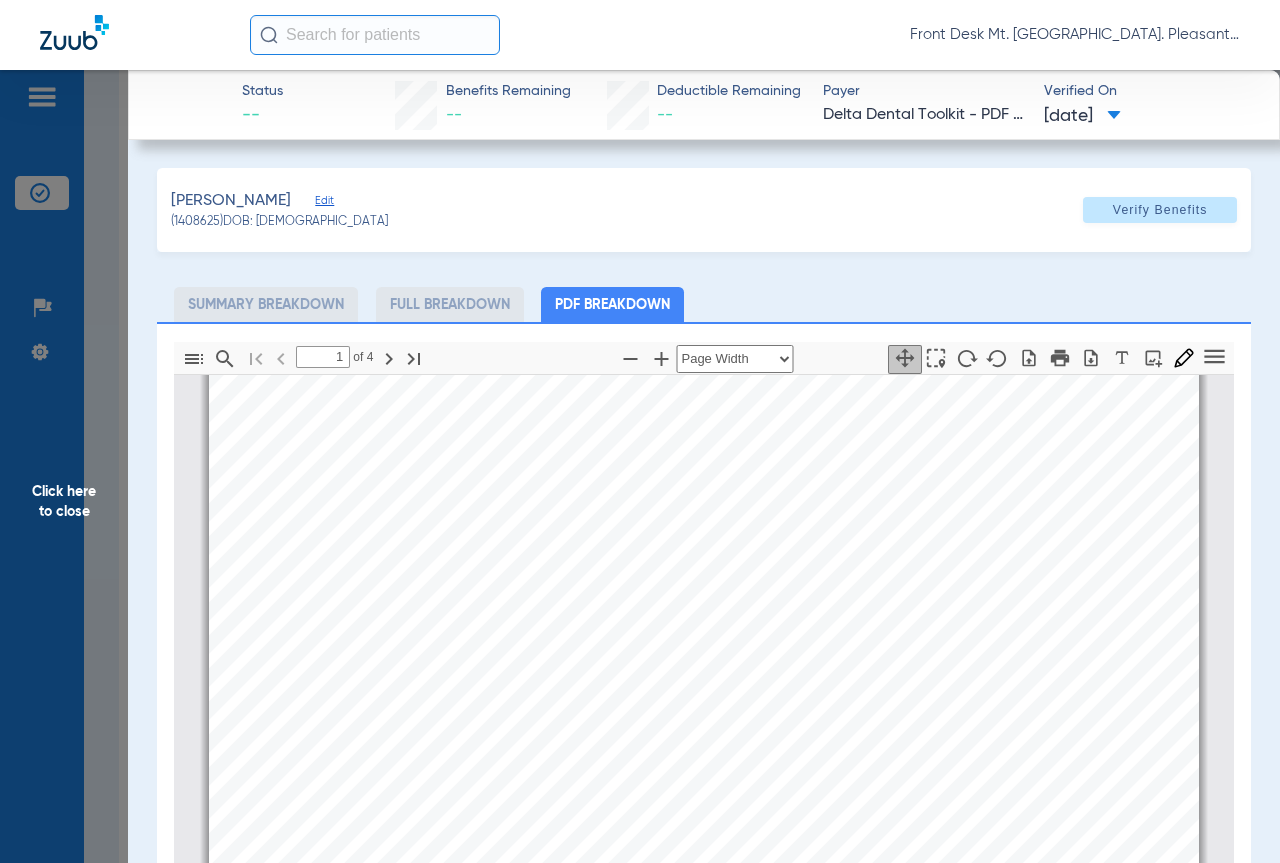 click on "Click here to close" 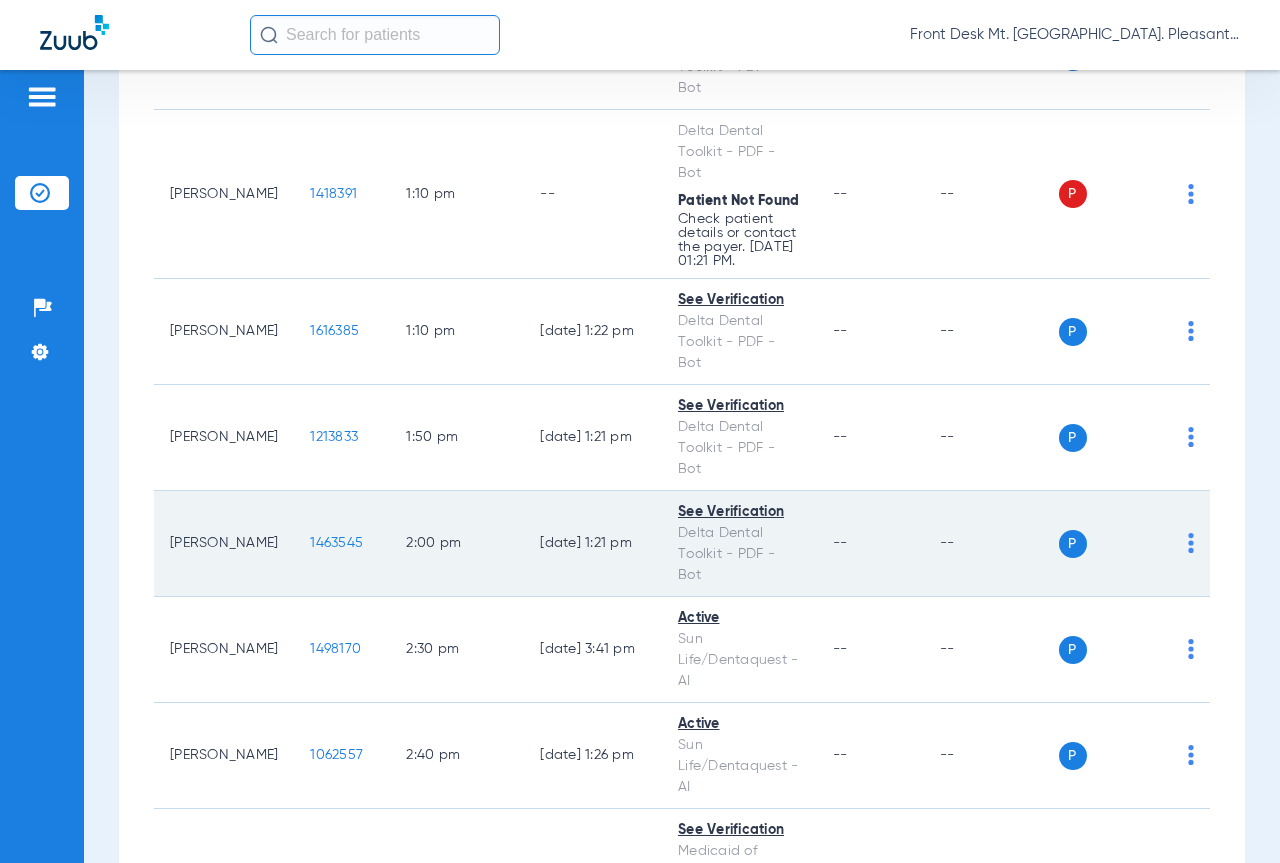 scroll, scrollTop: 3000, scrollLeft: 0, axis: vertical 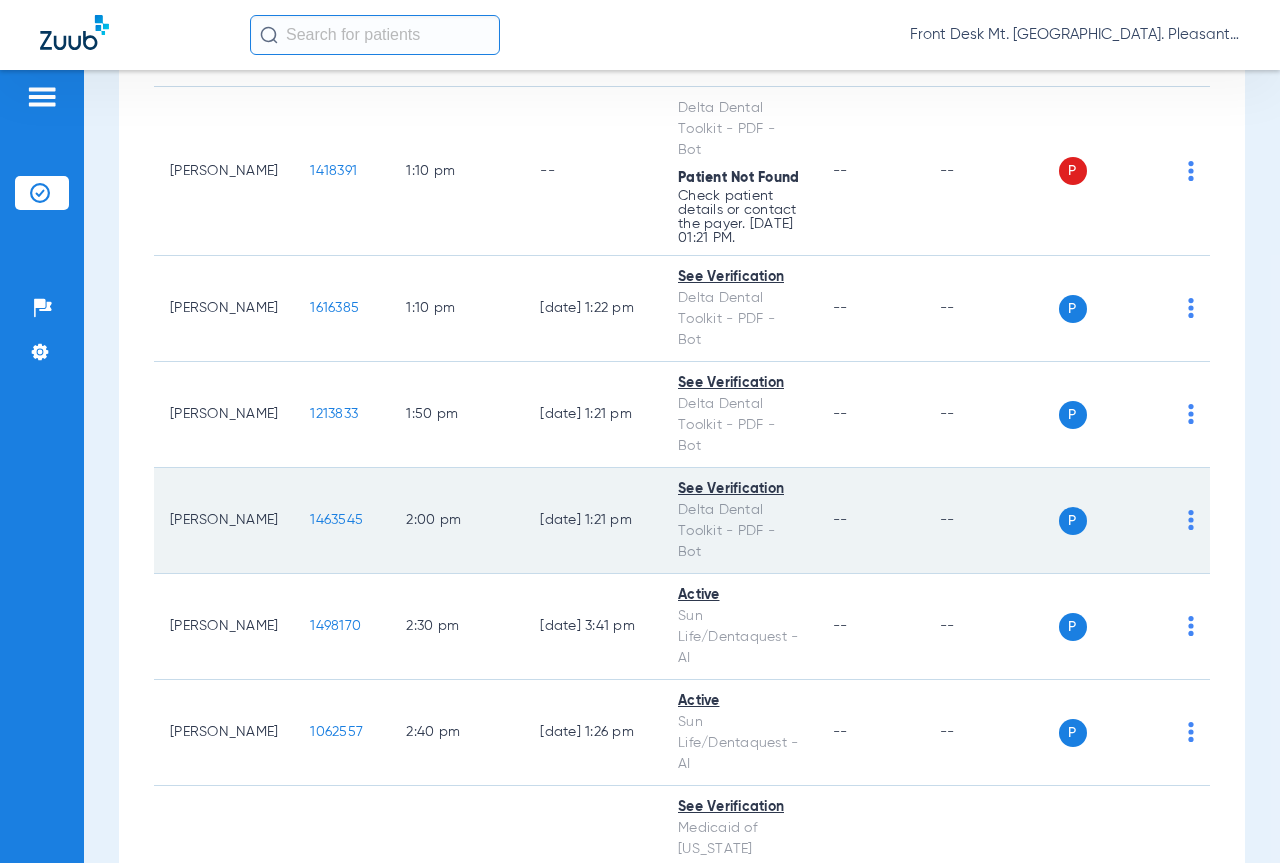 click on "1463545" 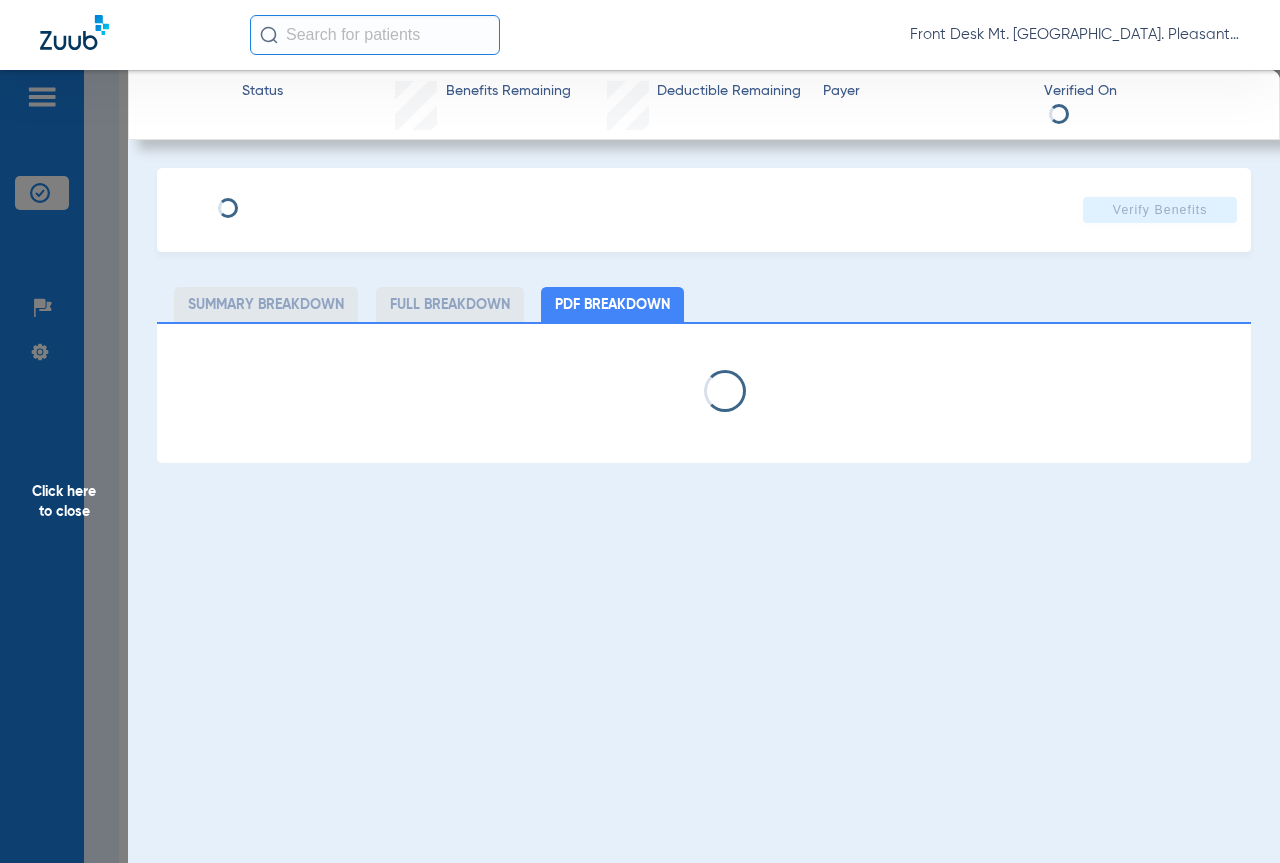select on "page-width" 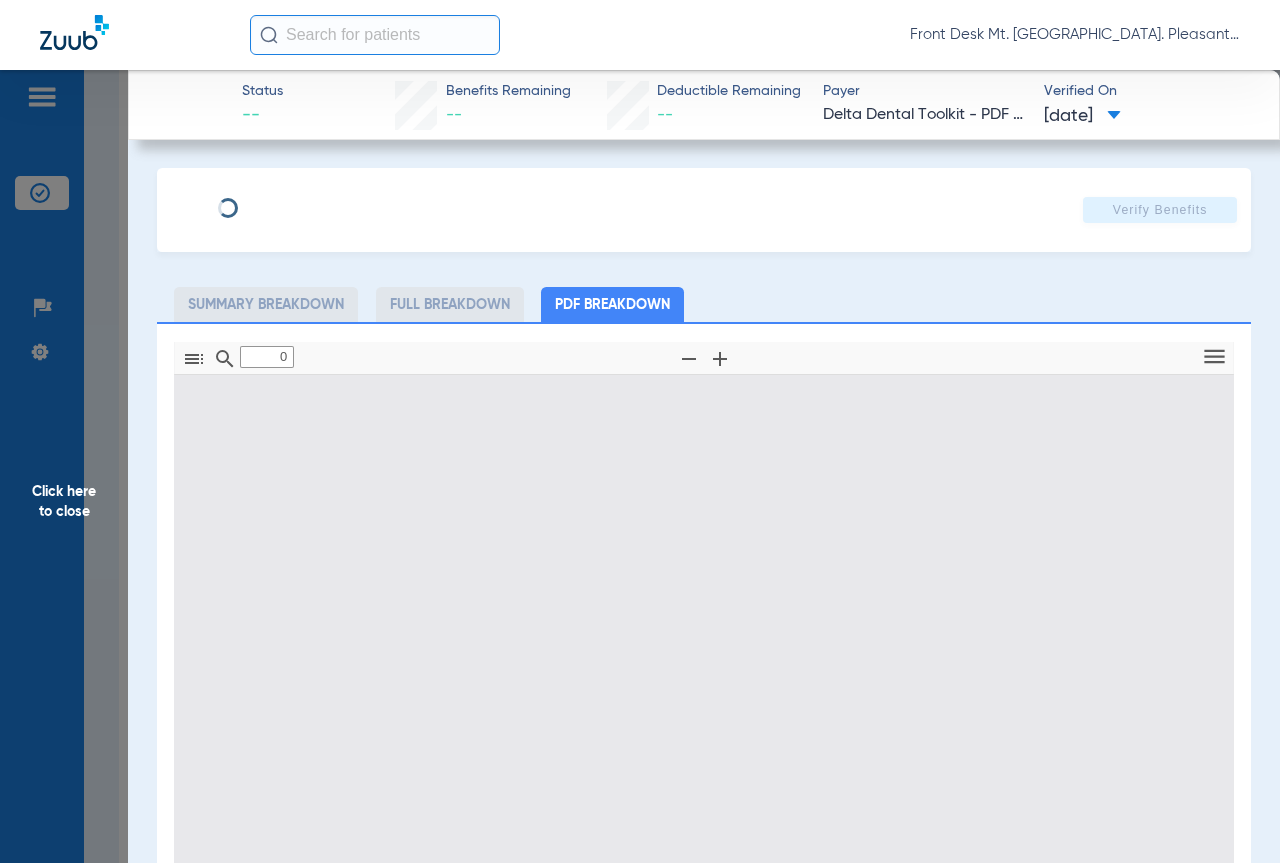 type on "1" 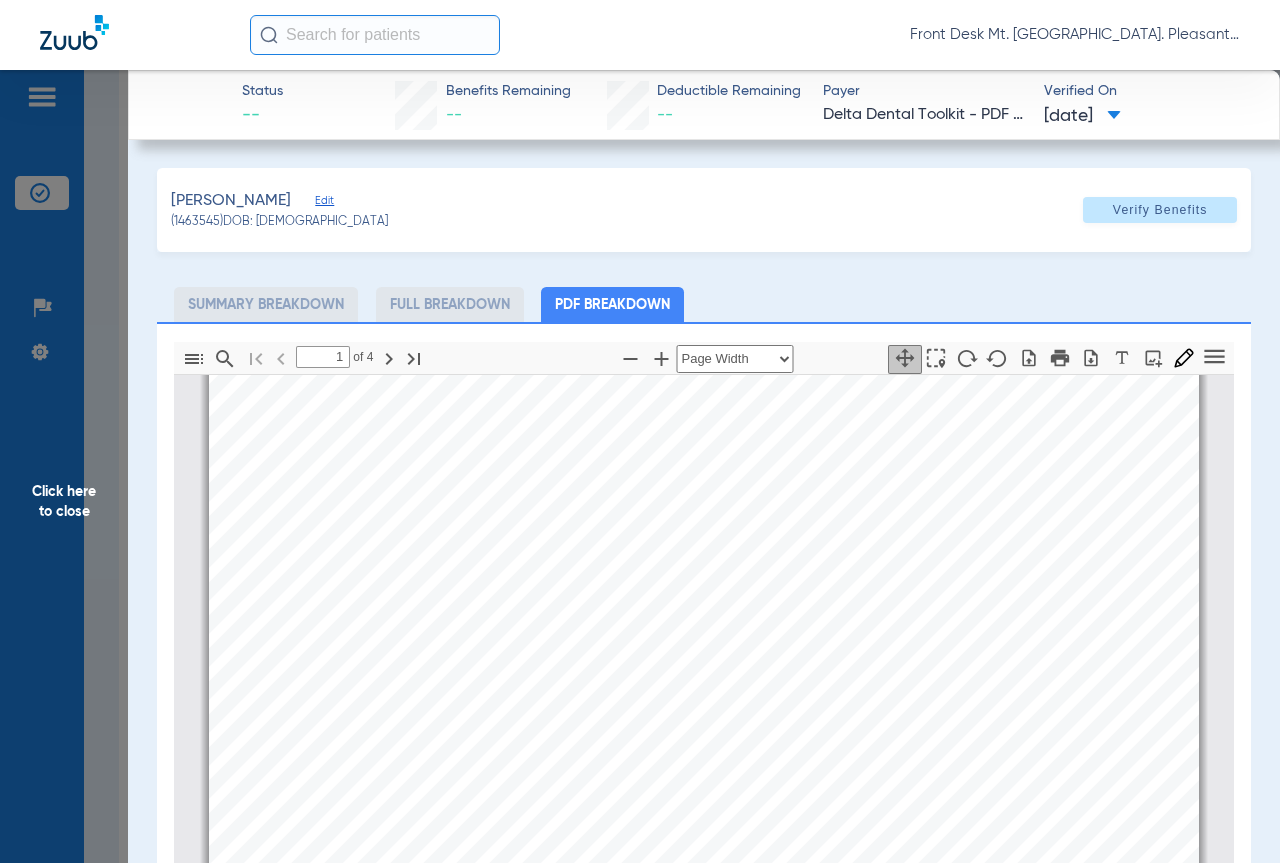 scroll, scrollTop: 210, scrollLeft: 0, axis: vertical 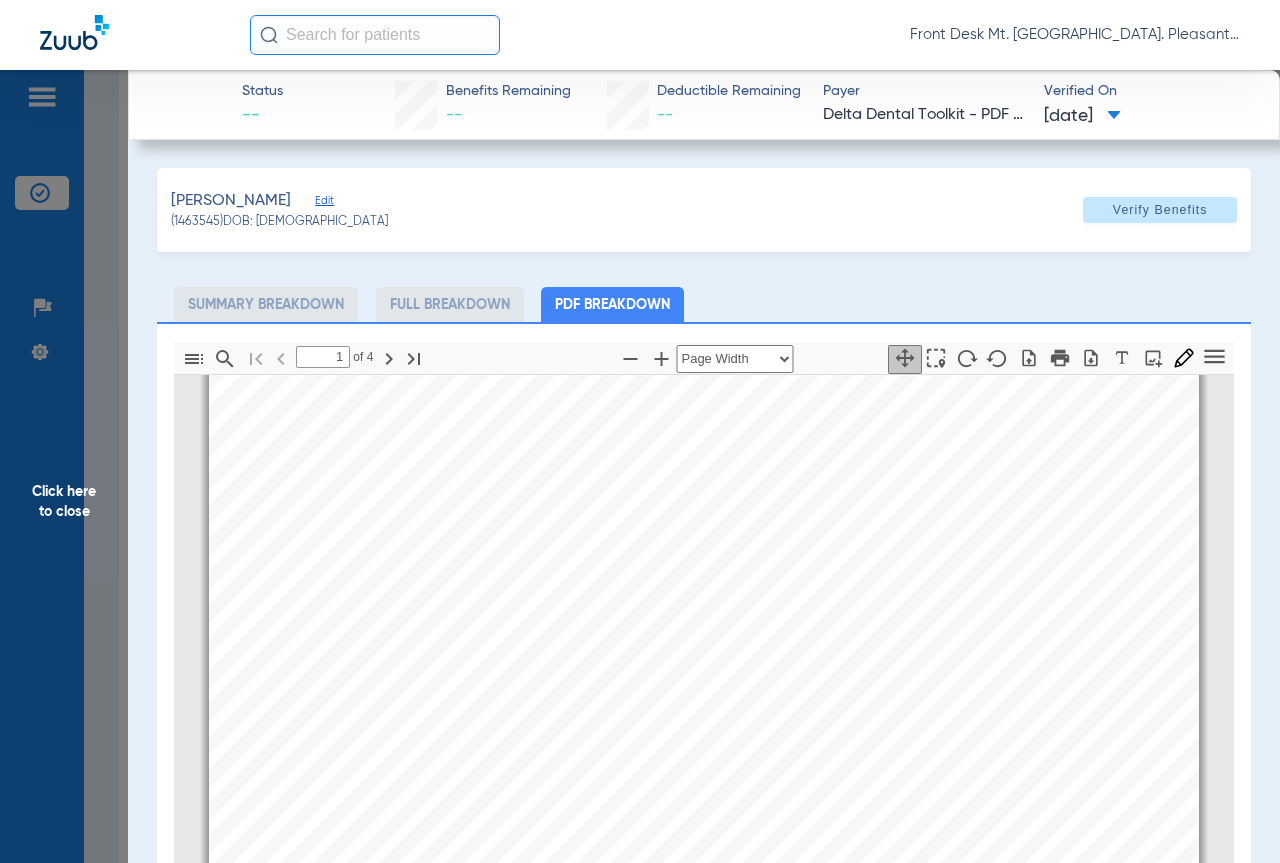 drag, startPoint x: 63, startPoint y: 495, endPoint x: 12, endPoint y: 453, distance: 66.068146 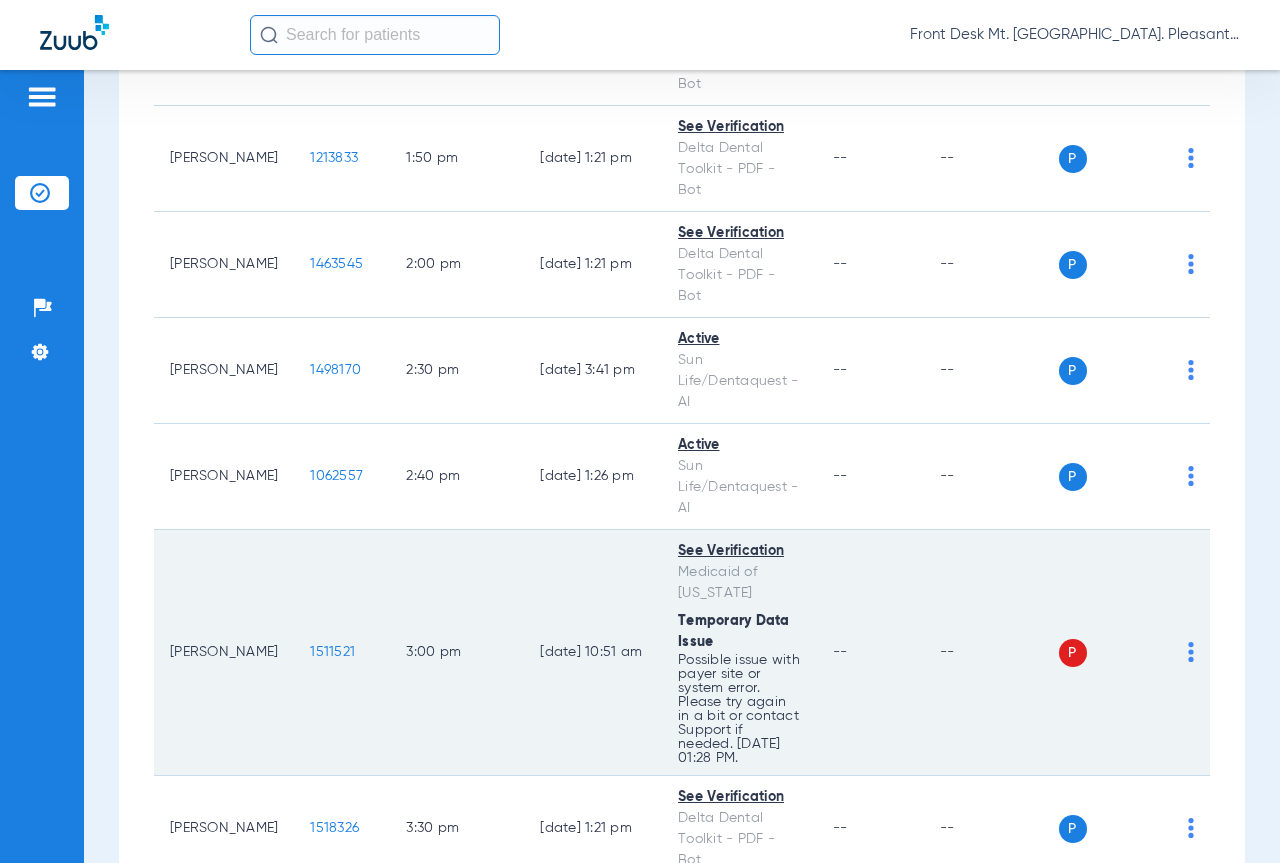 scroll, scrollTop: 3300, scrollLeft: 0, axis: vertical 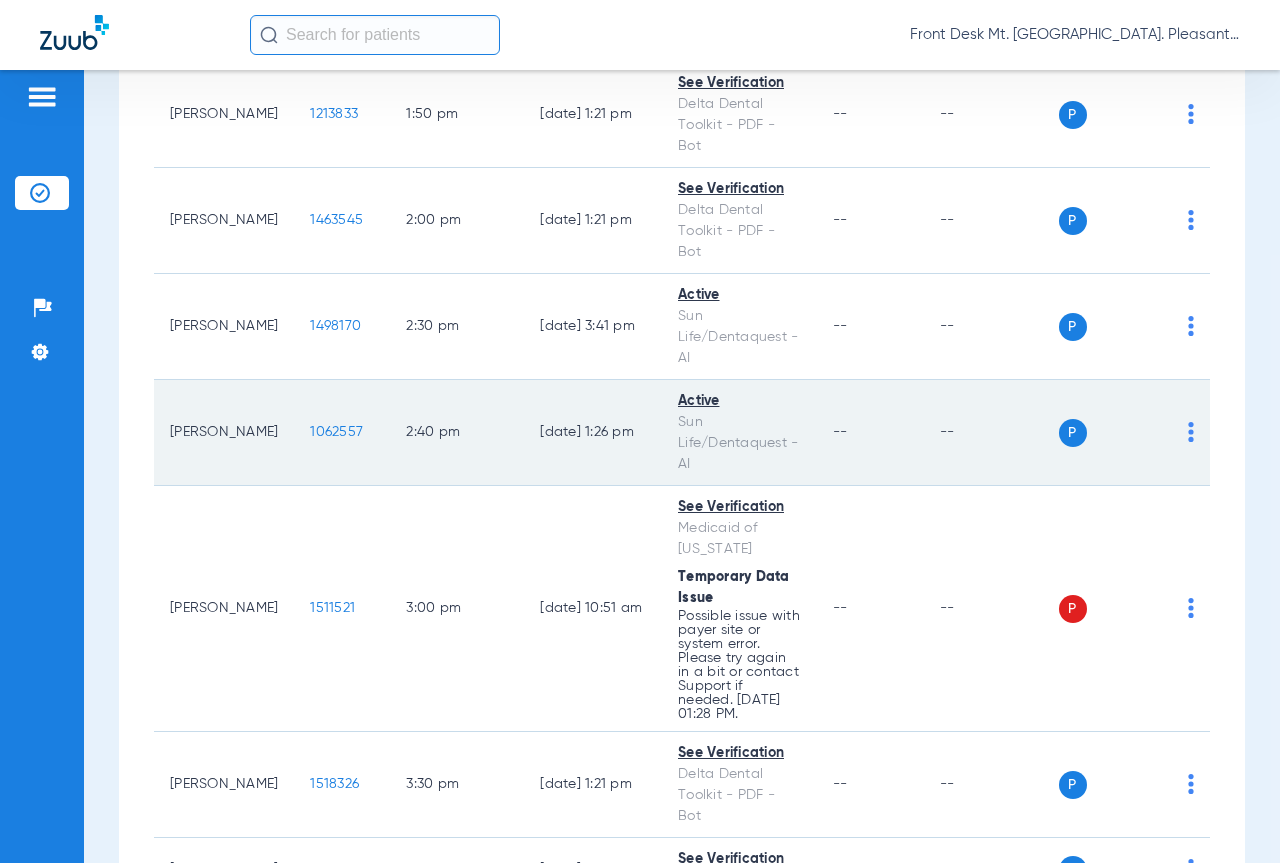 click on "1062557" 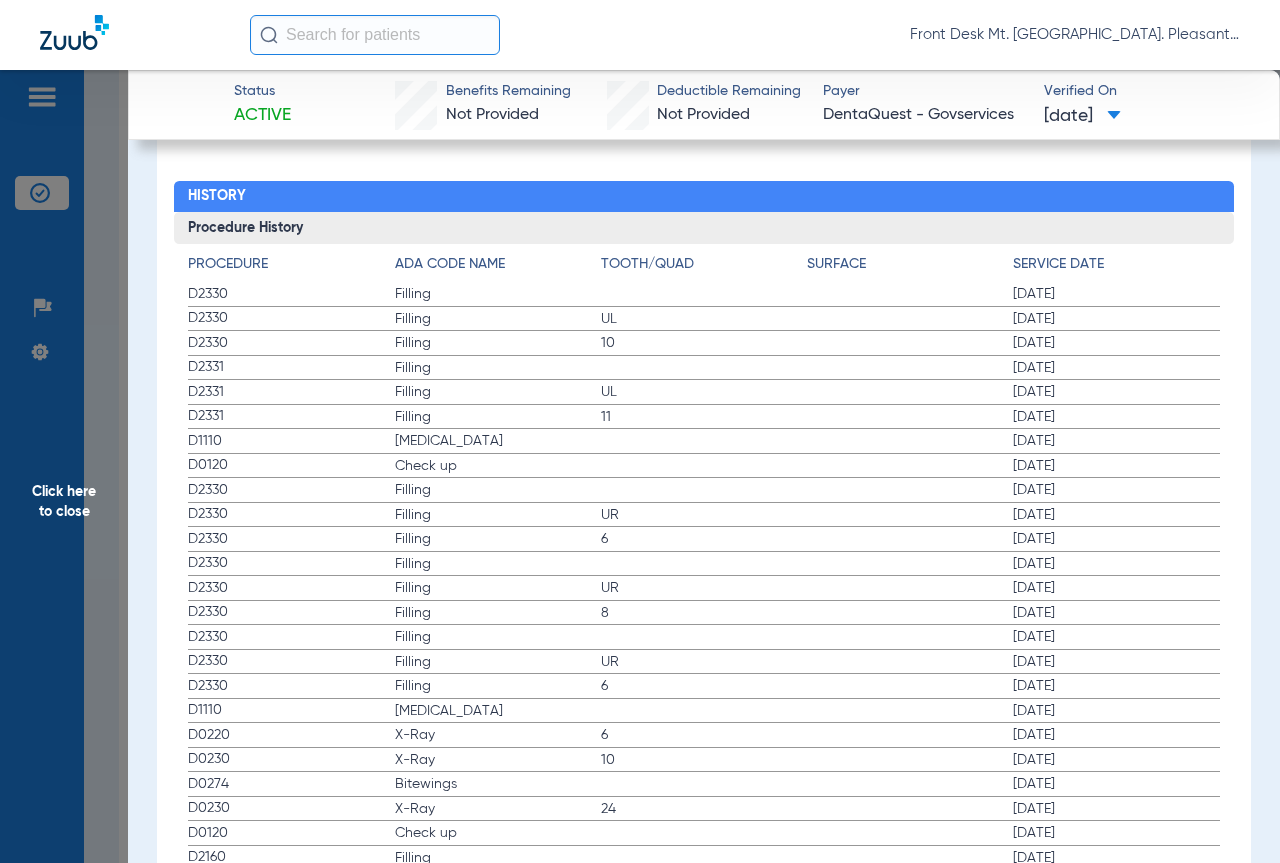 scroll, scrollTop: 2200, scrollLeft: 0, axis: vertical 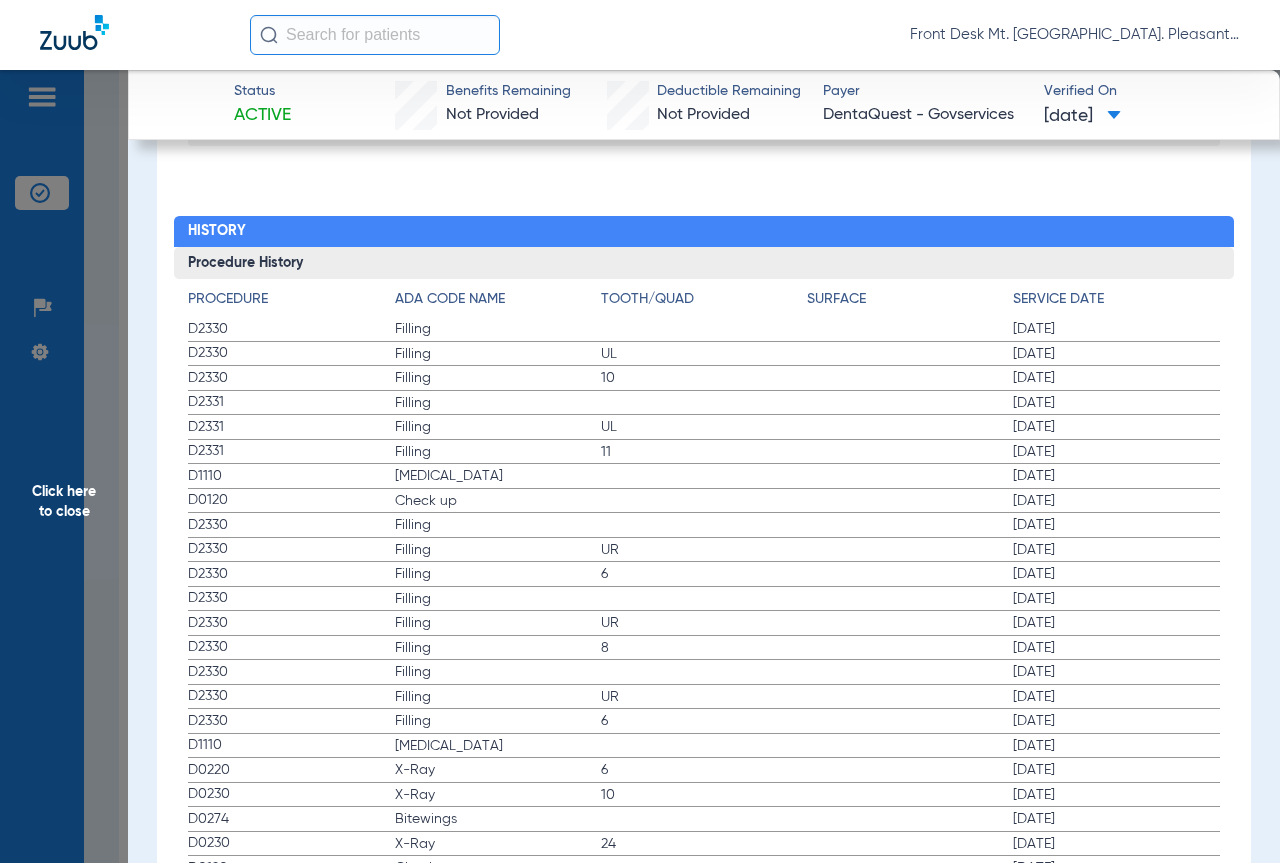 drag, startPoint x: 79, startPoint y: 499, endPoint x: 53, endPoint y: 449, distance: 56.35601 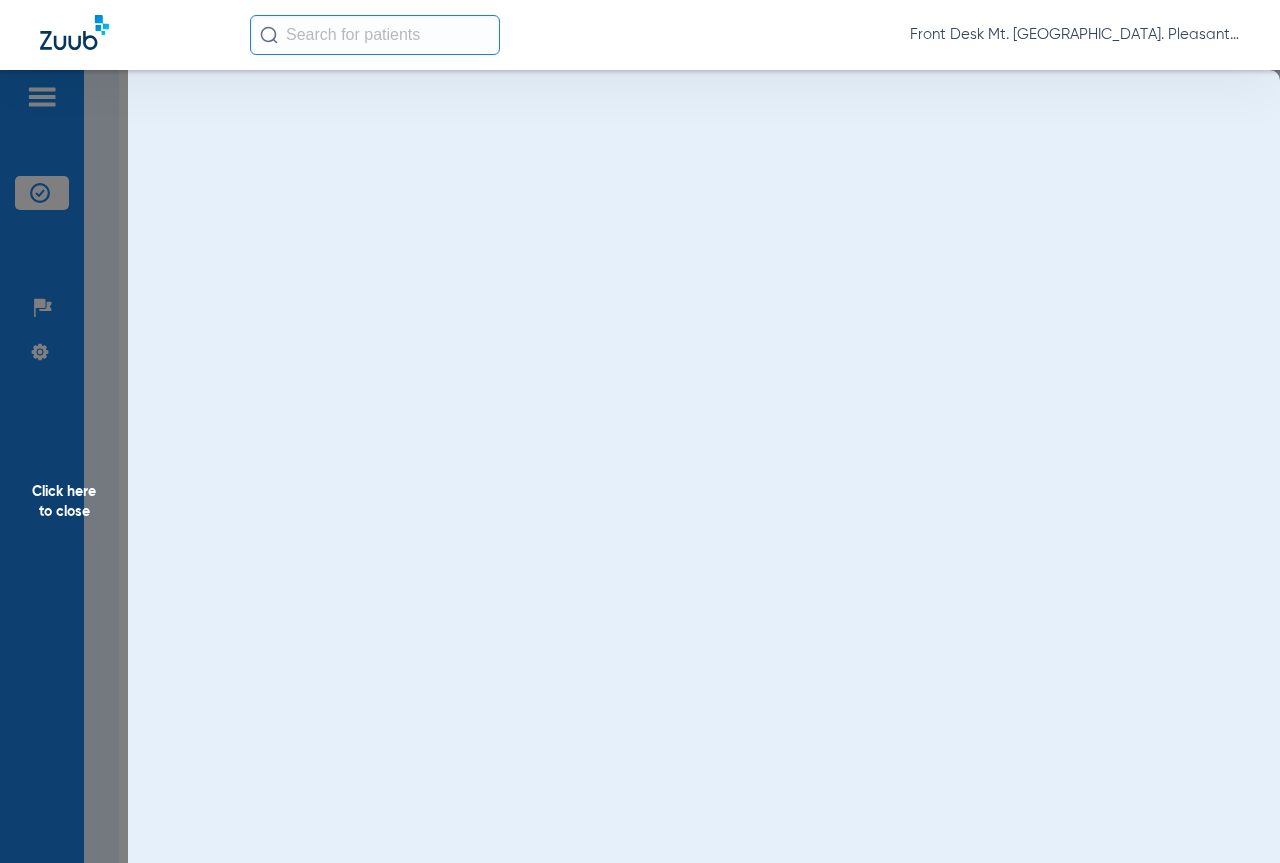 scroll, scrollTop: 0, scrollLeft: 0, axis: both 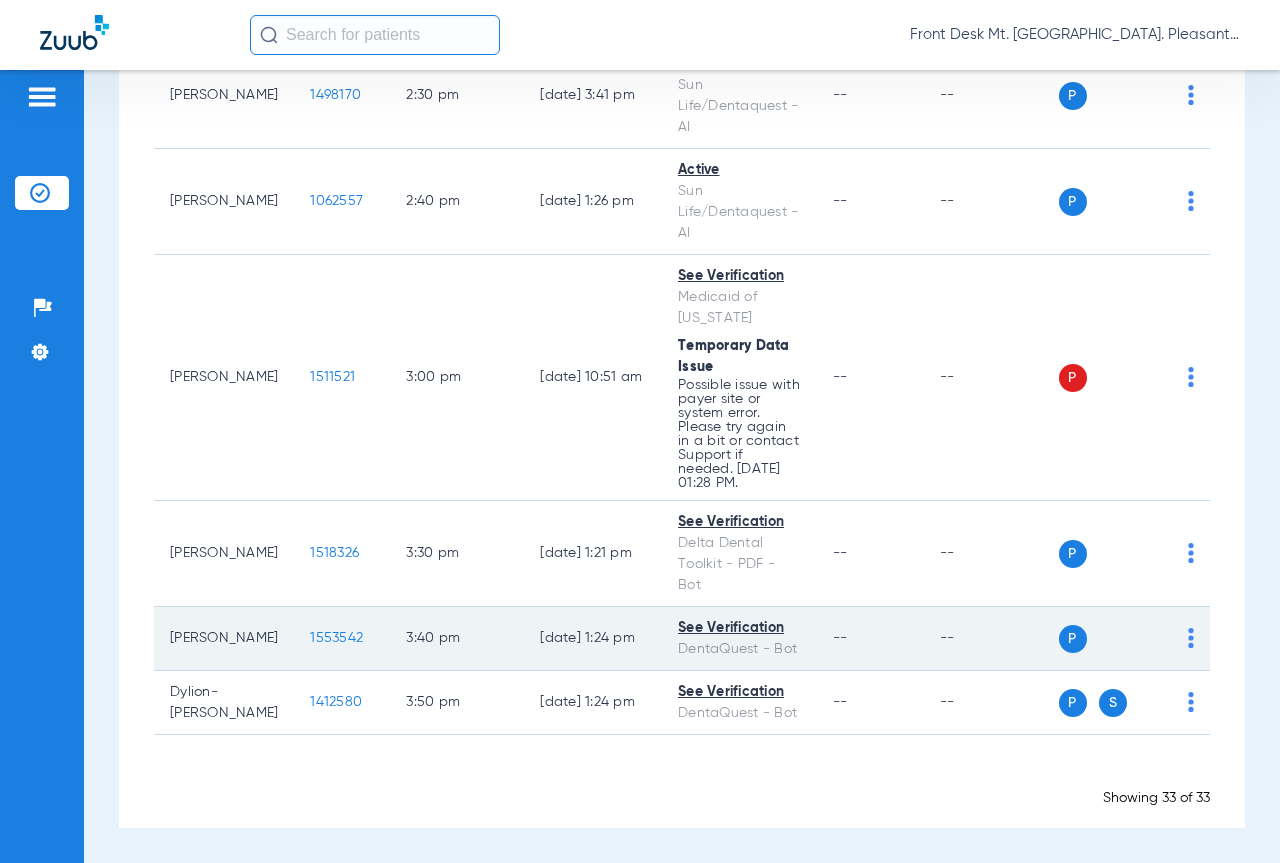 click on "1553542" 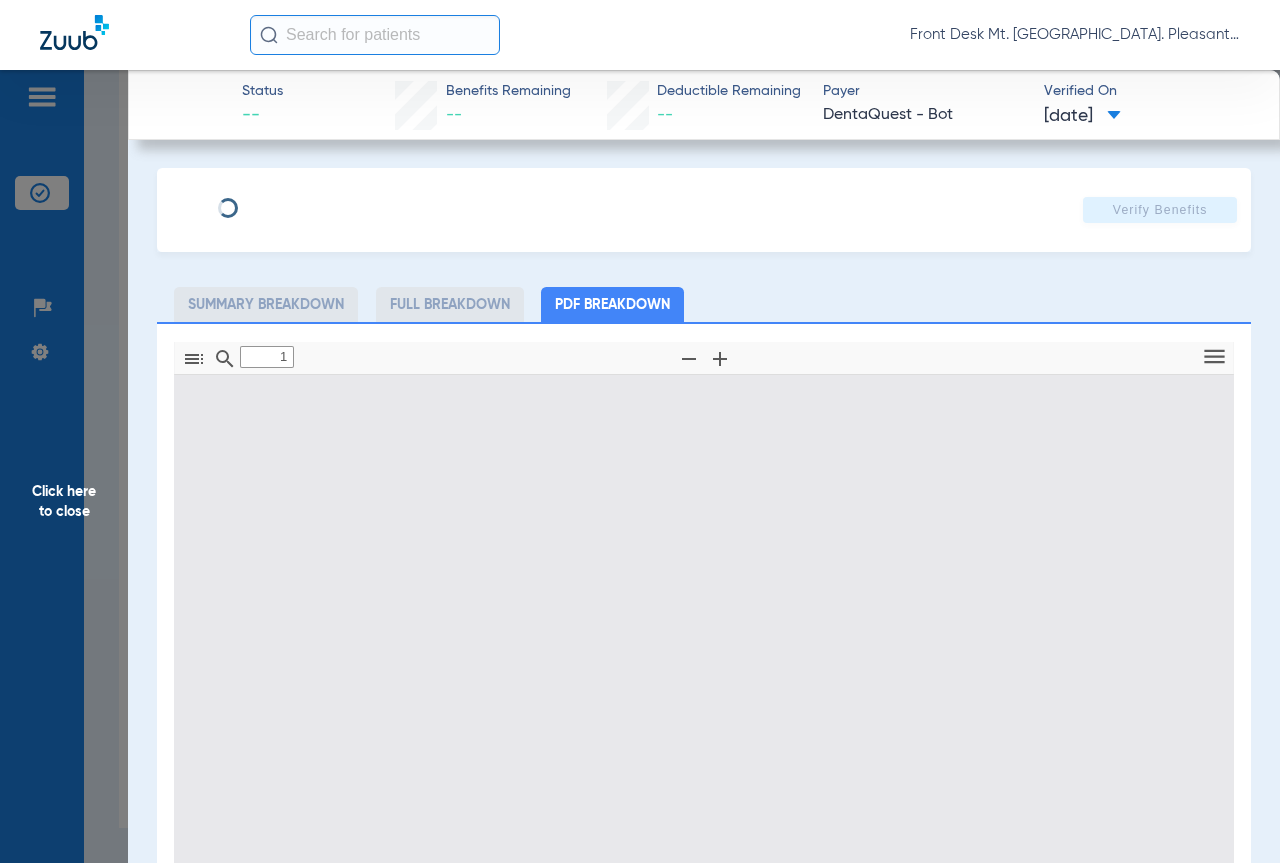type on "0" 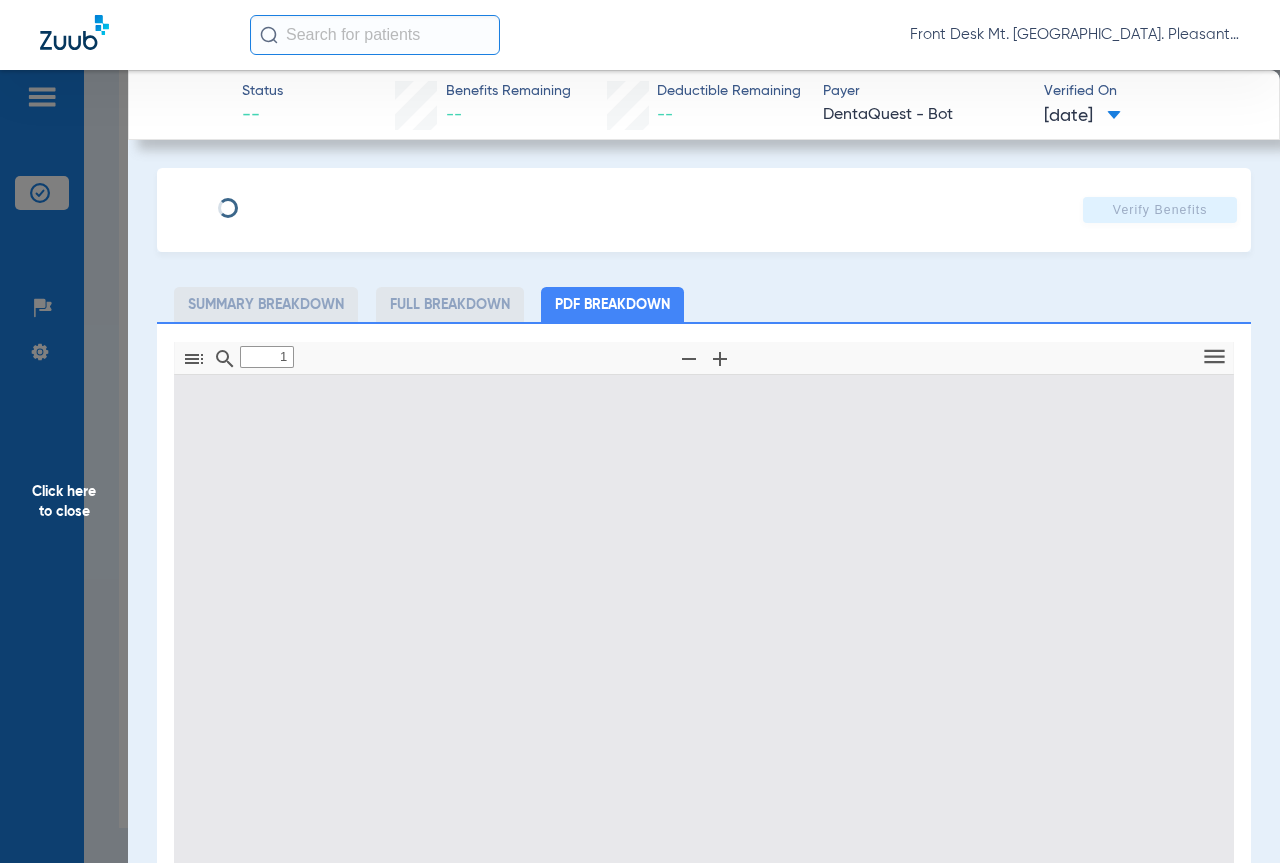 select on "page-width" 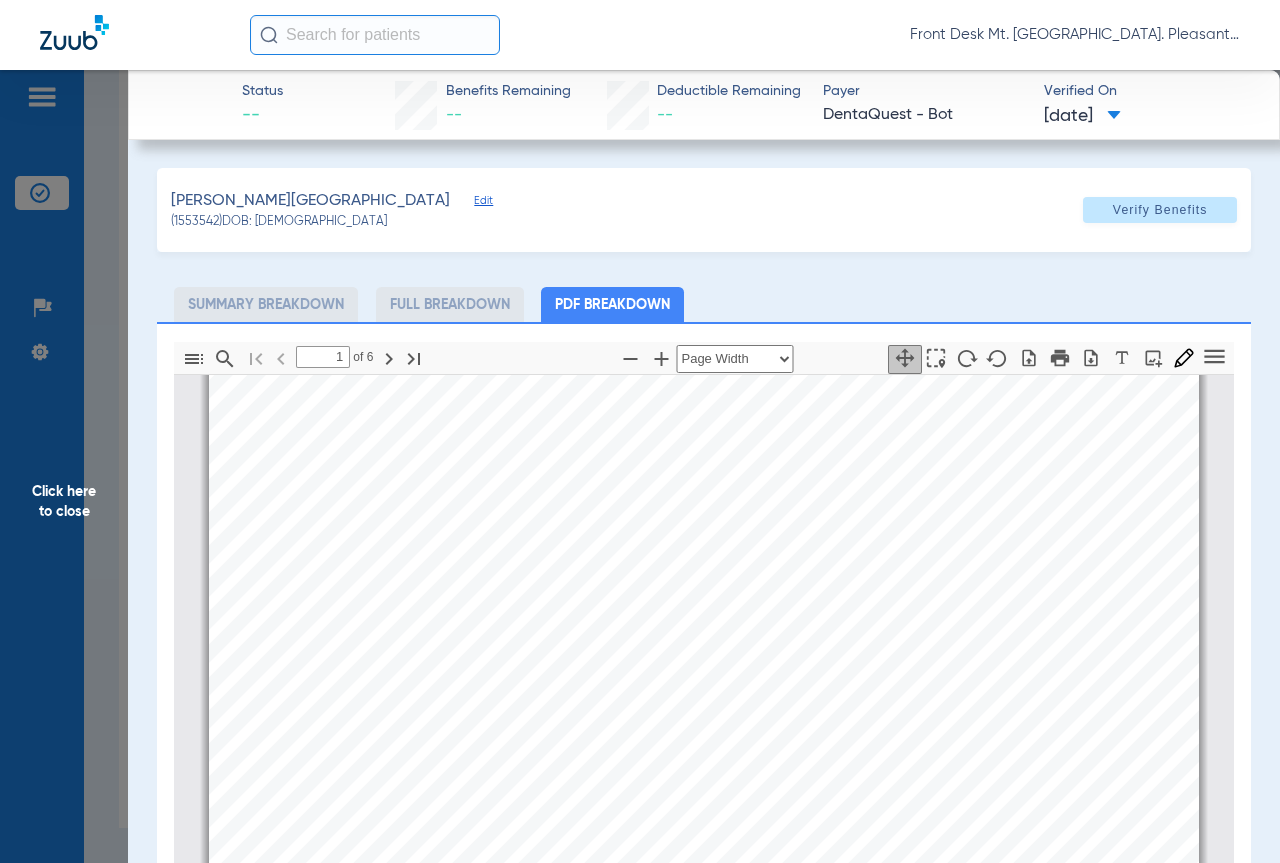 scroll, scrollTop: 210, scrollLeft: 0, axis: vertical 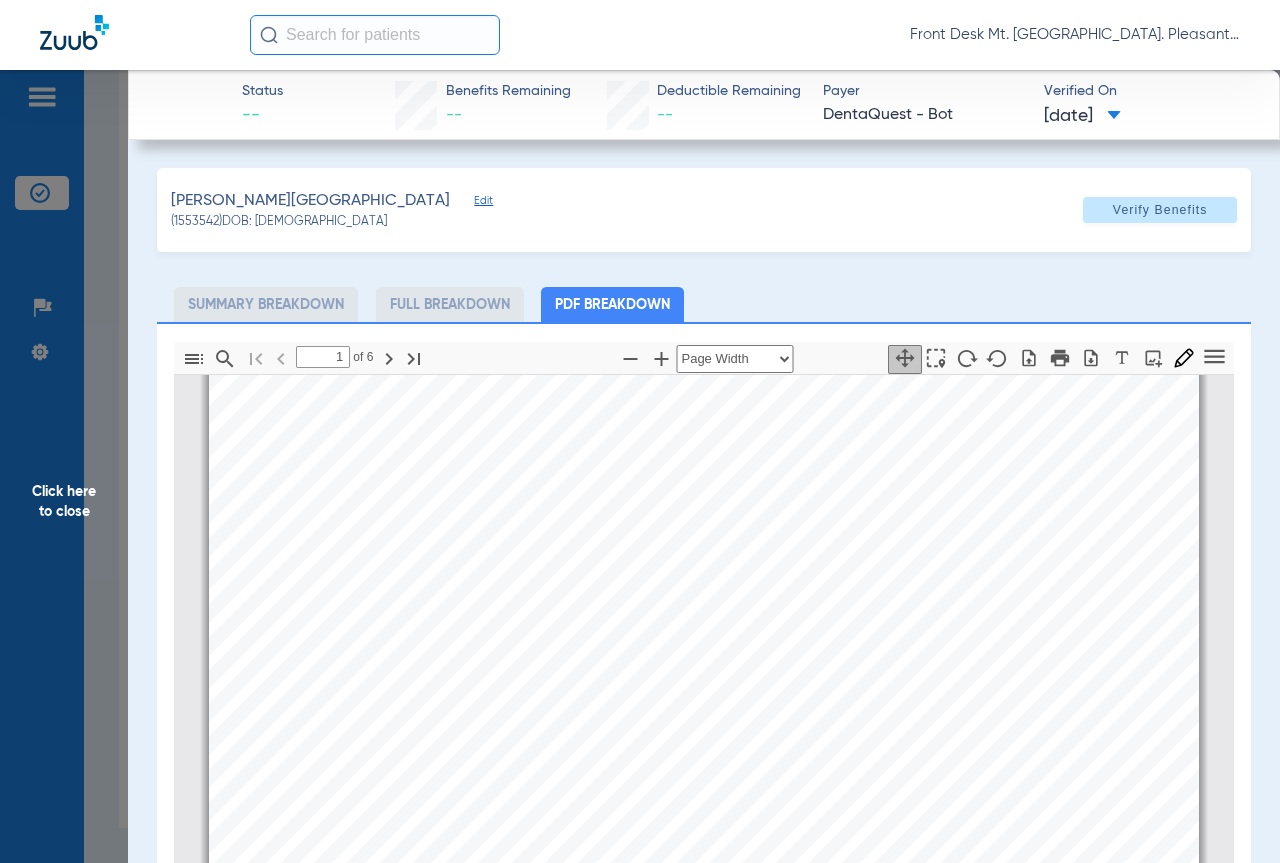 type on "2" 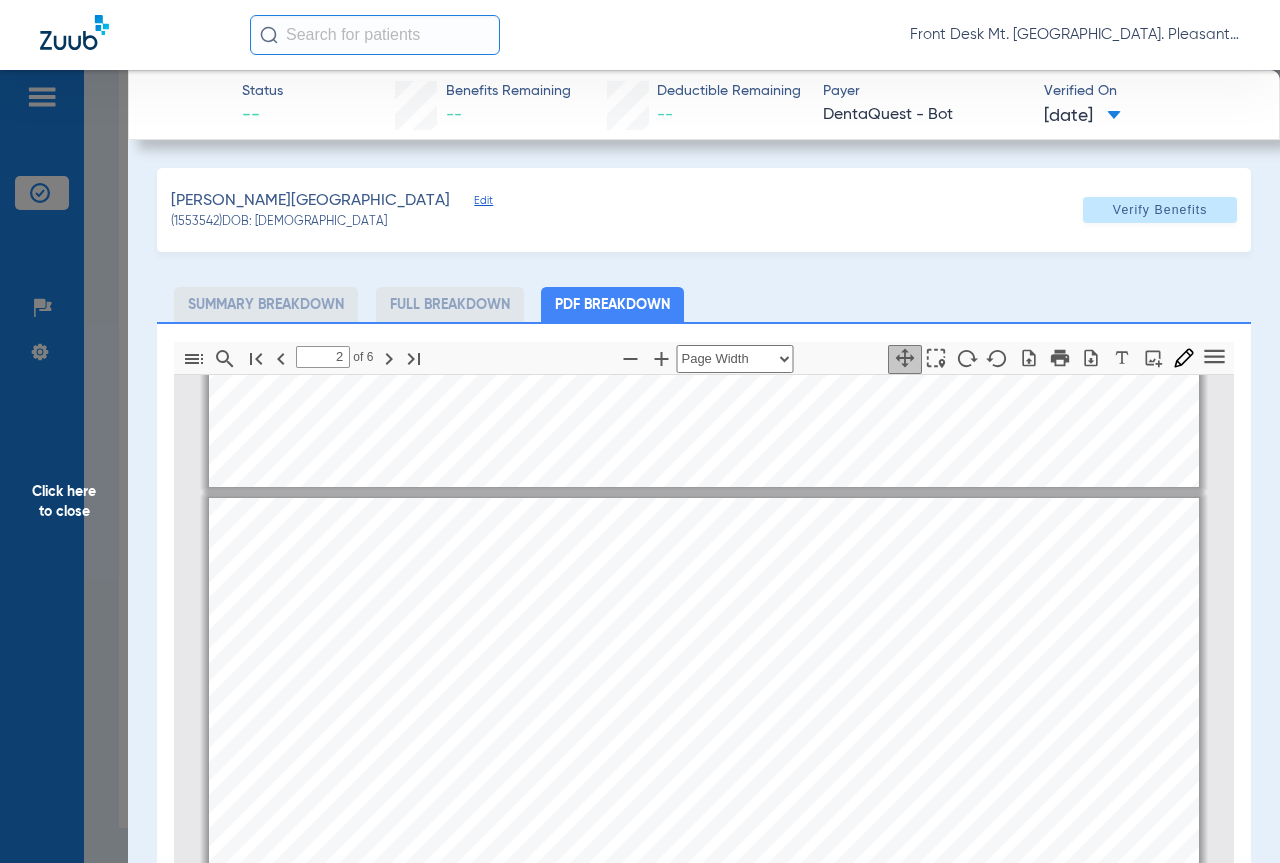 scroll, scrollTop: 710, scrollLeft: 0, axis: vertical 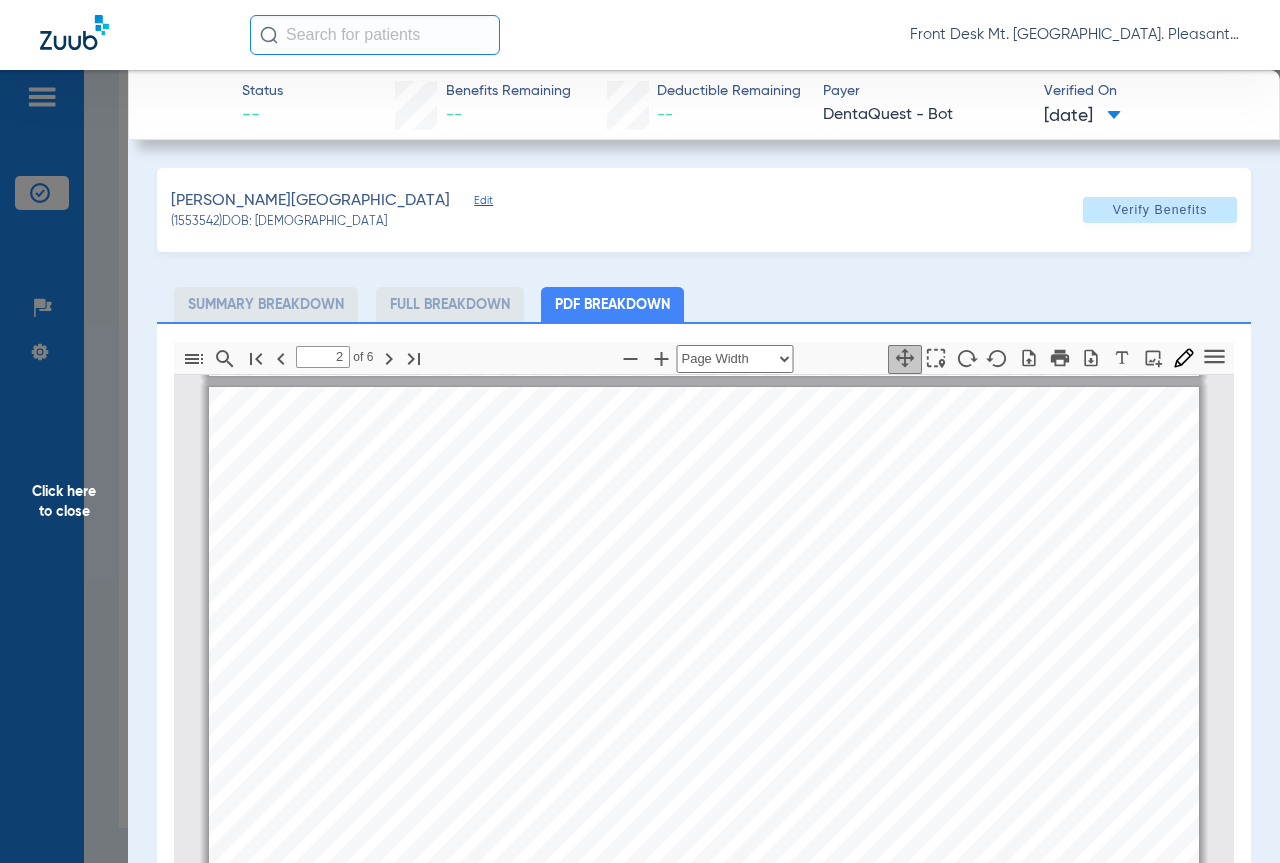 click on "Click here to close" 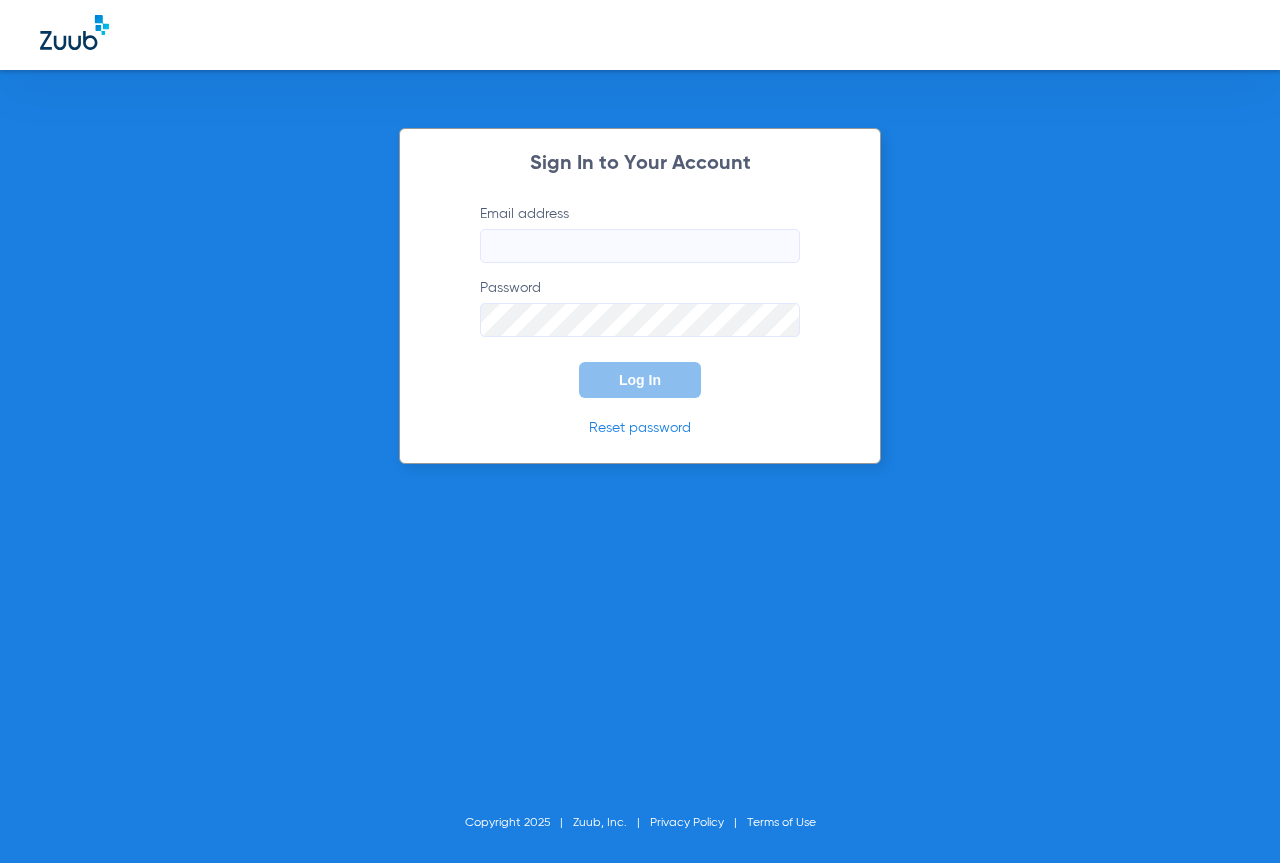 type on "[EMAIL_ADDRESS][DOMAIN_NAME]" 